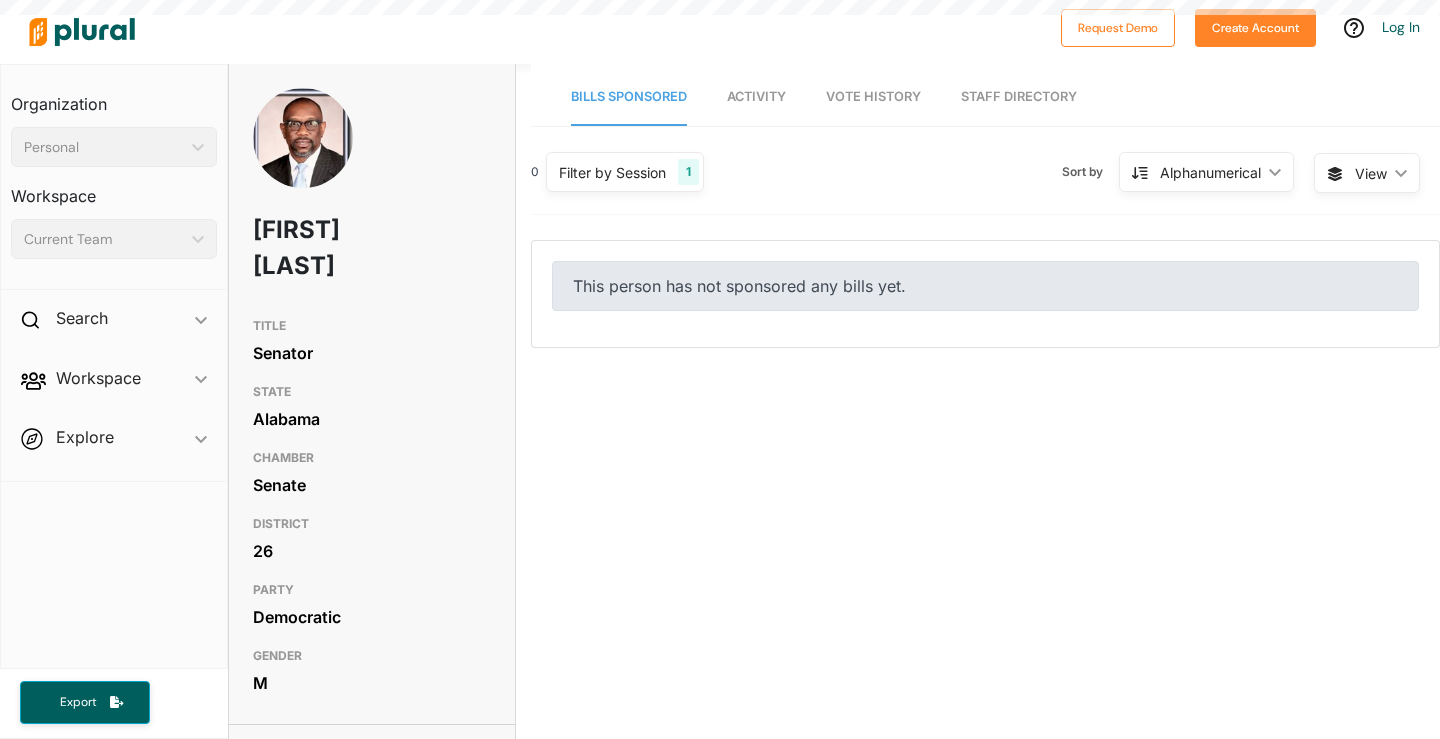 scroll, scrollTop: 0, scrollLeft: 0, axis: both 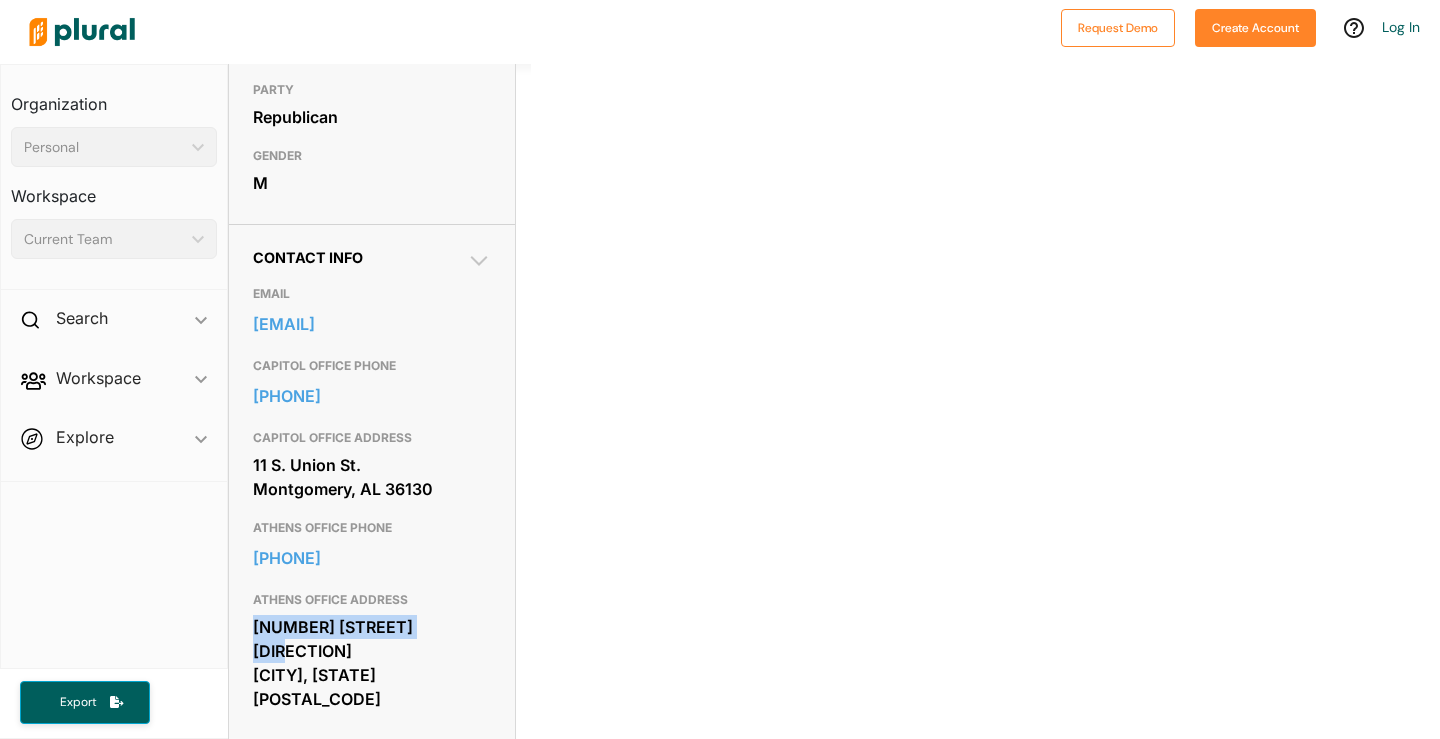 drag, startPoint x: 251, startPoint y: 626, endPoint x: 451, endPoint y: 617, distance: 200.2024 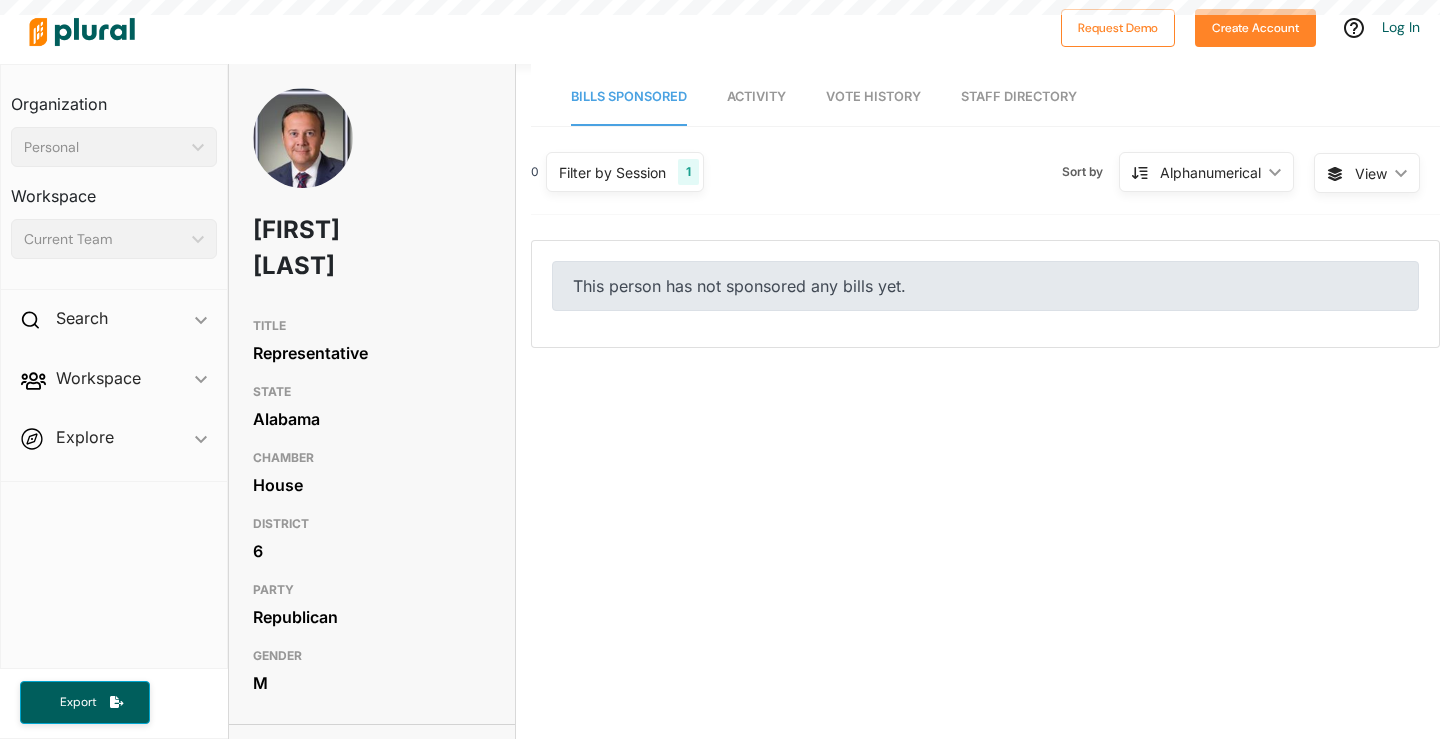 scroll, scrollTop: 0, scrollLeft: 0, axis: both 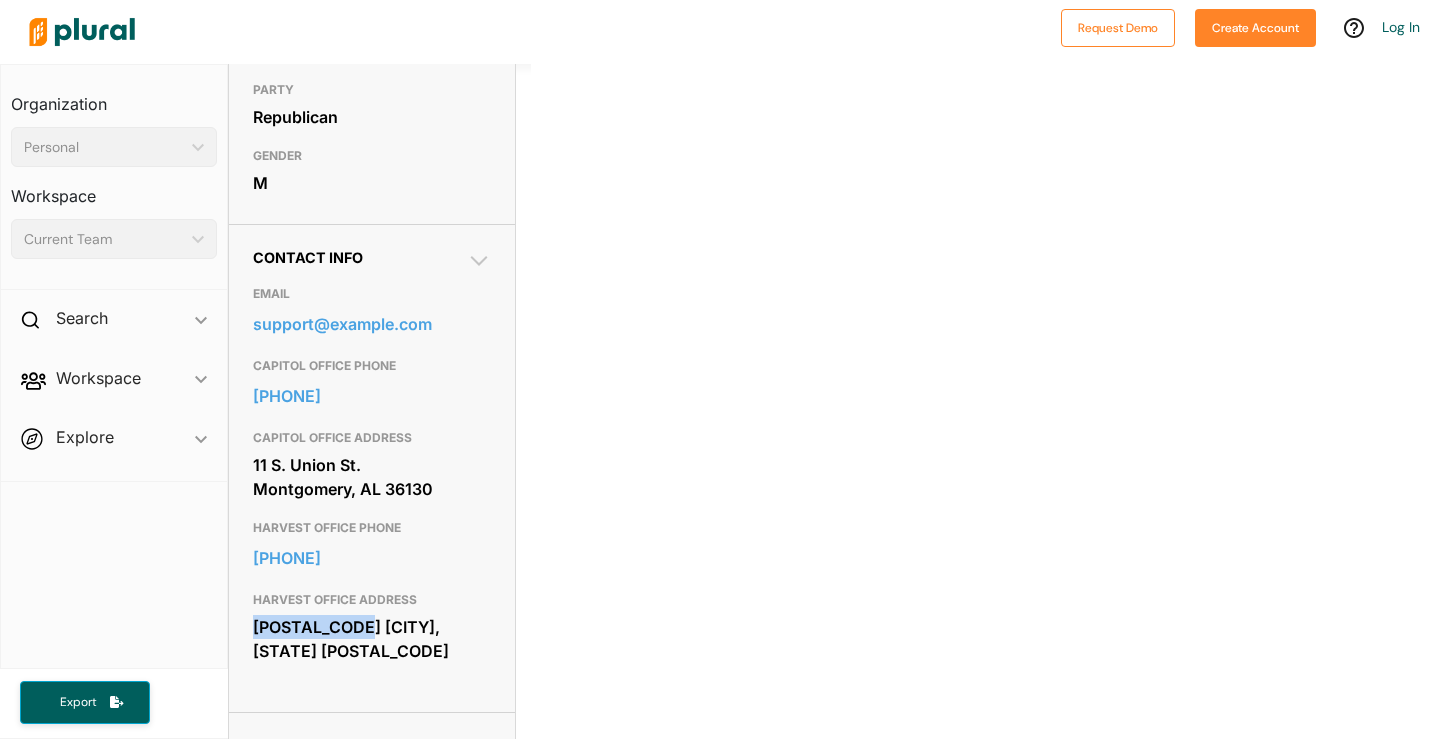 drag, startPoint x: 362, startPoint y: 580, endPoint x: 228, endPoint y: 587, distance: 134.18271 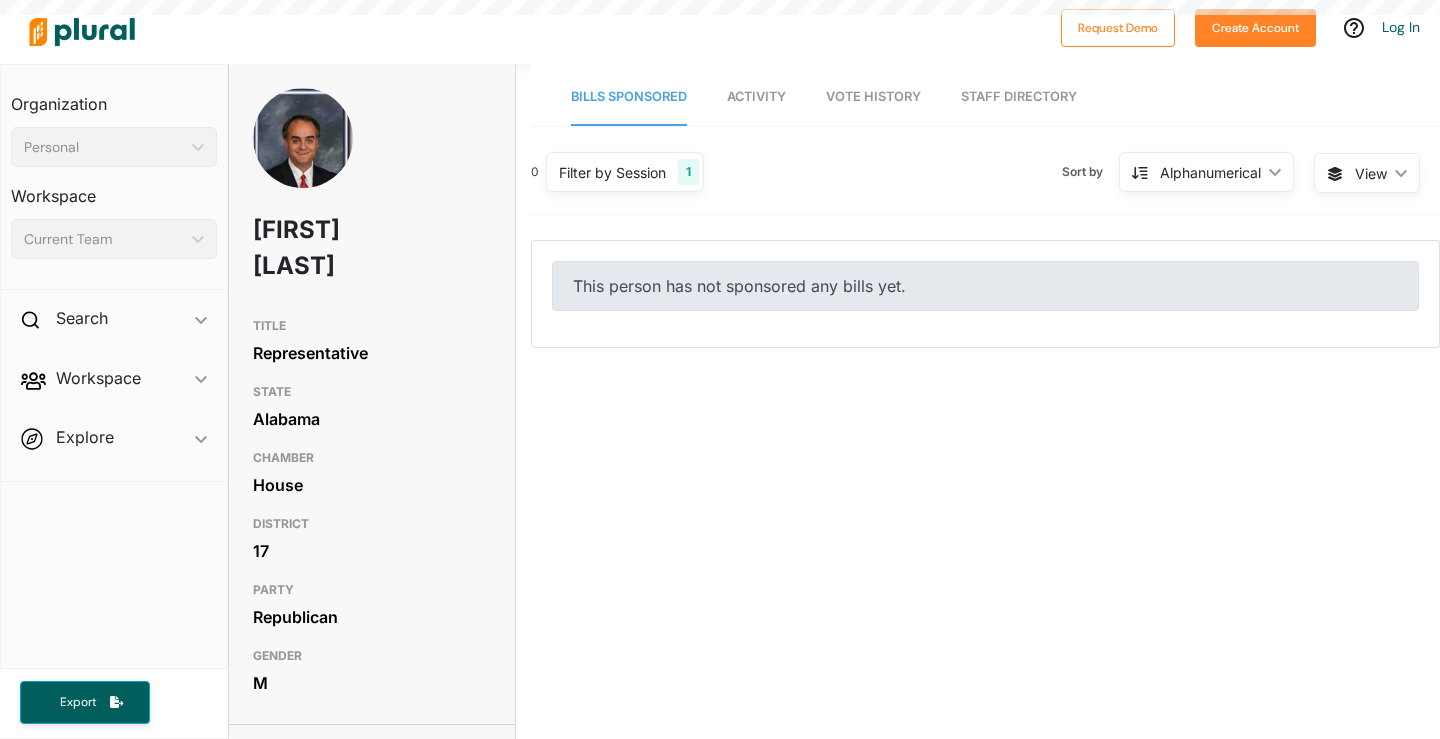 scroll, scrollTop: 0, scrollLeft: 0, axis: both 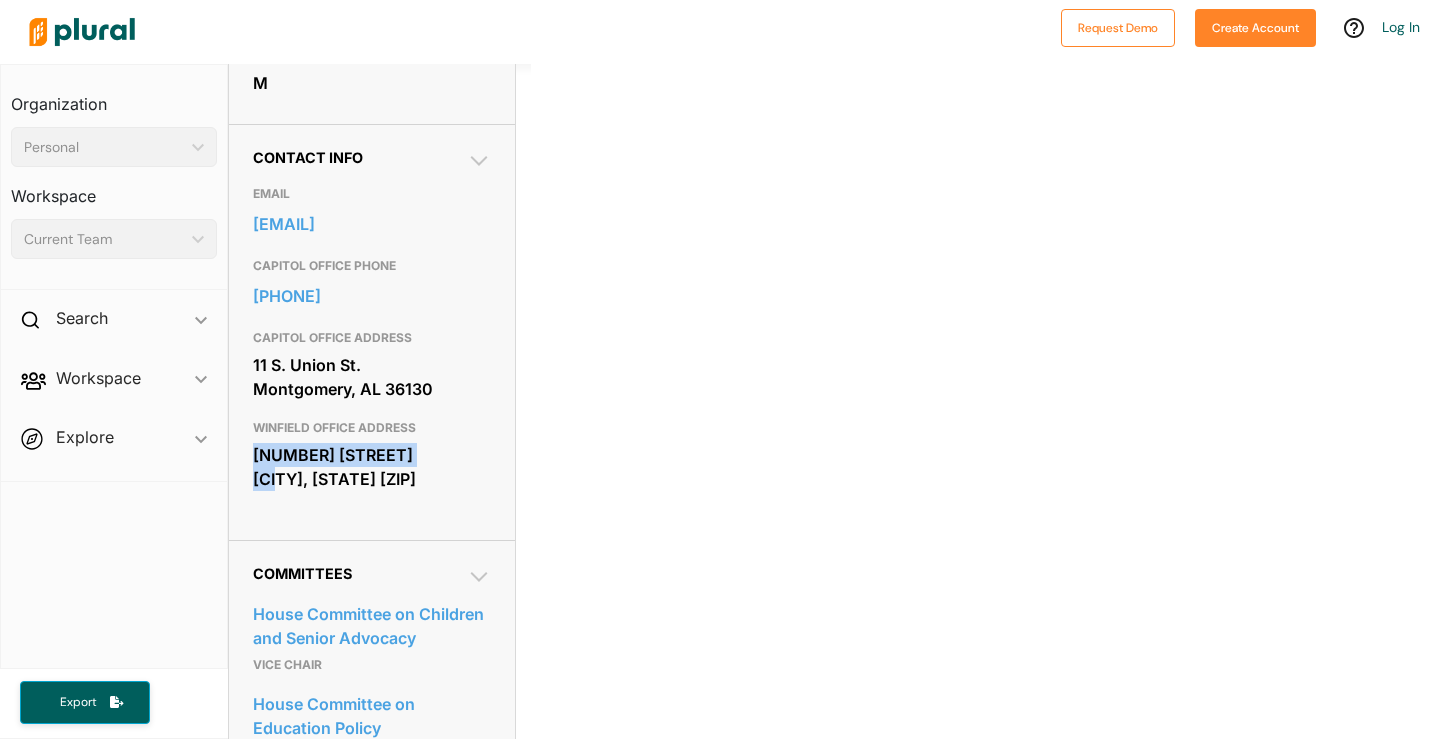 drag, startPoint x: 428, startPoint y: 427, endPoint x: 241, endPoint y: 416, distance: 187.32326 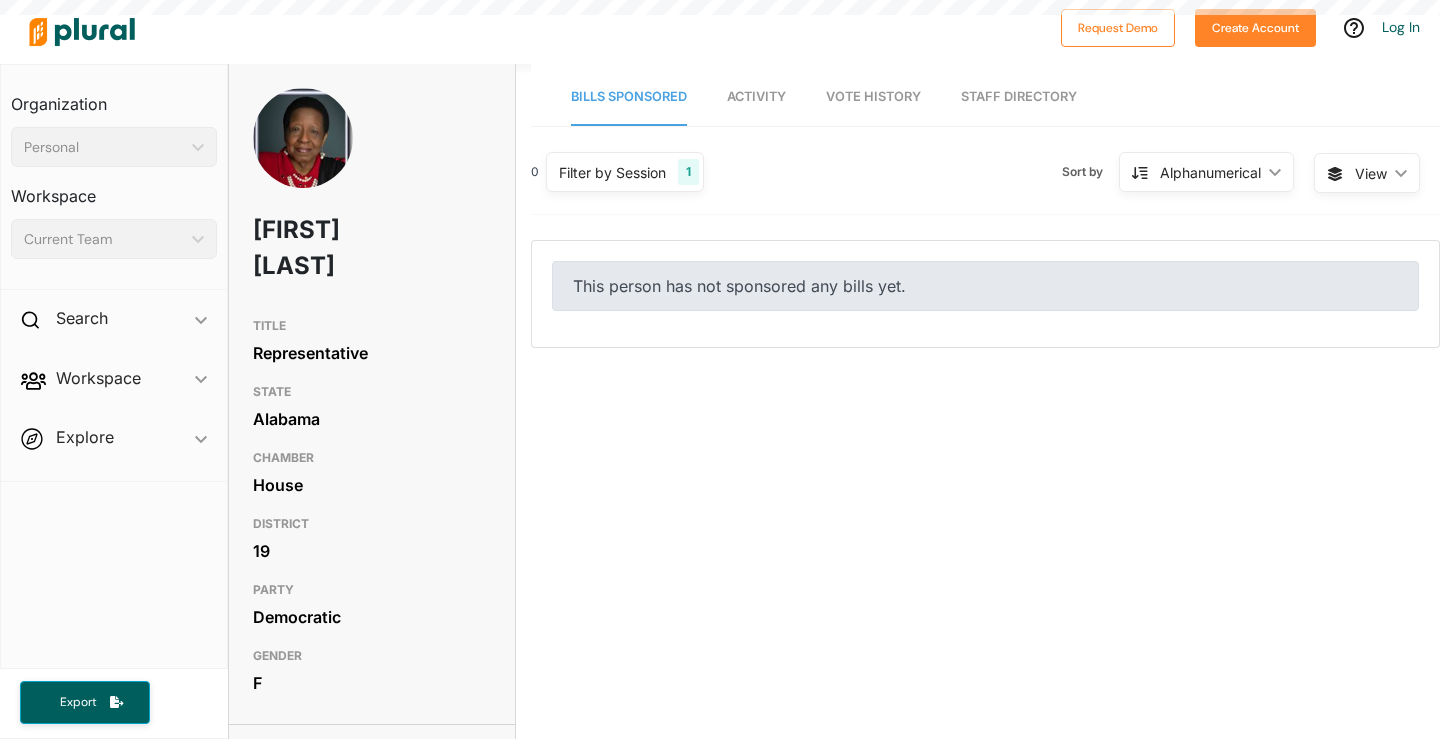 scroll, scrollTop: 0, scrollLeft: 0, axis: both 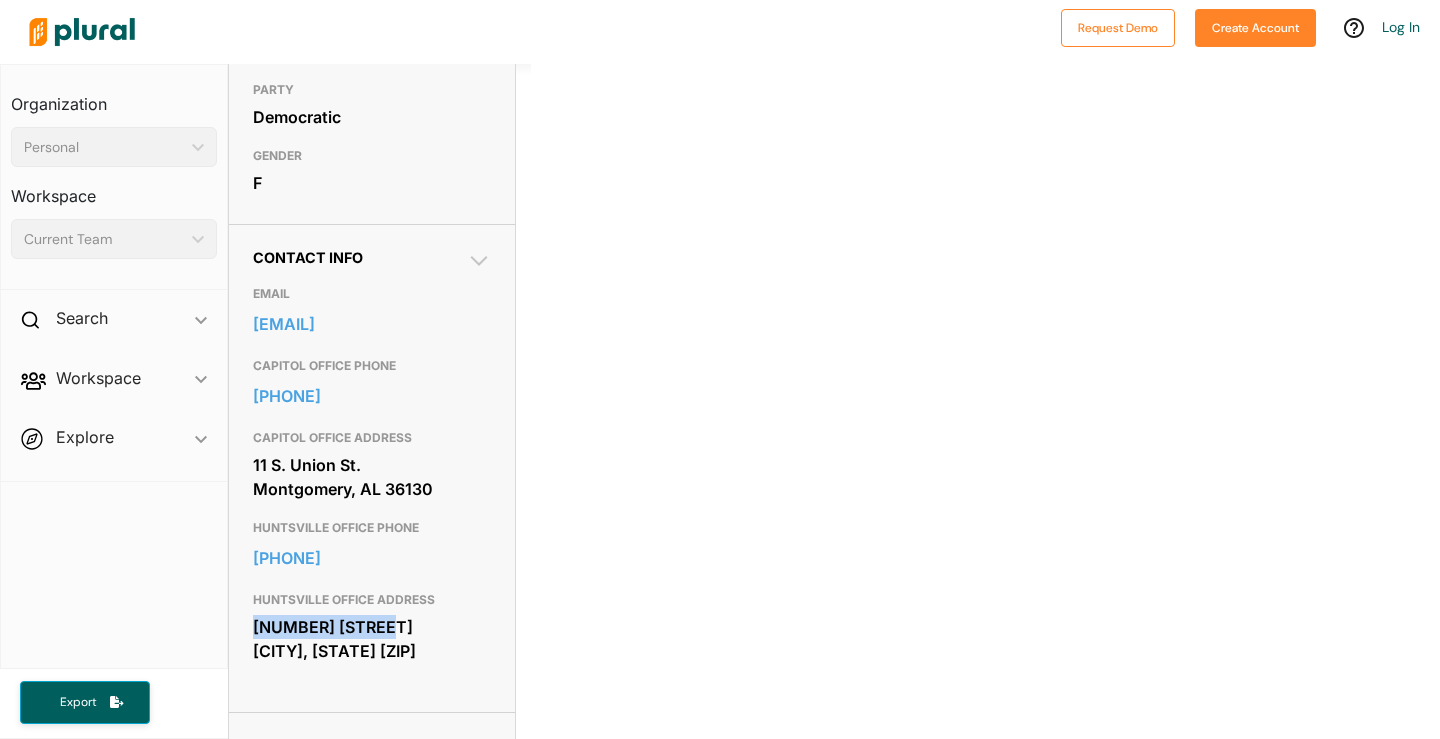 drag, startPoint x: 250, startPoint y: 593, endPoint x: 389, endPoint y: 599, distance: 139.12944 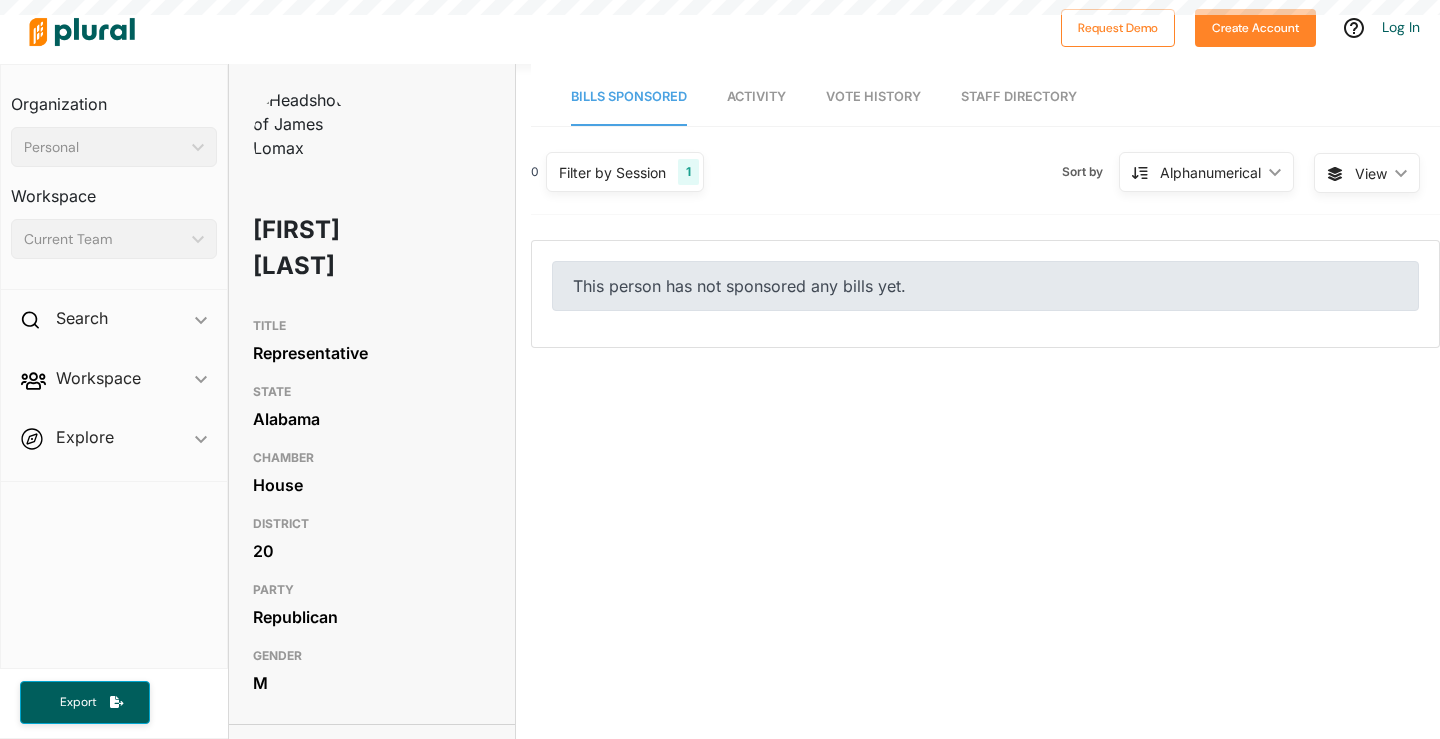scroll, scrollTop: 0, scrollLeft: 0, axis: both 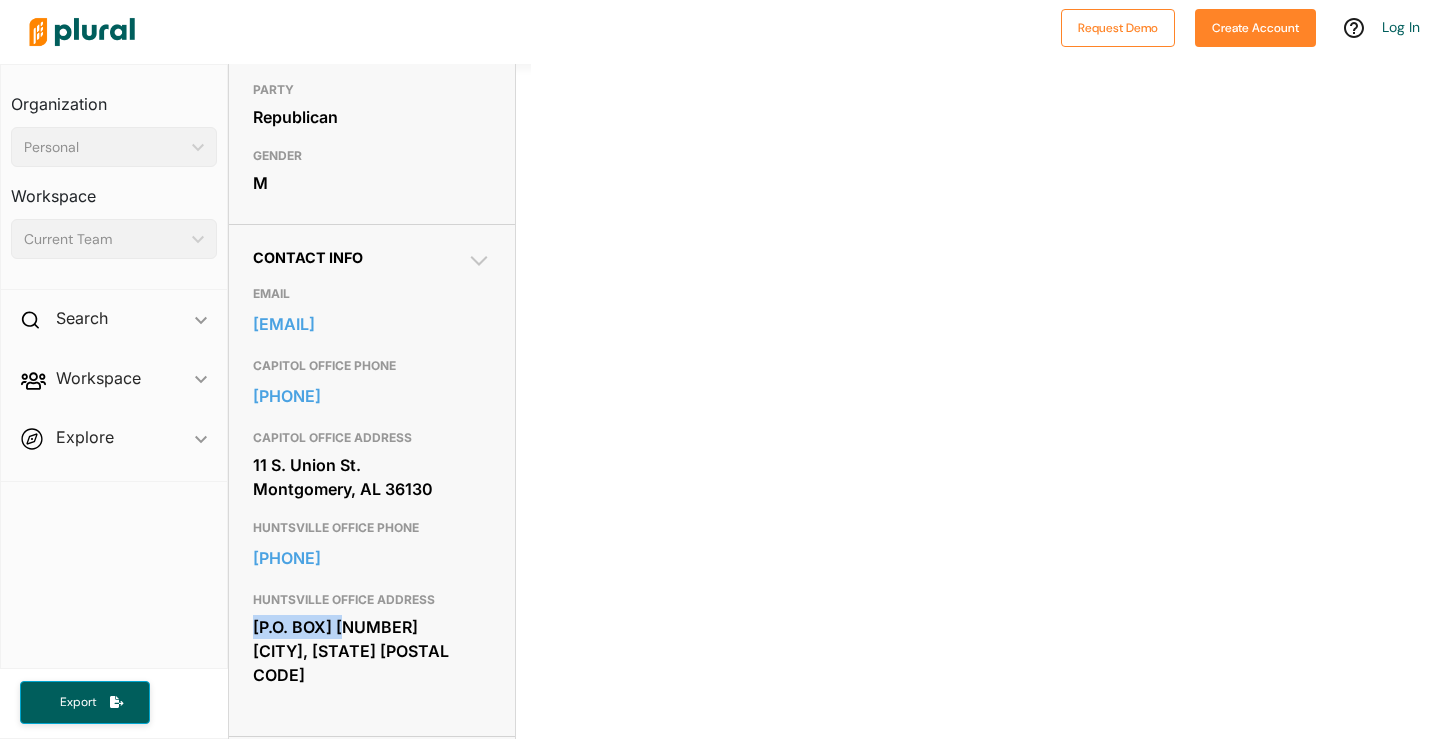 drag, startPoint x: 252, startPoint y: 623, endPoint x: 386, endPoint y: 630, distance: 134.18271 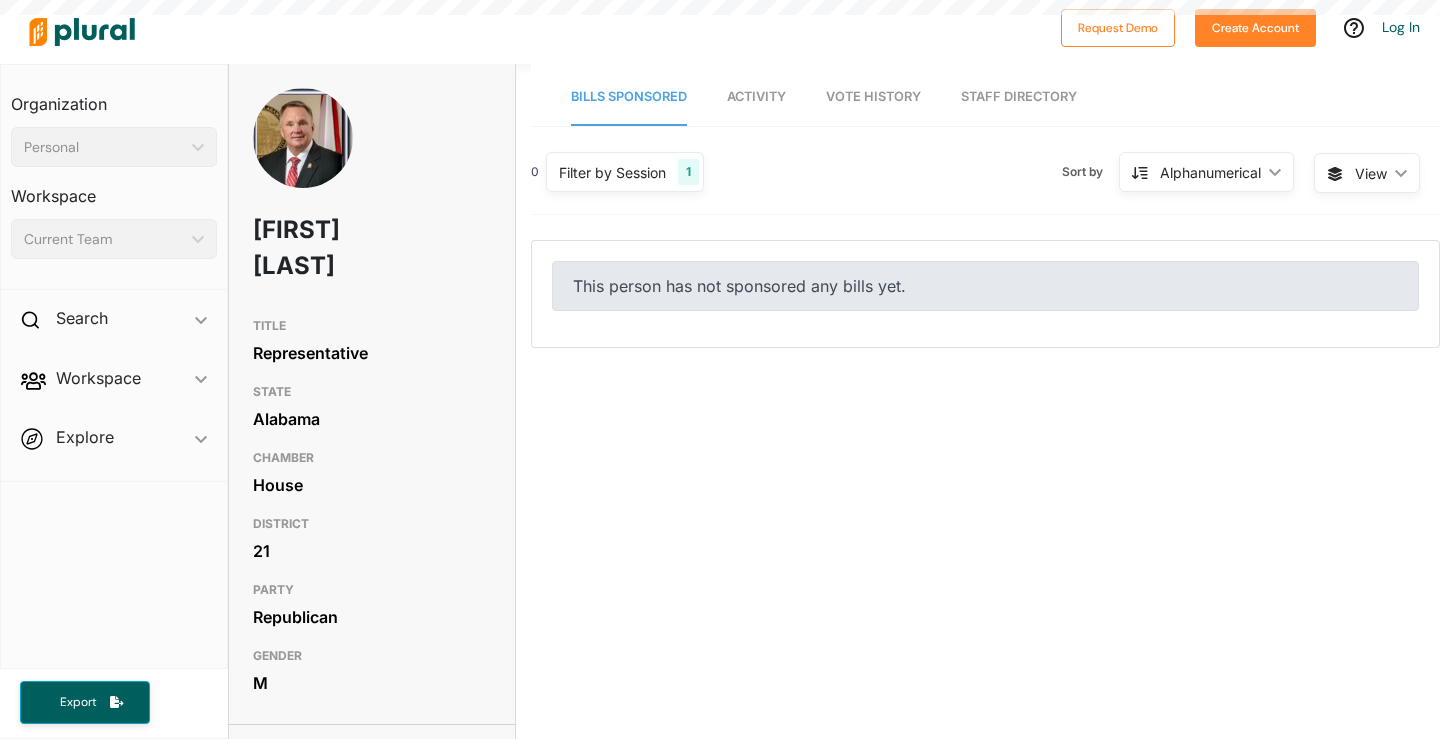 scroll, scrollTop: 0, scrollLeft: 0, axis: both 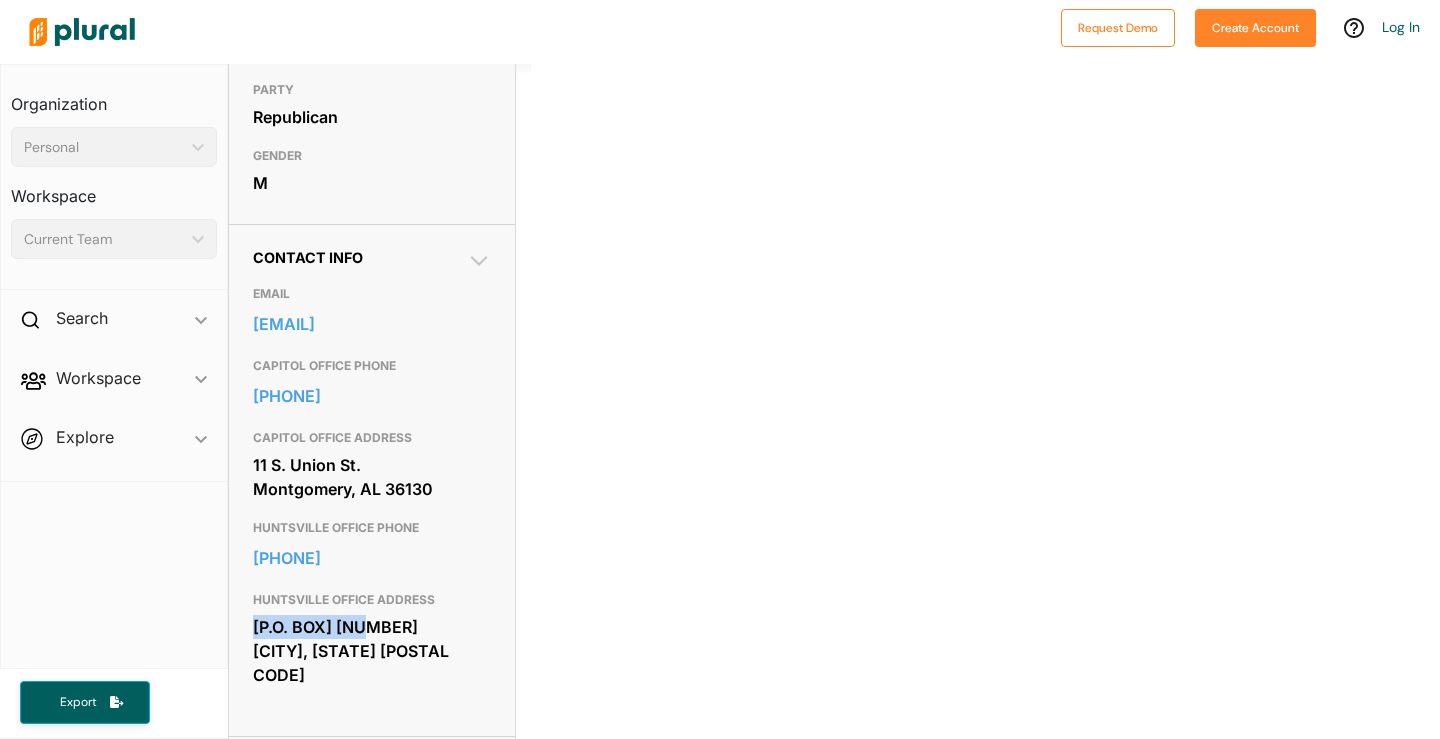 drag, startPoint x: 250, startPoint y: 632, endPoint x: 403, endPoint y: 626, distance: 153.1176 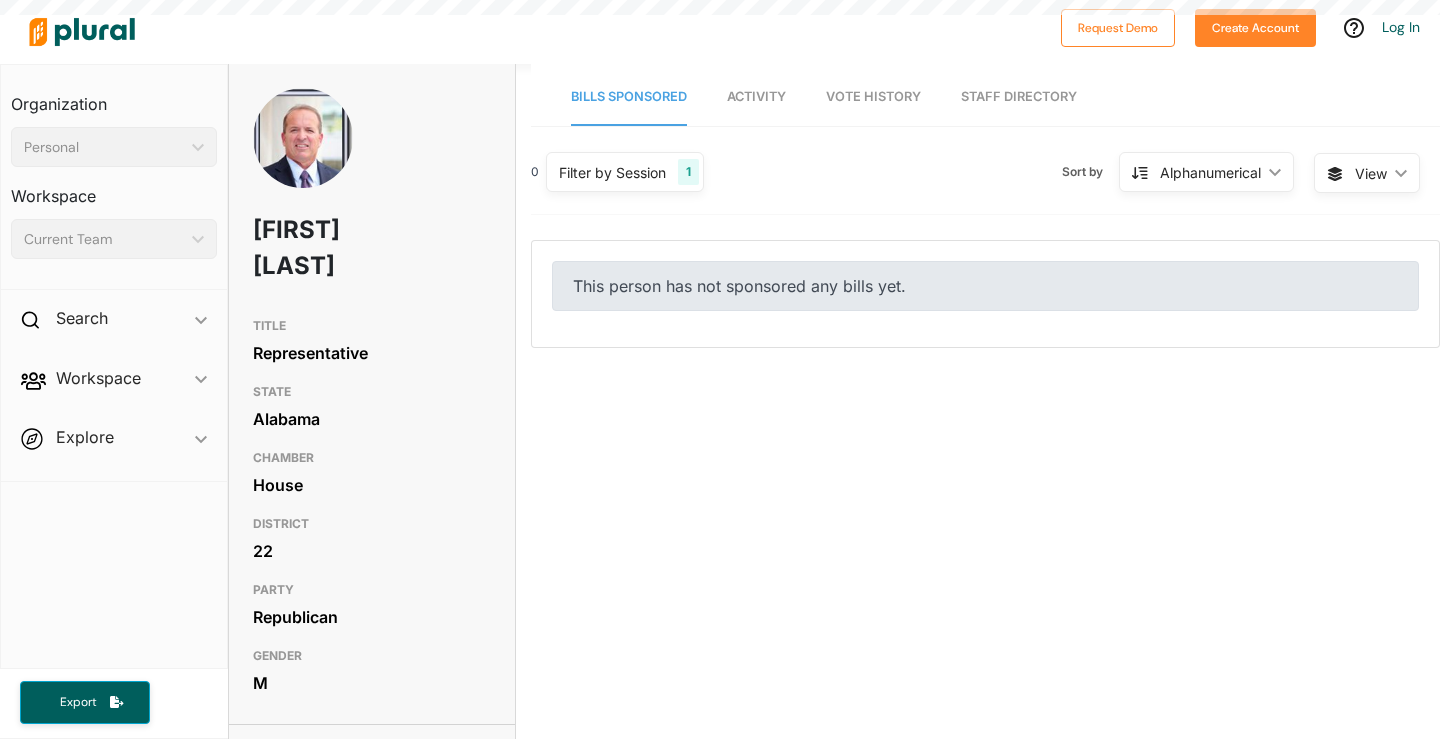 scroll, scrollTop: 0, scrollLeft: 0, axis: both 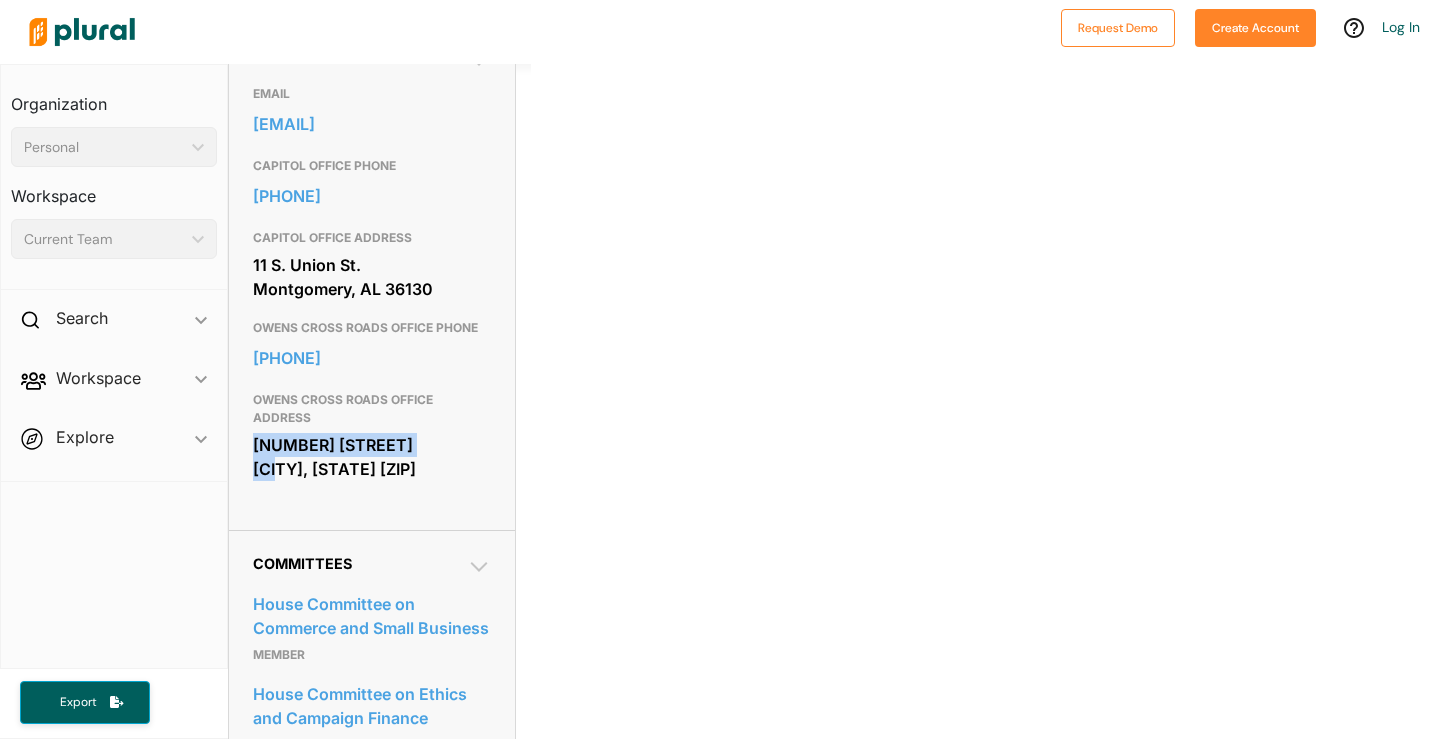 drag, startPoint x: 249, startPoint y: 442, endPoint x: 470, endPoint y: 433, distance: 221.18318 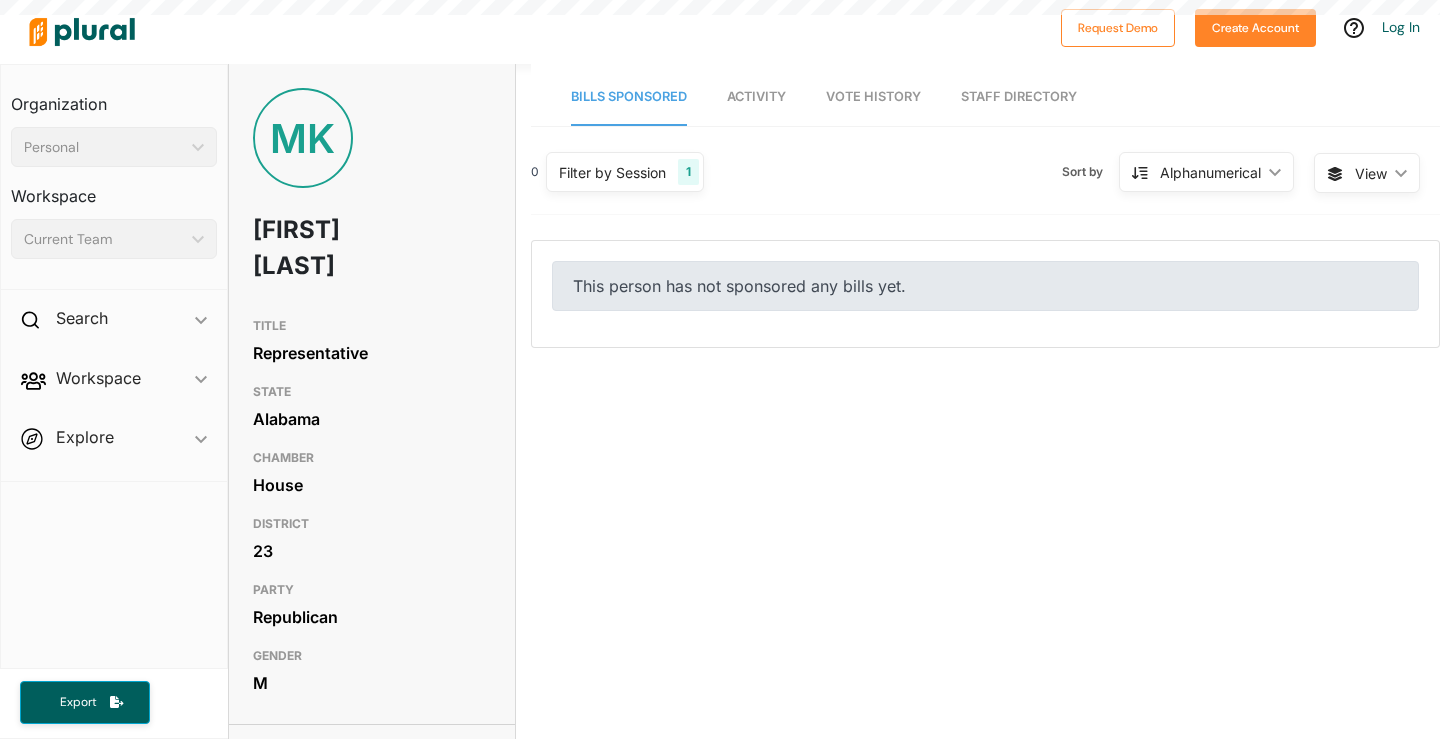 scroll, scrollTop: 0, scrollLeft: 0, axis: both 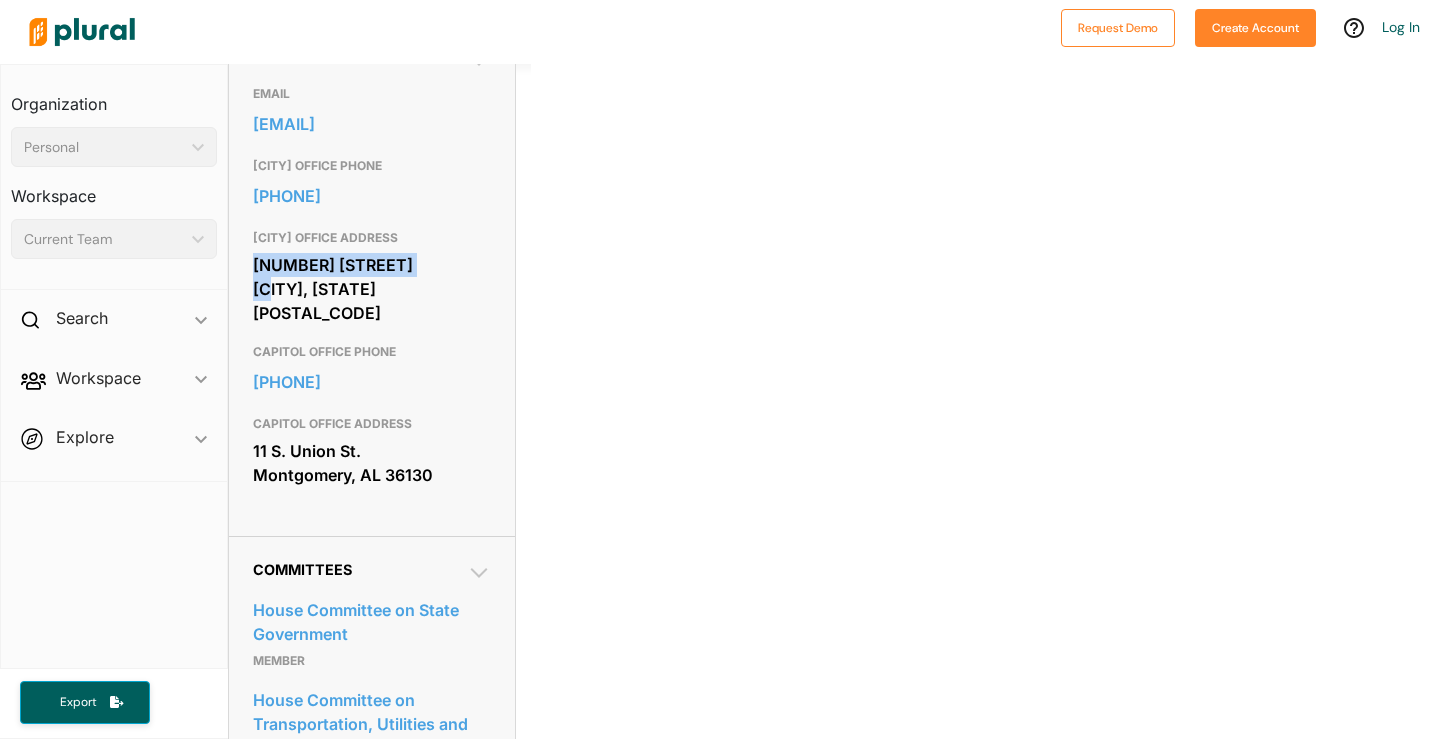 drag, startPoint x: 246, startPoint y: 261, endPoint x: 443, endPoint y: 252, distance: 197.20547 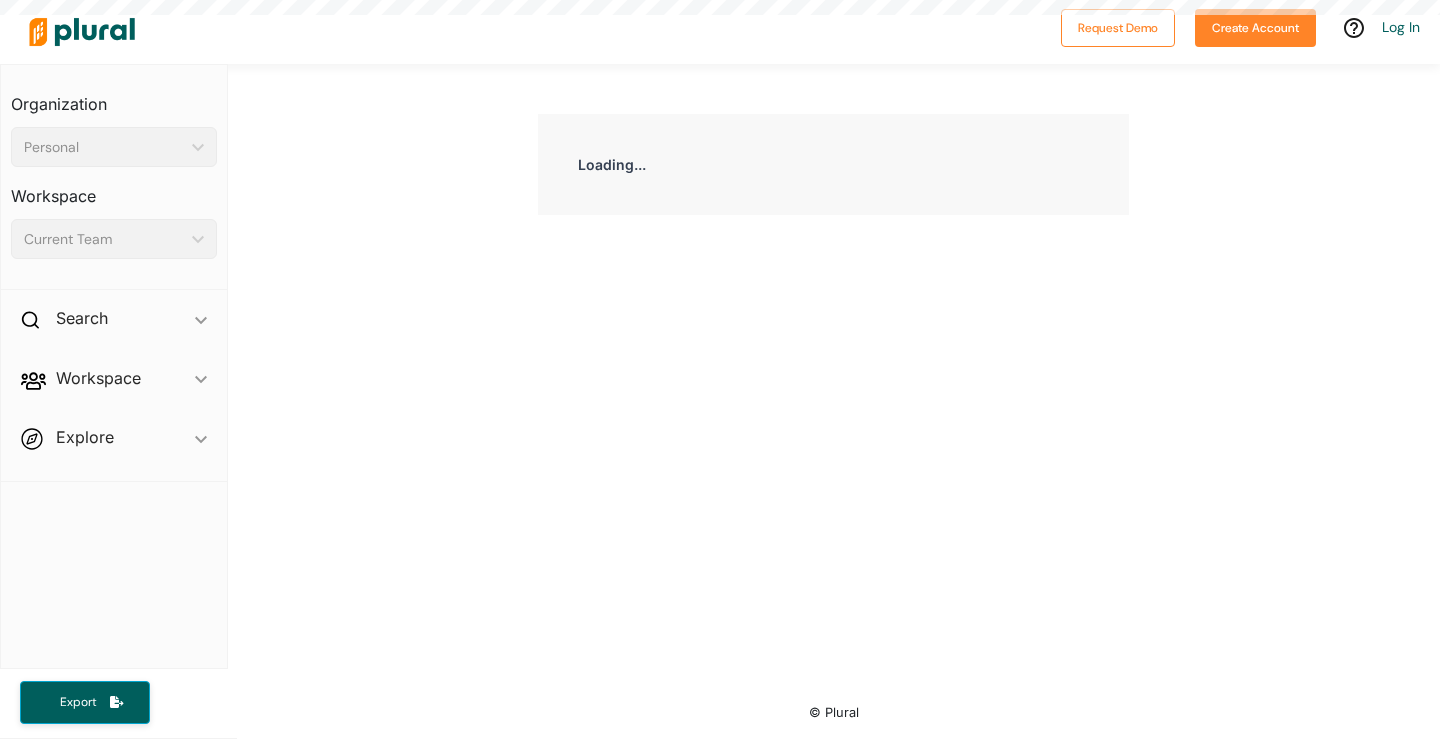 scroll, scrollTop: 0, scrollLeft: 0, axis: both 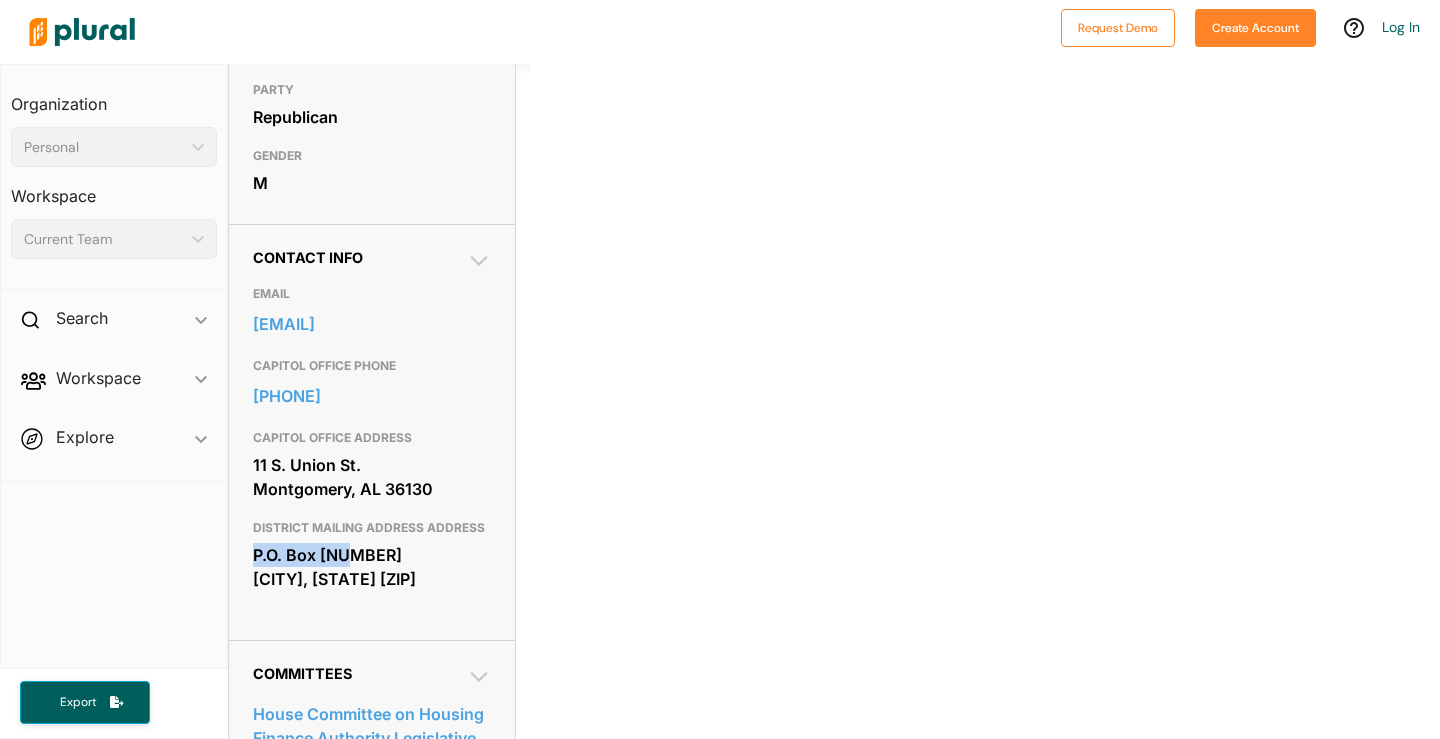 drag, startPoint x: 242, startPoint y: 578, endPoint x: 408, endPoint y: 575, distance: 166.0271 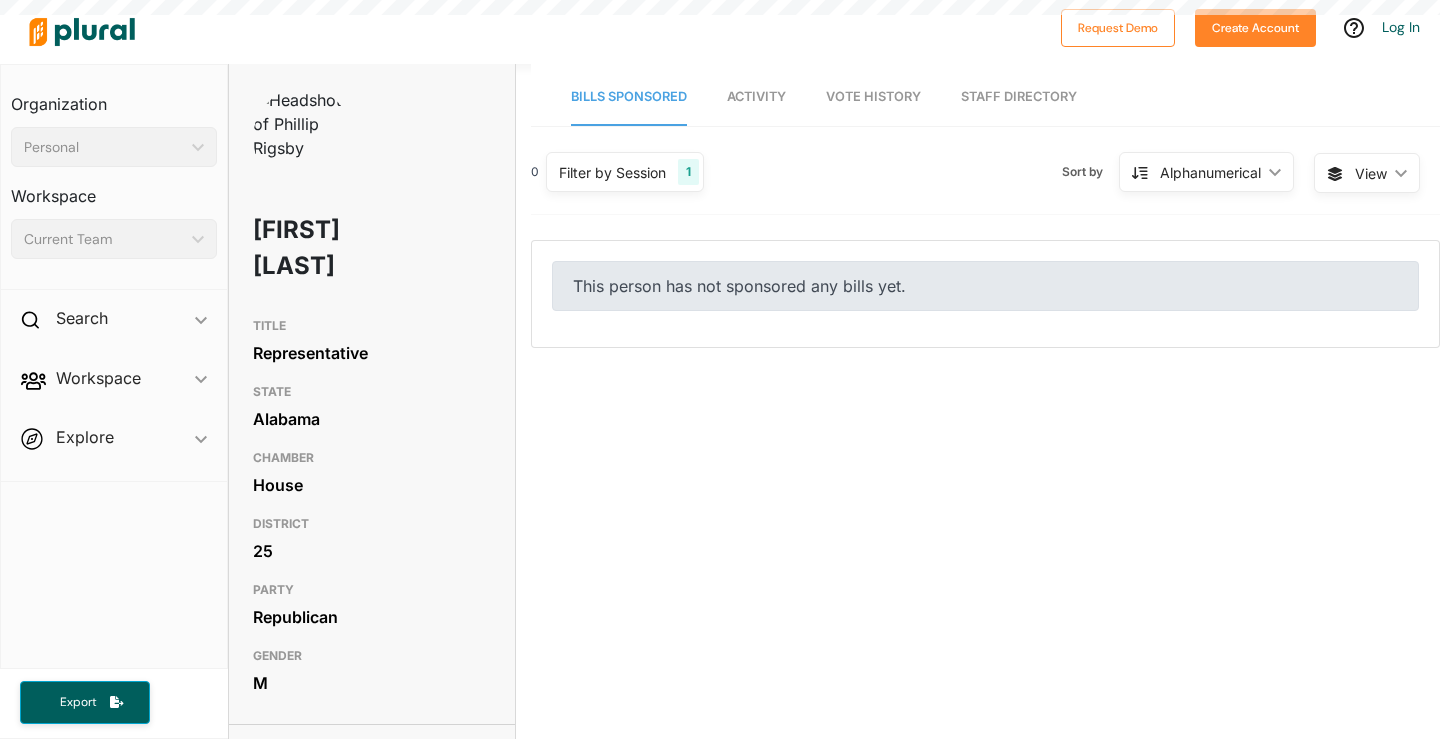 scroll, scrollTop: 0, scrollLeft: 0, axis: both 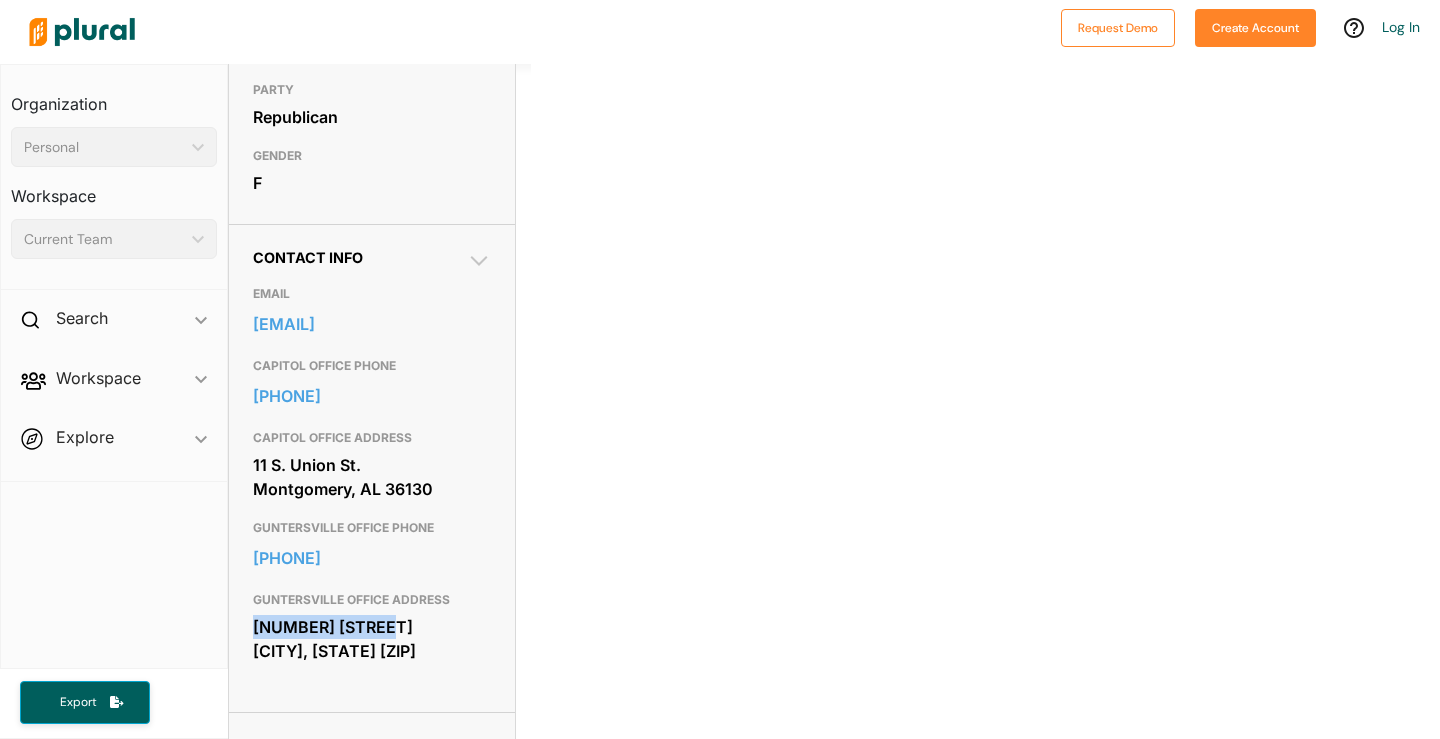 drag, startPoint x: 404, startPoint y: 591, endPoint x: 227, endPoint y: 586, distance: 177.0706 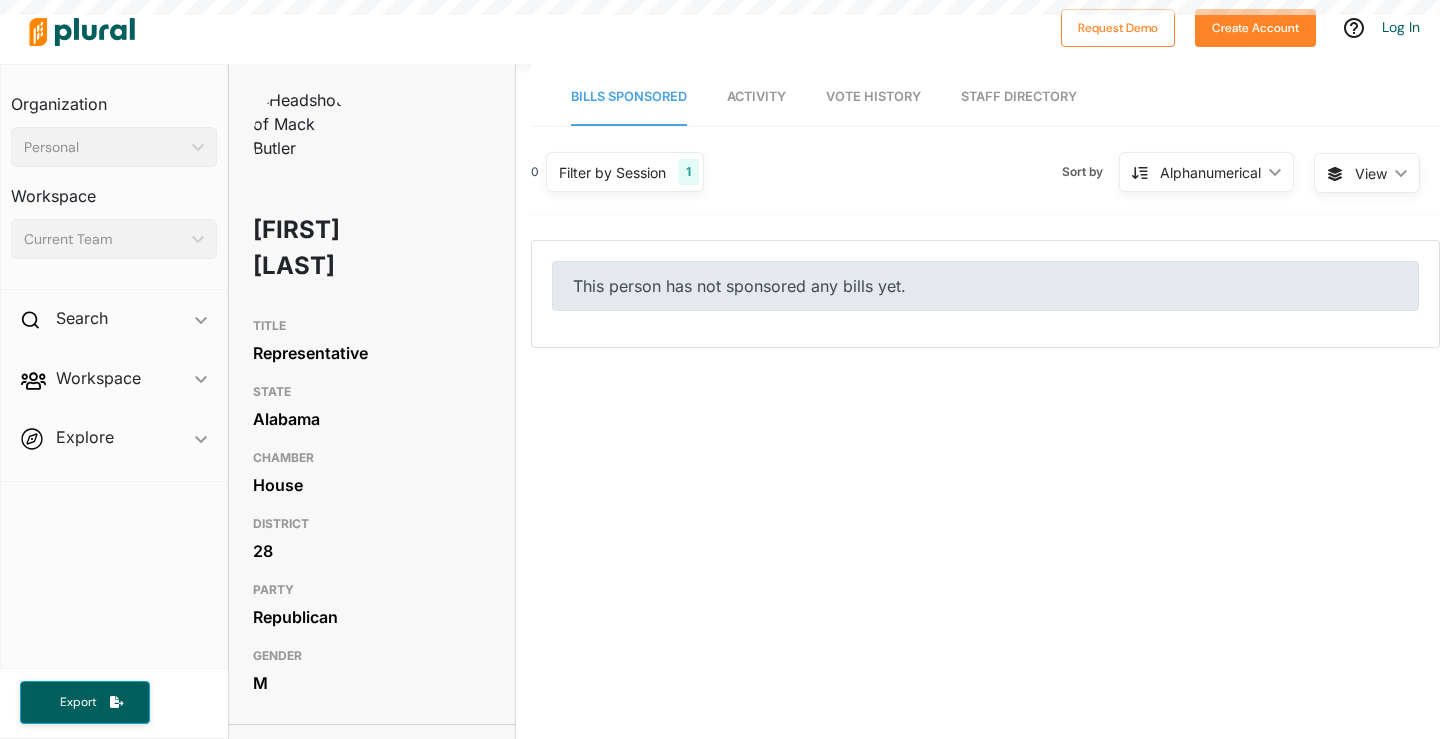 scroll, scrollTop: 0, scrollLeft: 0, axis: both 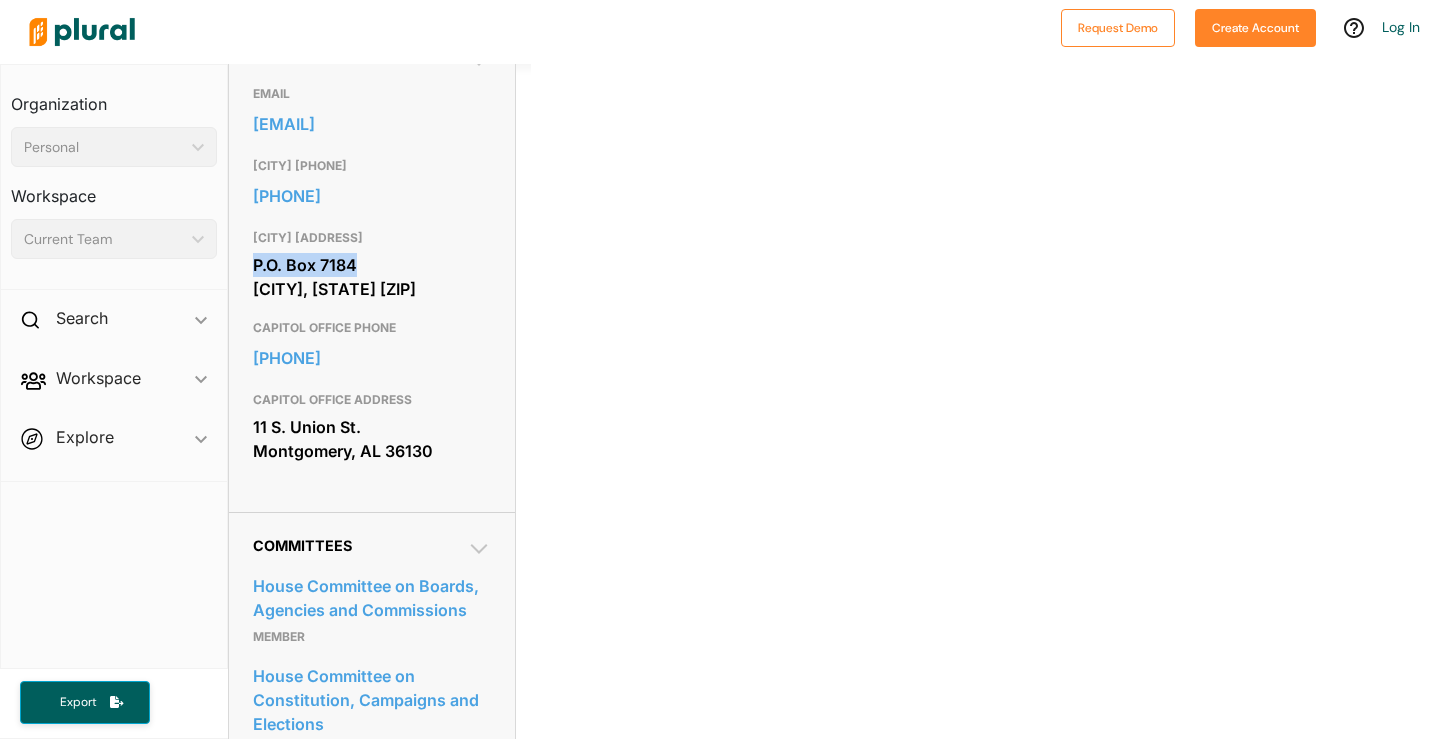 drag, startPoint x: 252, startPoint y: 228, endPoint x: 425, endPoint y: 237, distance: 173.23395 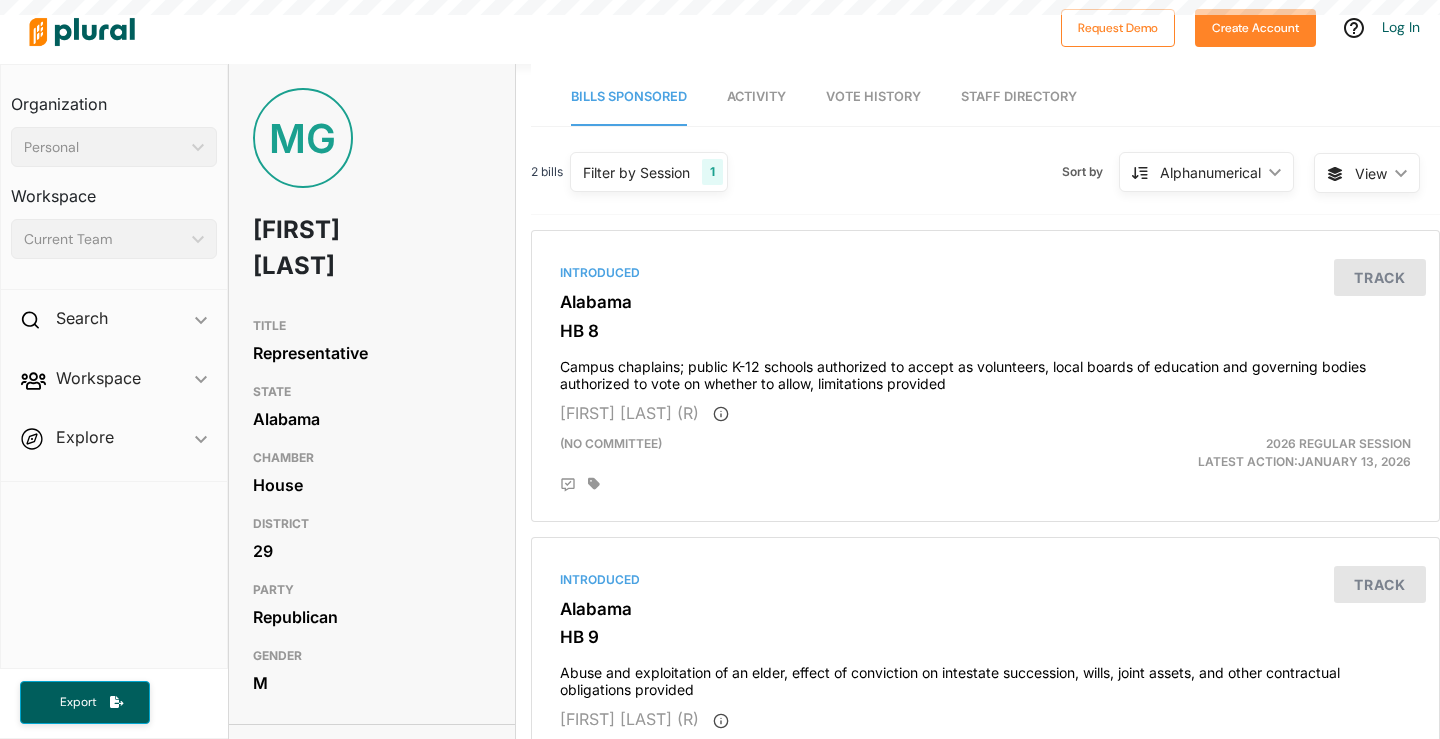 scroll, scrollTop: 0, scrollLeft: 0, axis: both 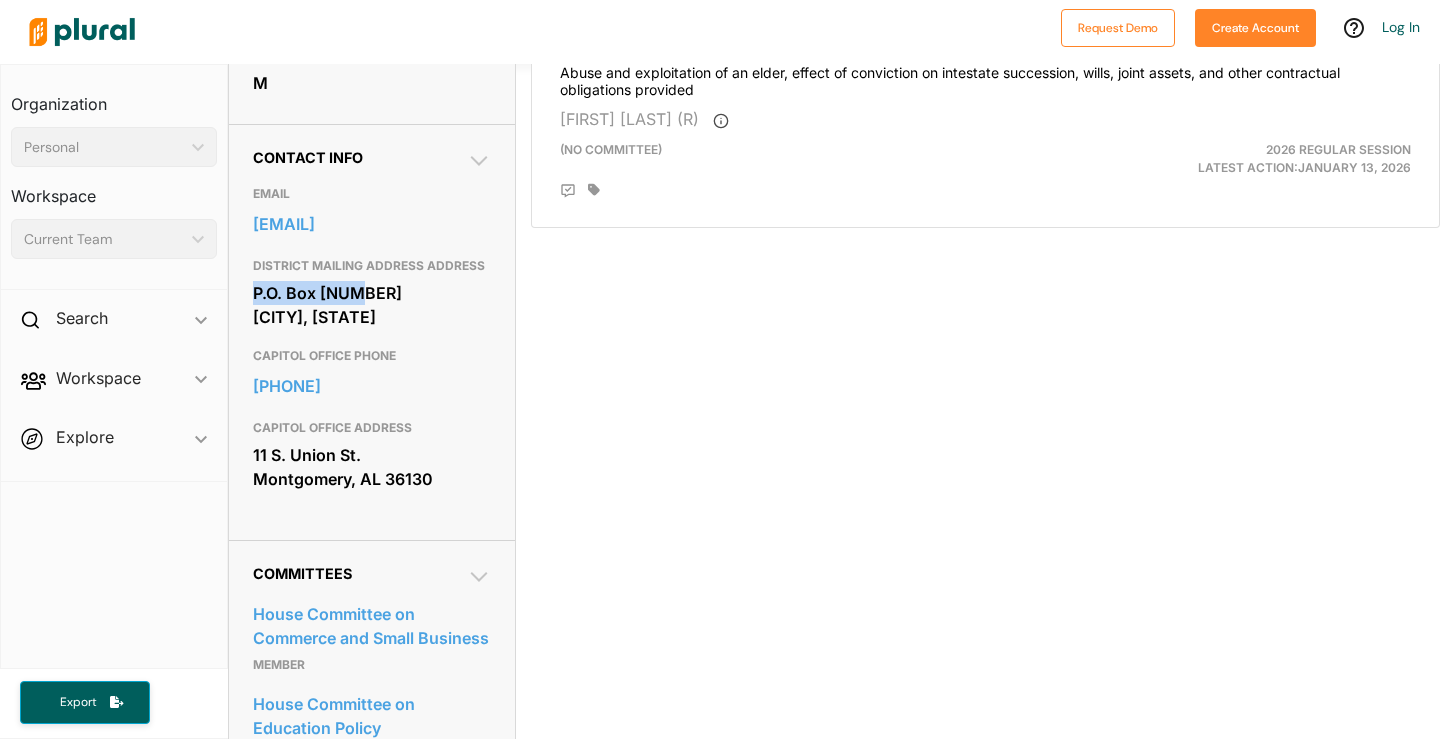 drag, startPoint x: 247, startPoint y: 252, endPoint x: 416, endPoint y: 242, distance: 169.2956 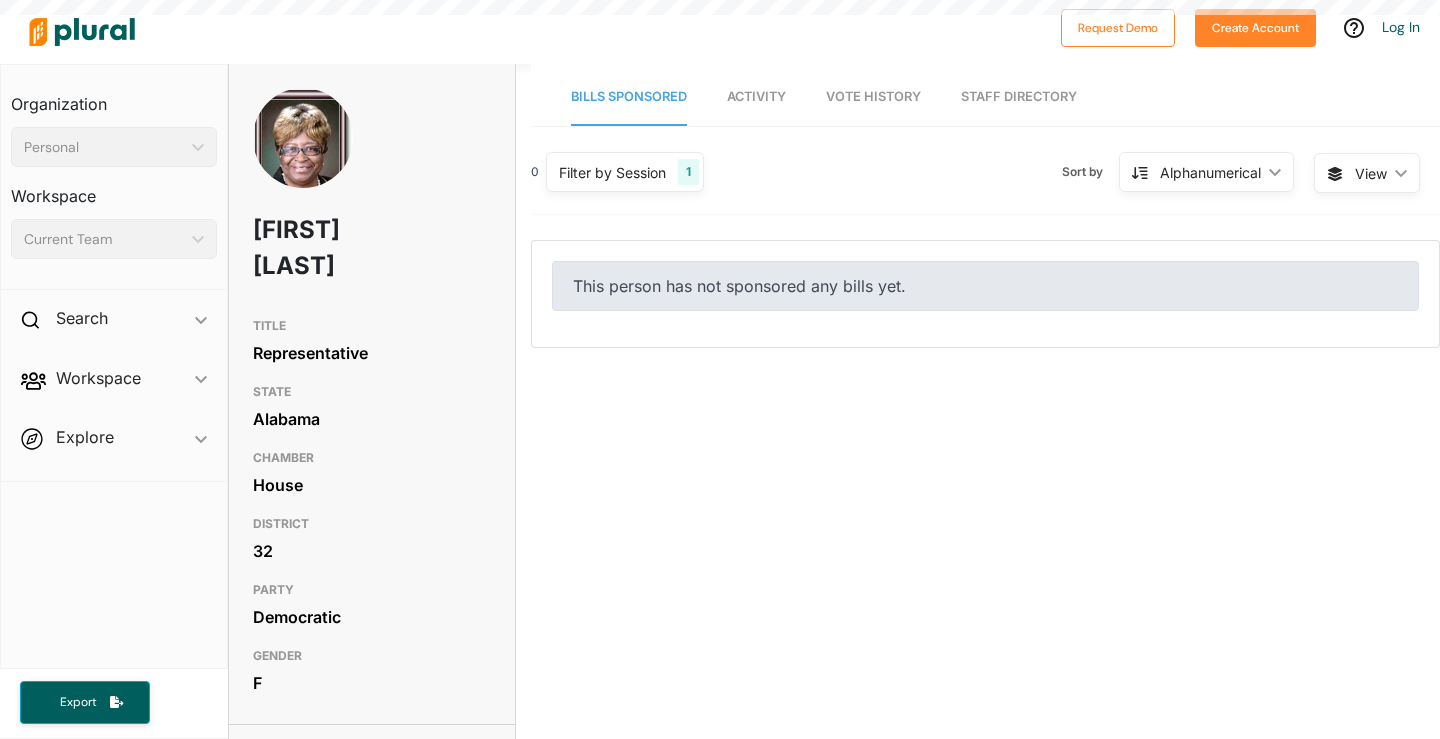 scroll, scrollTop: 0, scrollLeft: 0, axis: both 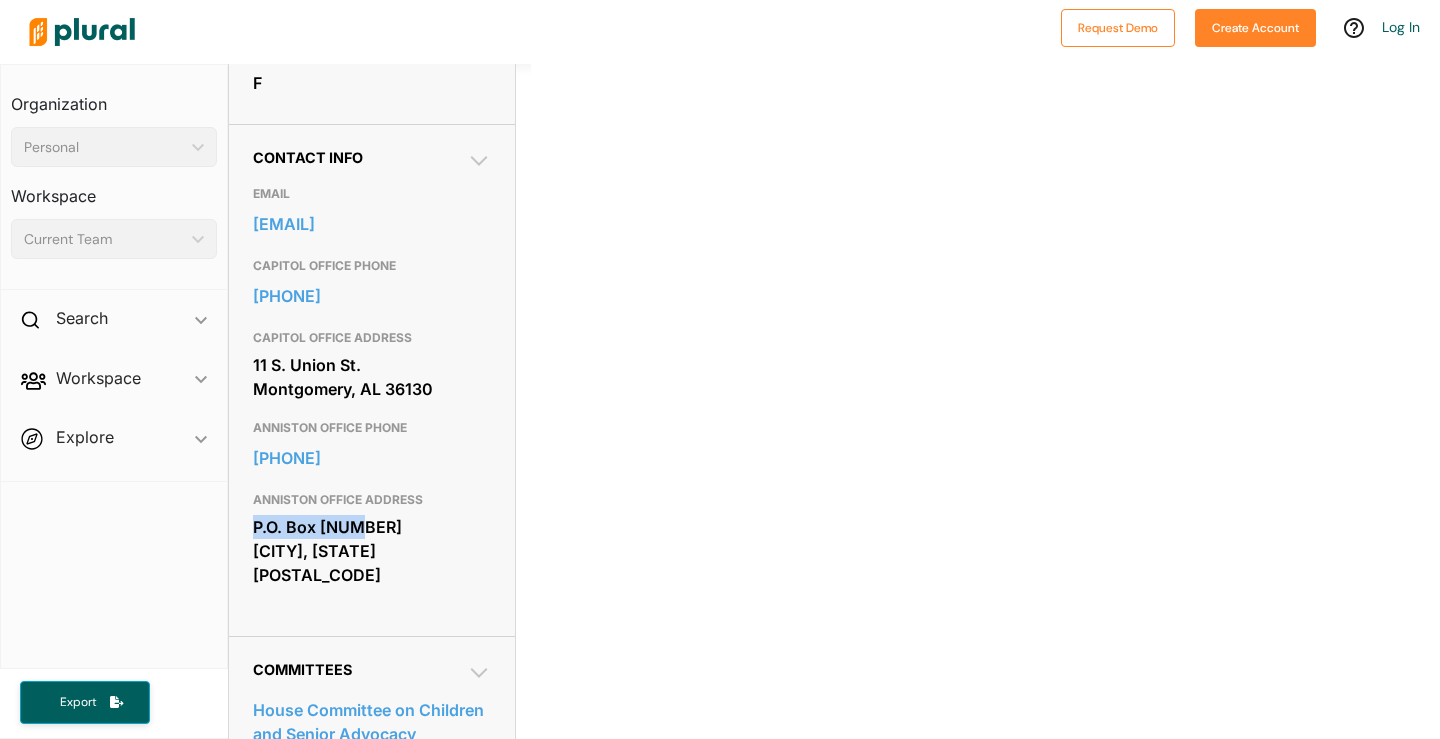 drag, startPoint x: 245, startPoint y: 521, endPoint x: 388, endPoint y: 532, distance: 143.42245 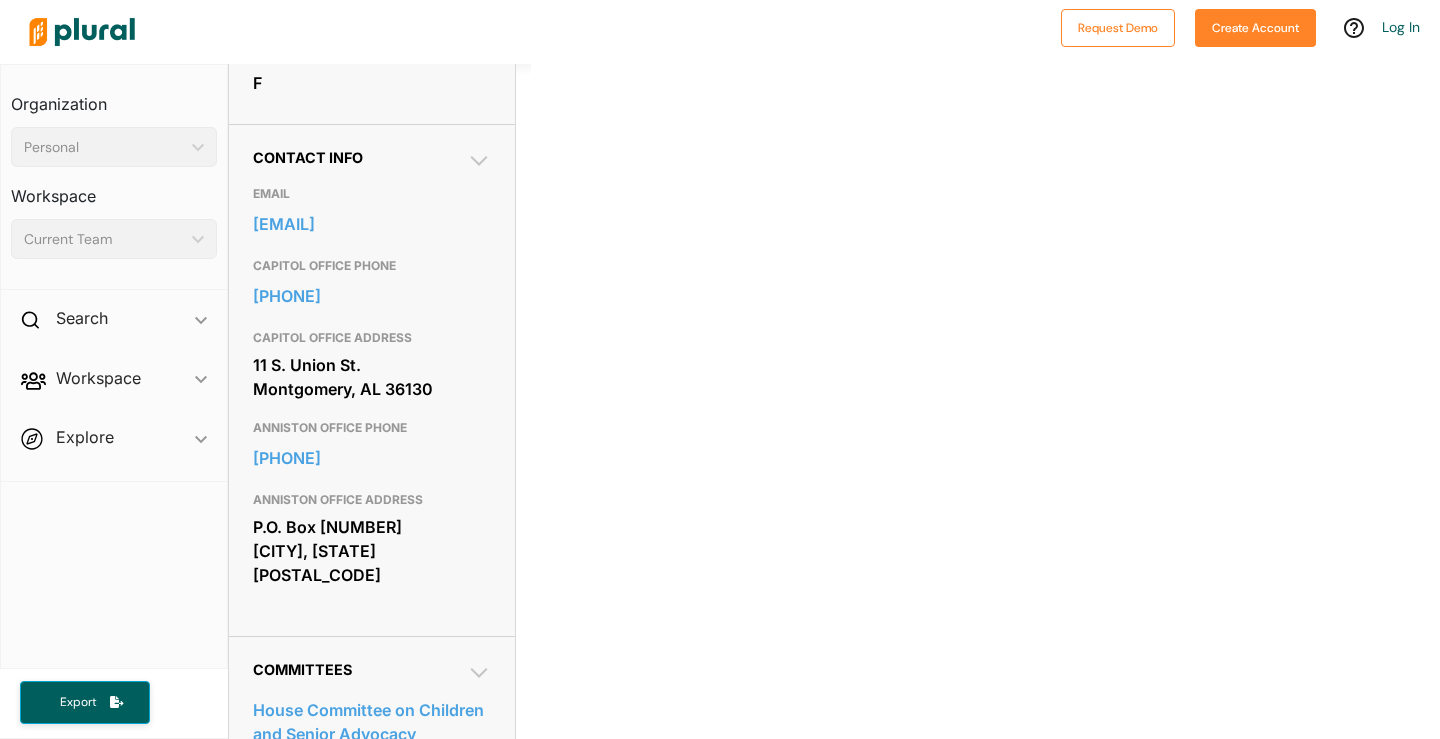 click on "Bills Sponsored Activity Vote History Staff Directory 1   bill Filter by Session 1 Filter by Session close Current Sessions Alabama 2026 Regular Session Alabama 2025 Regular Session Alabama 2024 Regular Session Alabama 2023 Second Special Session Alabama 2023 First Special Session Alabama 2023 Regular Session Alabama First Special Session 2022 Alabama First Special Session 2021 Alabama 2022 Regular Session Alabama 2021 Regular Session Alabama First Special Session 2019 Alabama 2020 Regular Session Alabama 2019 Regular Session Alabama 2018 Regular Session Alabama 2017 Regular Session Save Clear All Sort by Alphanumerical ic_keyboard_arrow_down Latest Action Latest Action Alphanumerical Alphanumerical View ic_keyboard_arrow_down Introduced Alabama HB 1 Motor vehicles; suspension of driver license and ignition interlock device following first driving while under the influence conviction required Barbara Boyd (D) (no committee) 2026 Regular Session    Latest Action:  January 13, 2026   Track" at bounding box center (985, 362) 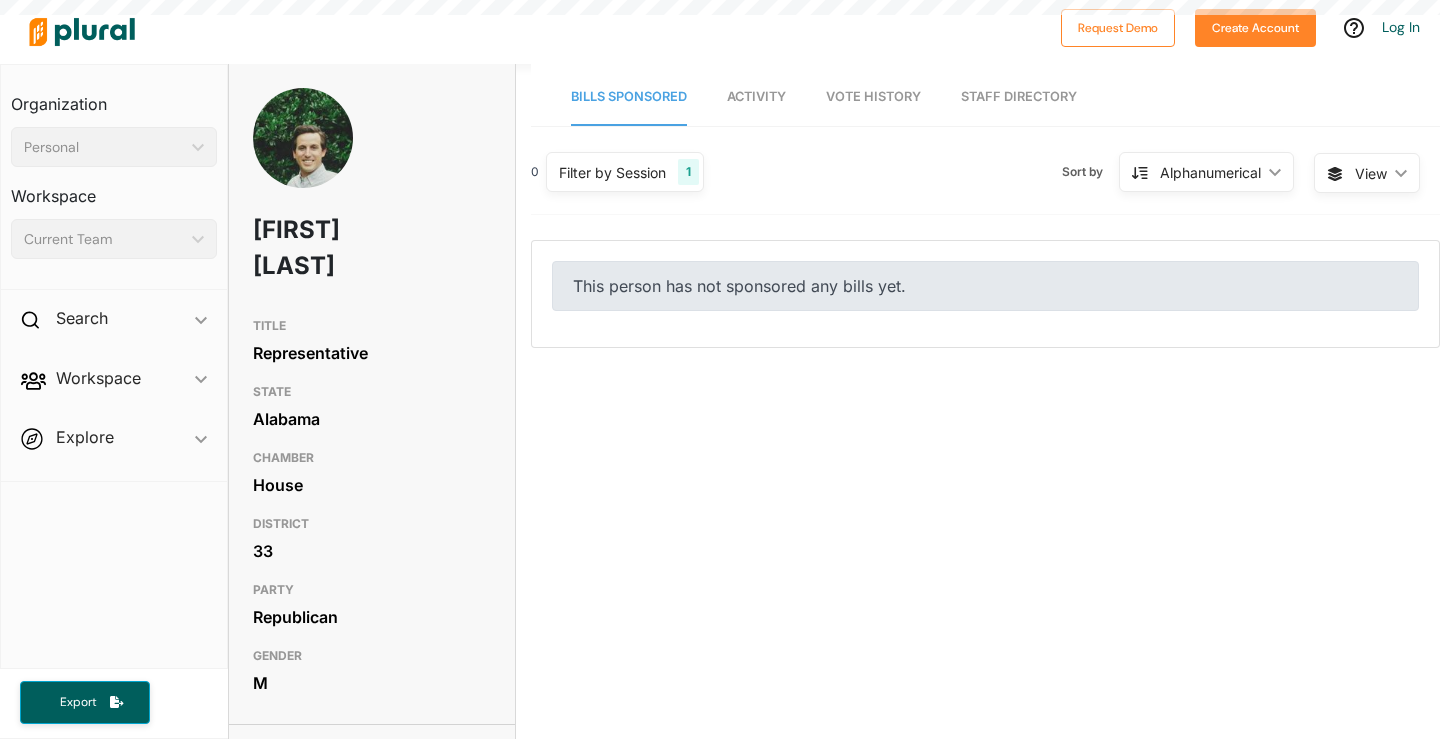 scroll, scrollTop: 0, scrollLeft: 0, axis: both 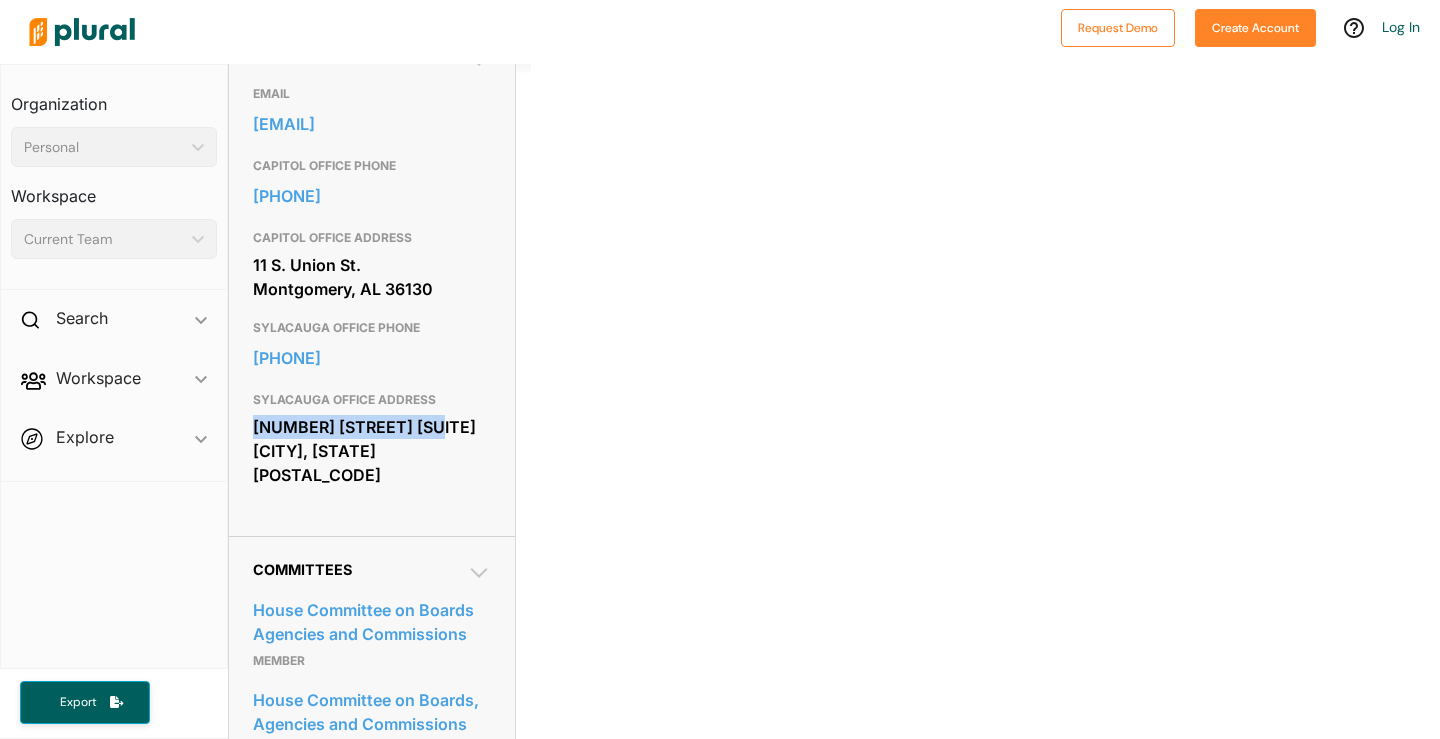drag, startPoint x: 250, startPoint y: 431, endPoint x: 463, endPoint y: 418, distance: 213.39635 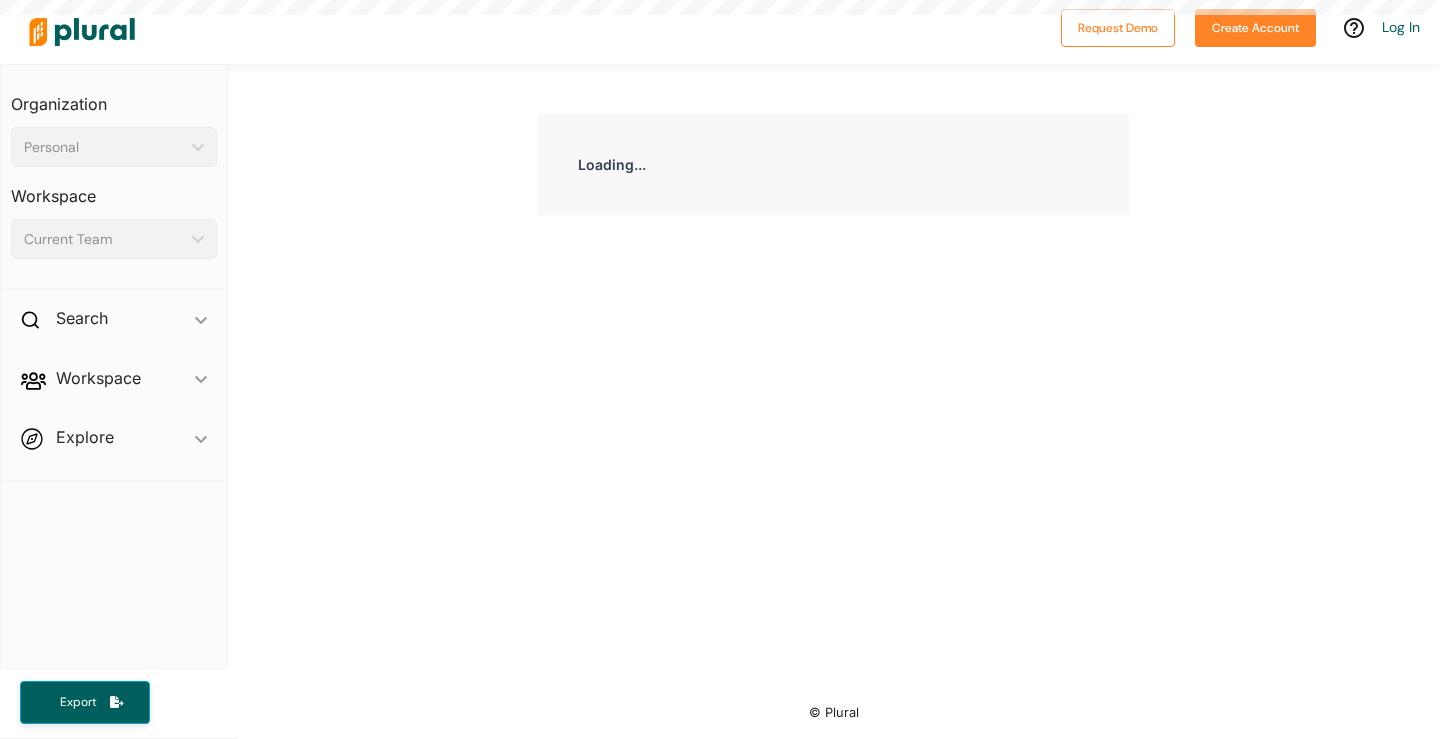 scroll, scrollTop: 0, scrollLeft: 0, axis: both 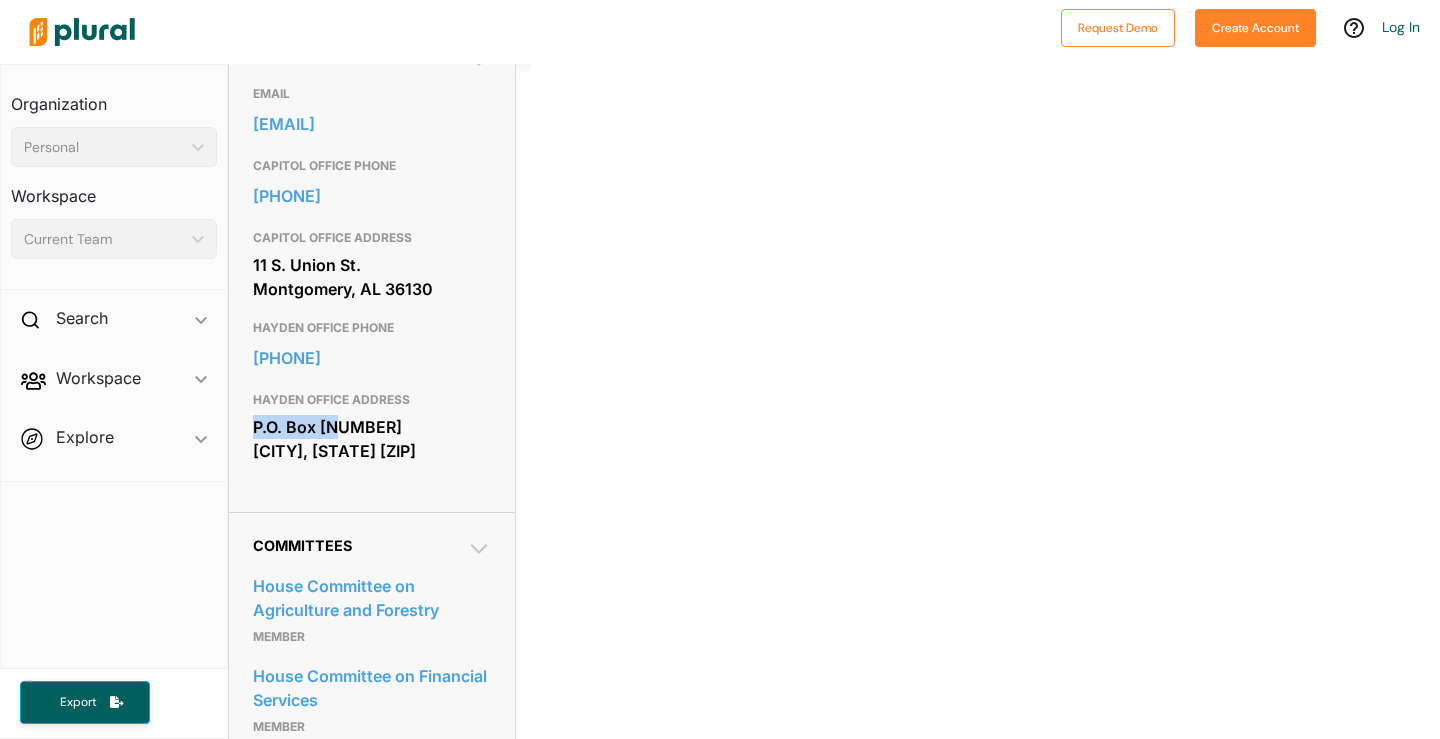 drag, startPoint x: 249, startPoint y: 446, endPoint x: 363, endPoint y: 442, distance: 114.07015 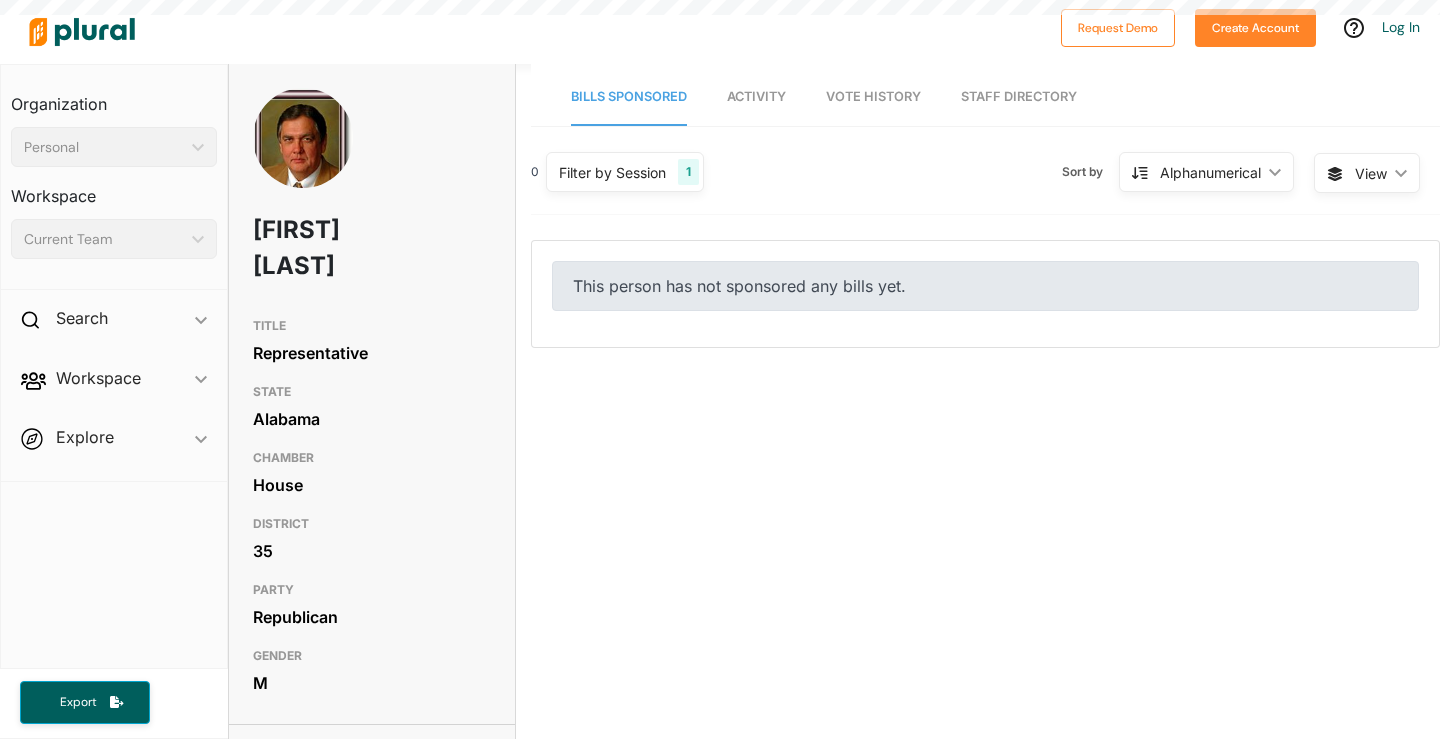 scroll, scrollTop: 0, scrollLeft: 0, axis: both 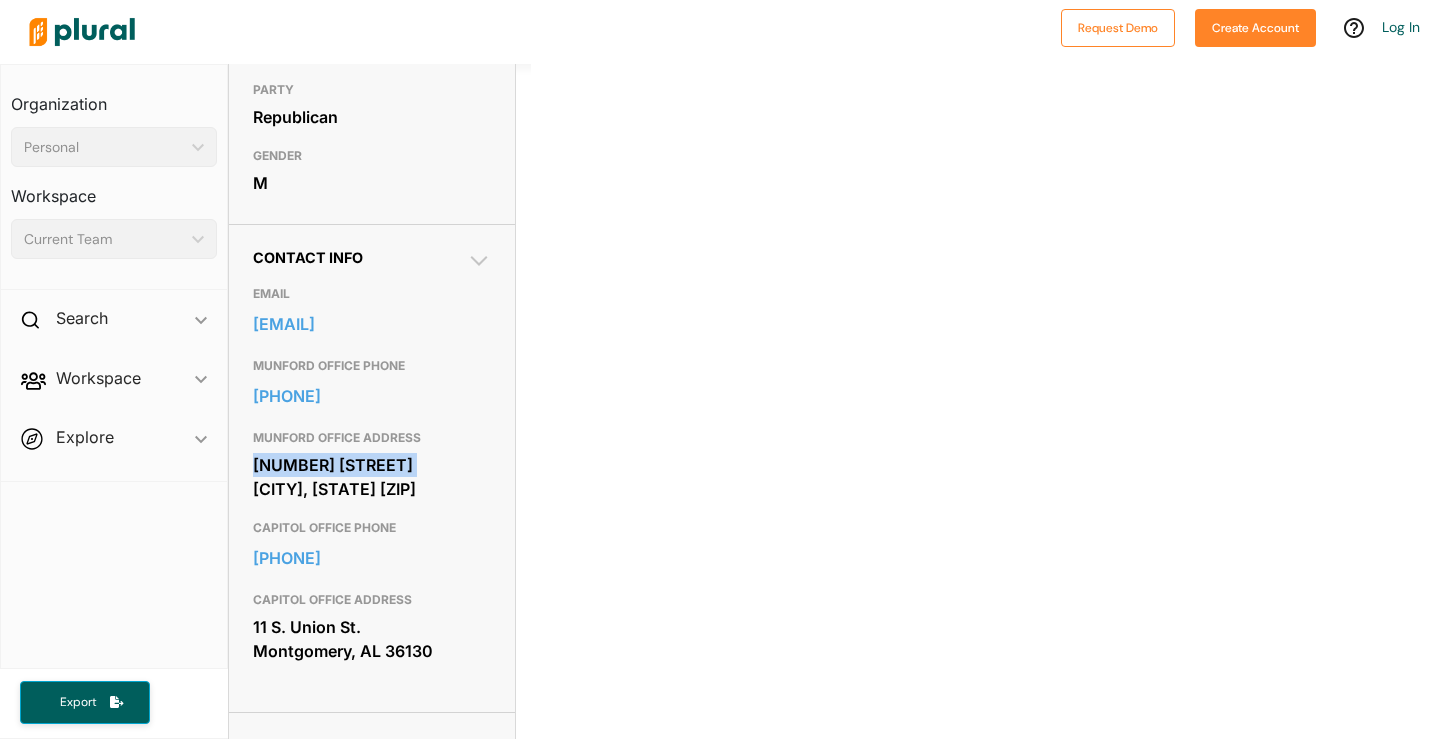drag, startPoint x: 245, startPoint y: 429, endPoint x: 421, endPoint y: 420, distance: 176.22997 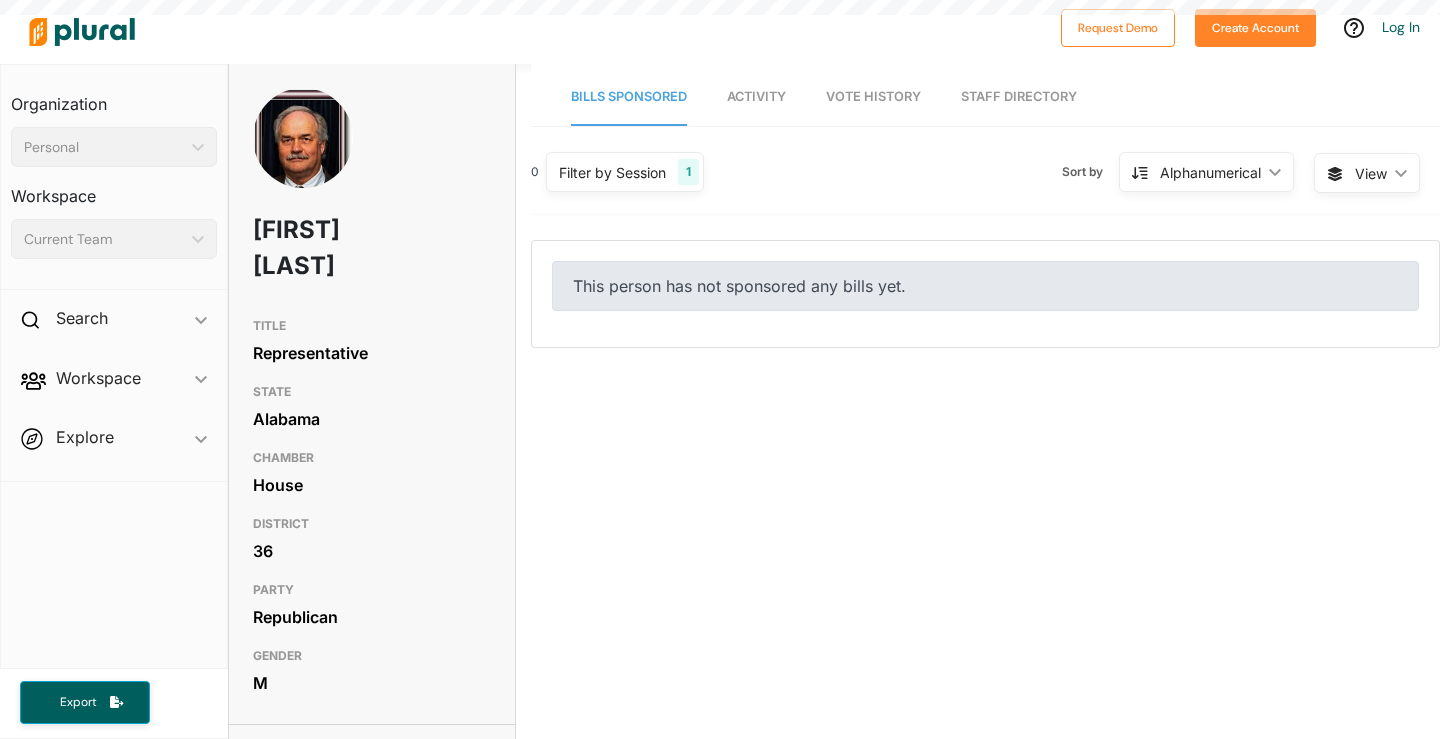 scroll, scrollTop: 0, scrollLeft: 0, axis: both 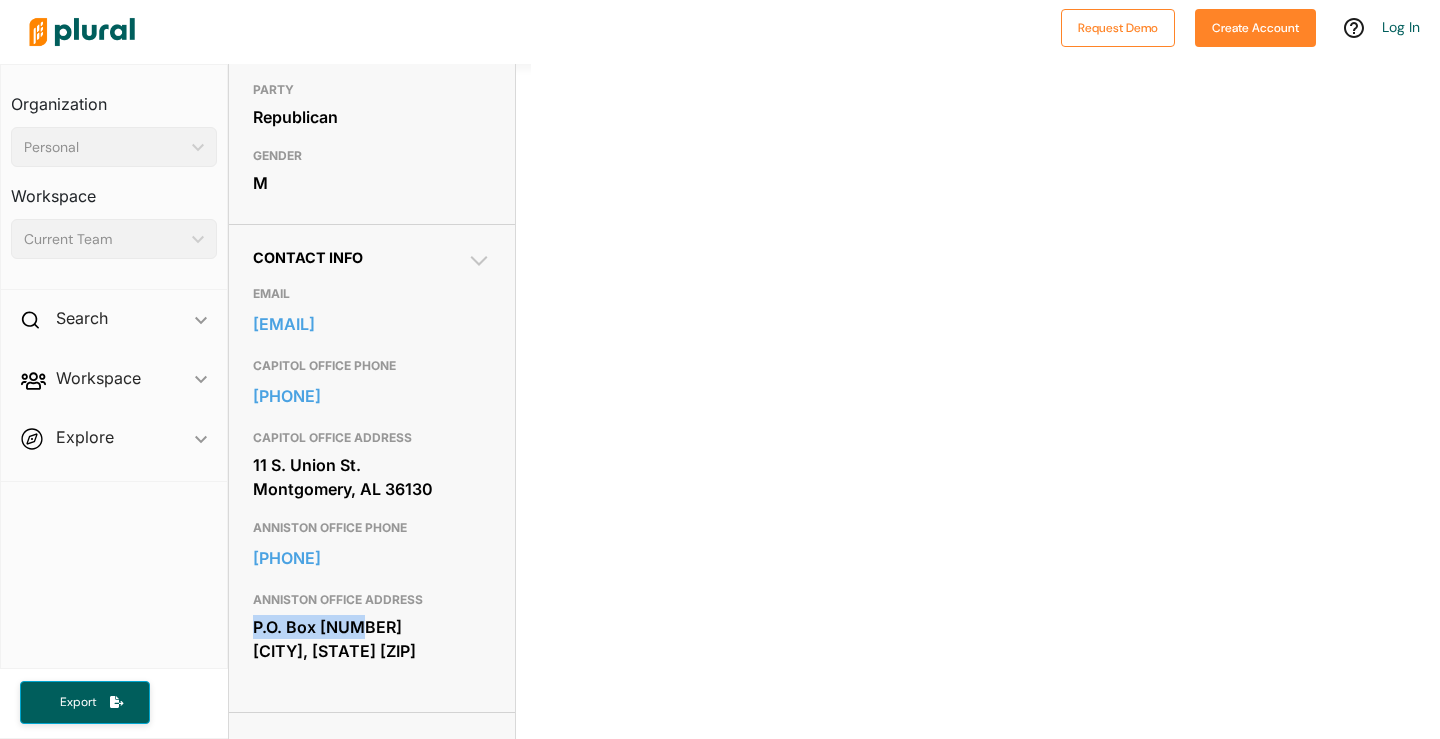 drag, startPoint x: 242, startPoint y: 623, endPoint x: 425, endPoint y: 617, distance: 183.09833 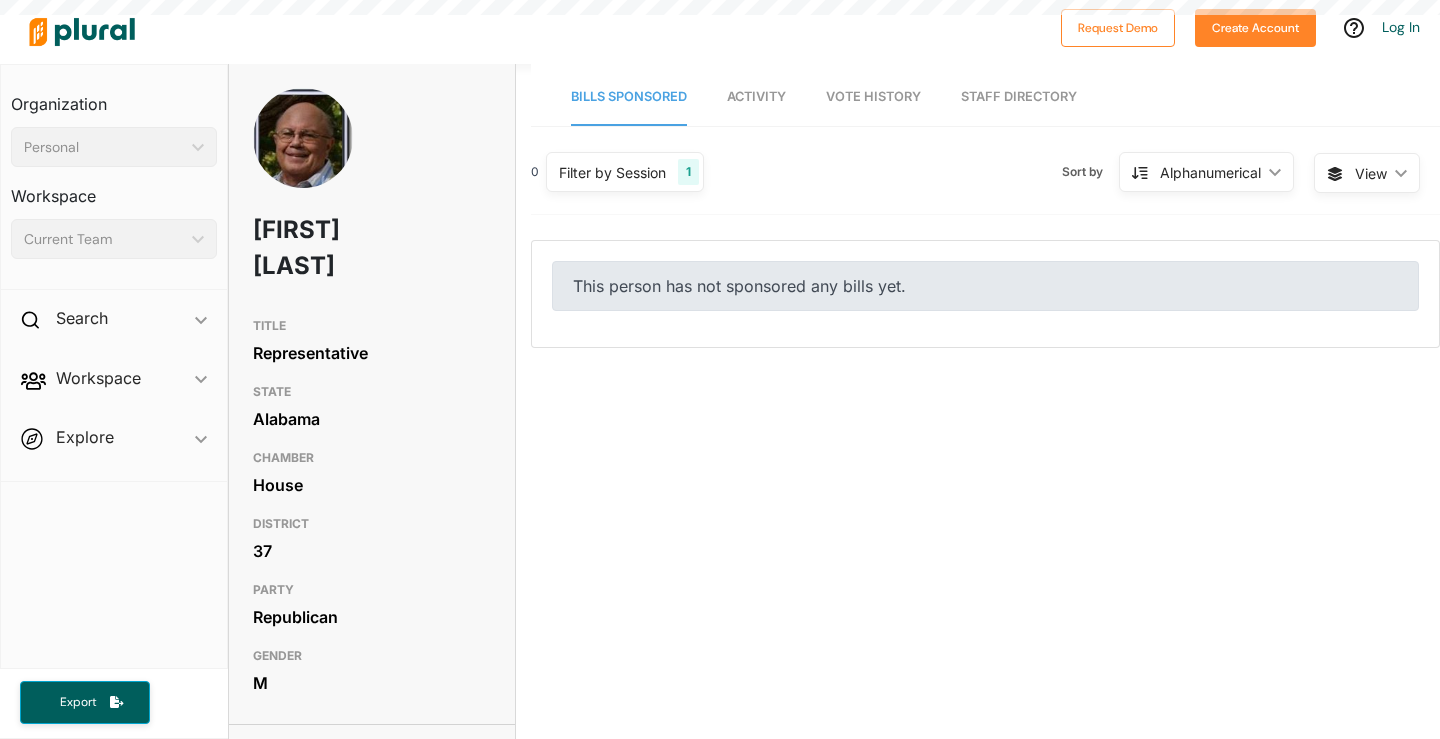 scroll, scrollTop: 0, scrollLeft: 0, axis: both 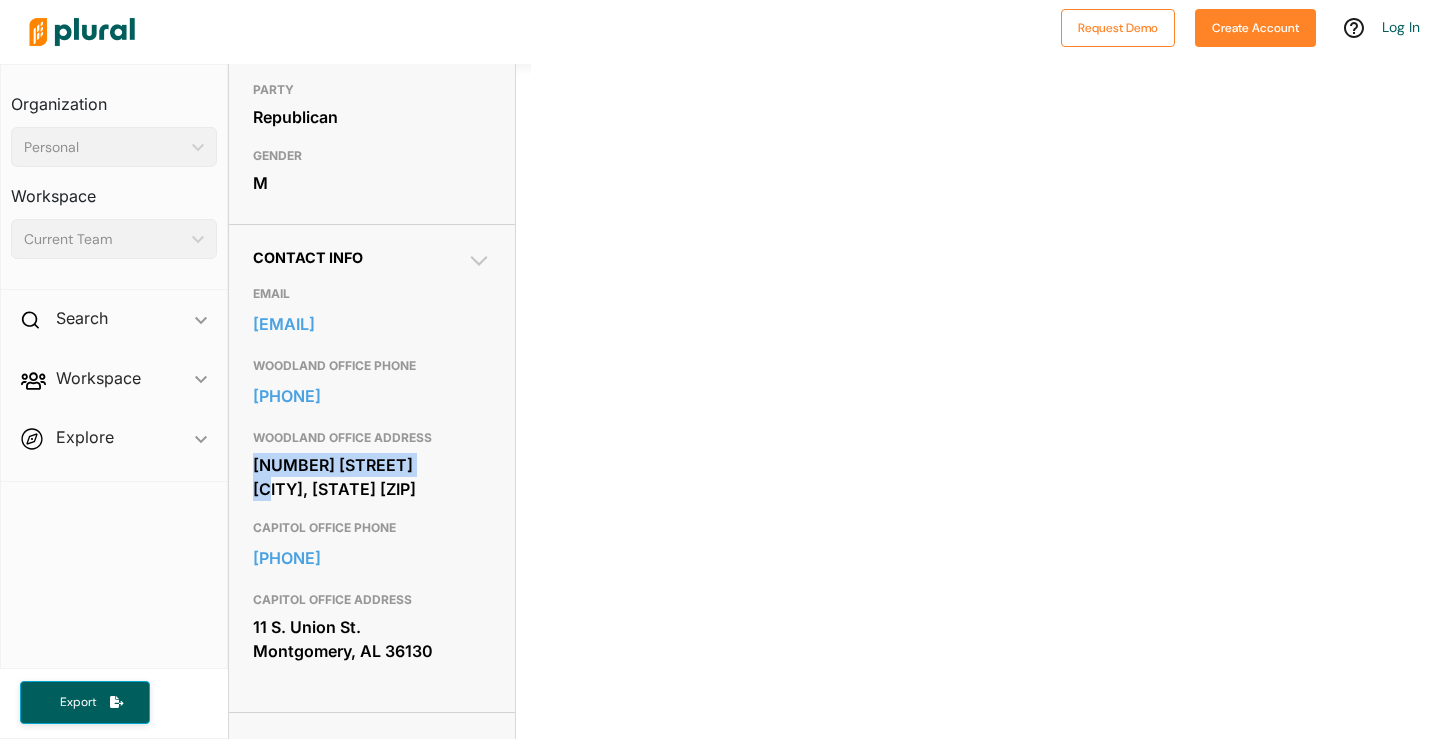 drag, startPoint x: 247, startPoint y: 419, endPoint x: 490, endPoint y: 420, distance: 243.00206 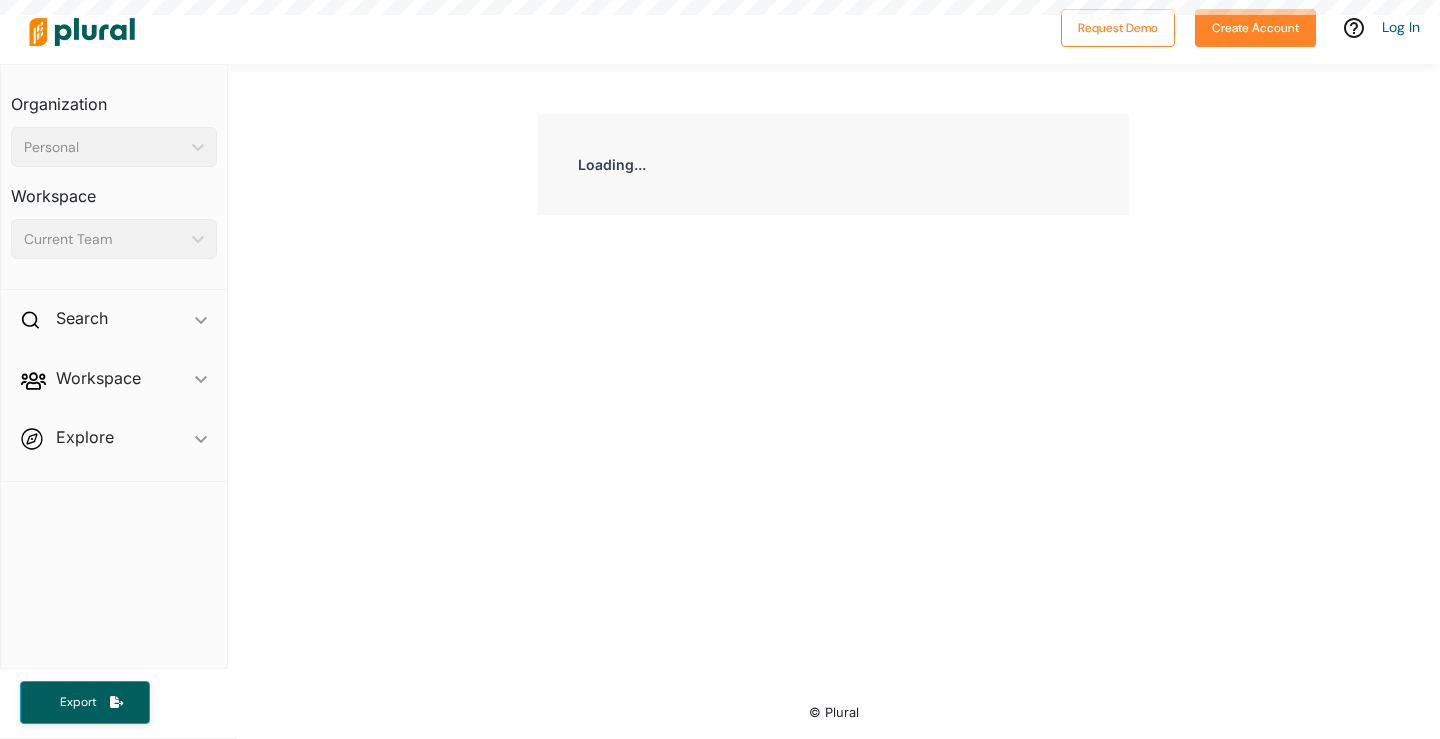 scroll, scrollTop: 0, scrollLeft: 0, axis: both 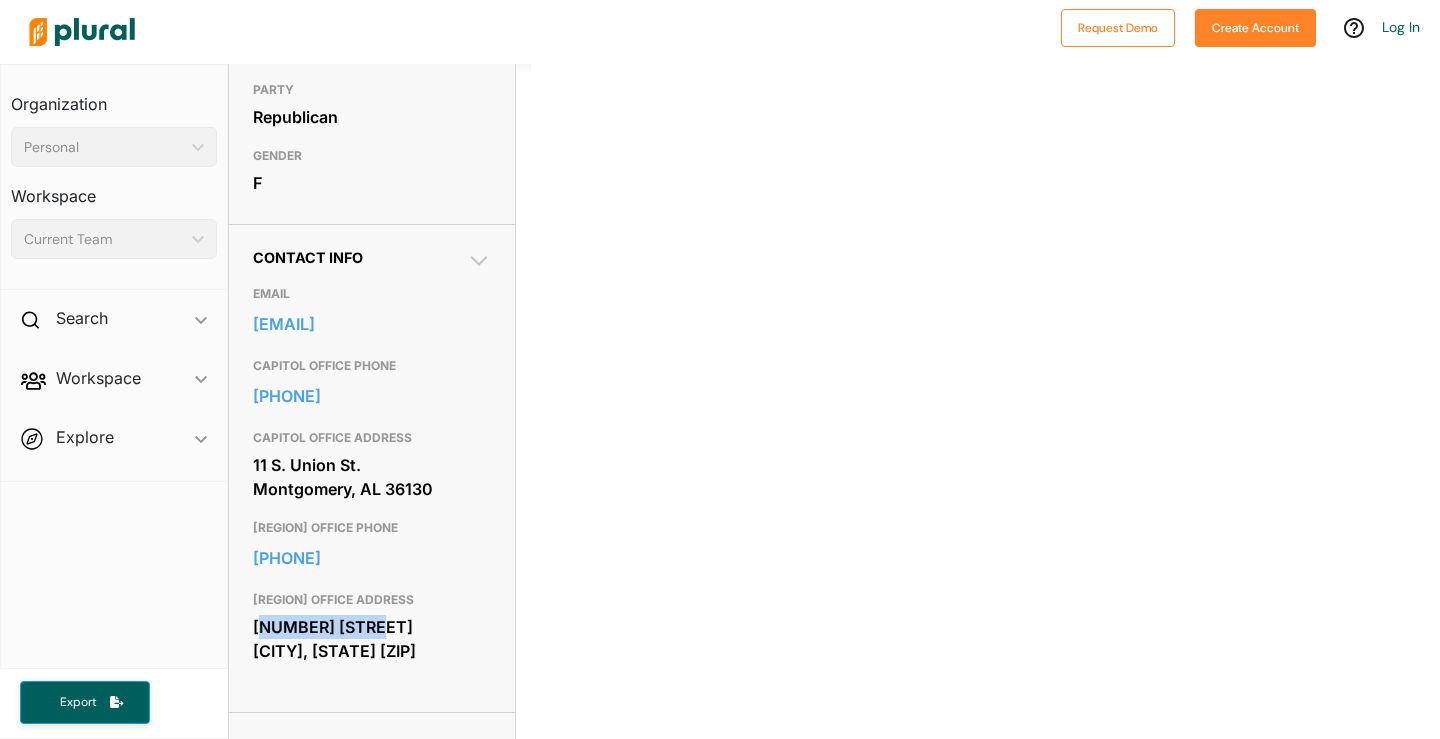drag, startPoint x: 258, startPoint y: 623, endPoint x: 462, endPoint y: 628, distance: 204.06126 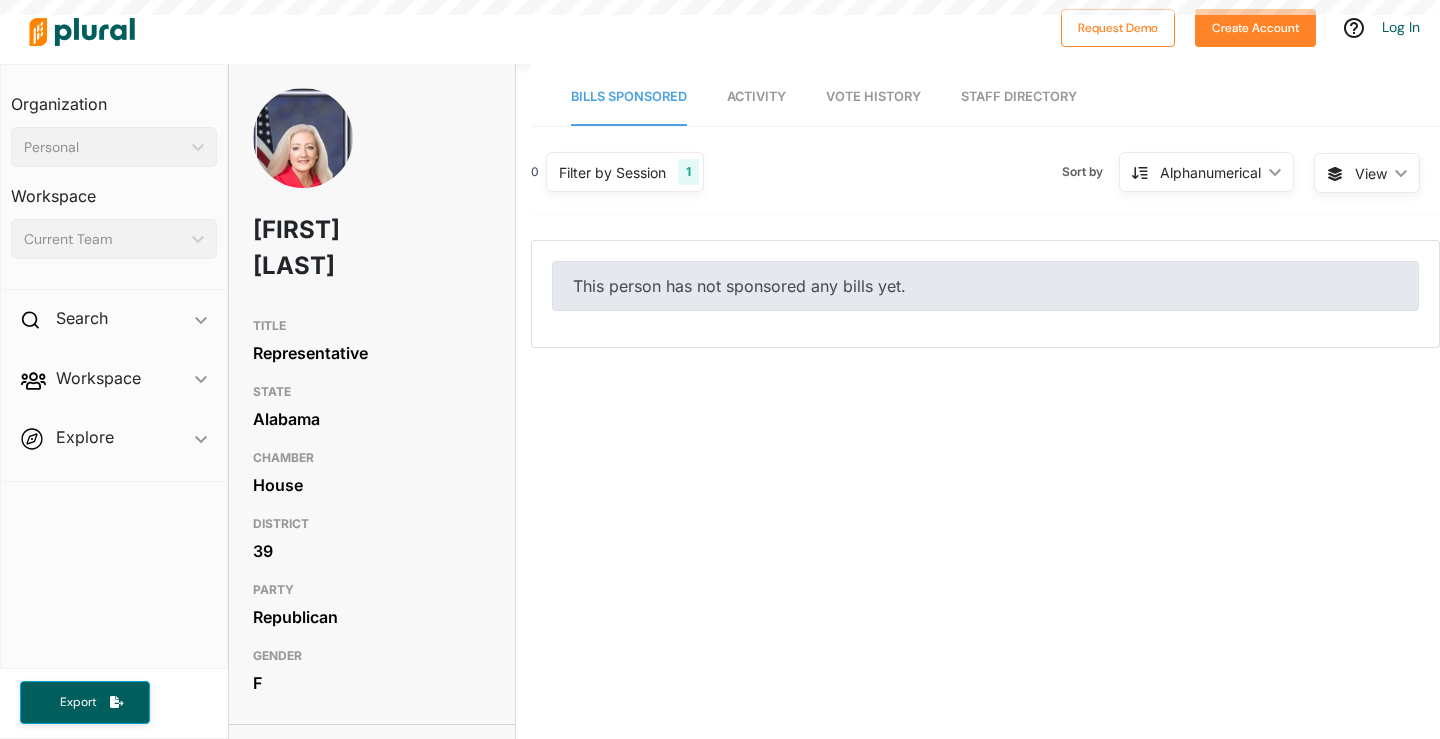 scroll, scrollTop: 0, scrollLeft: 0, axis: both 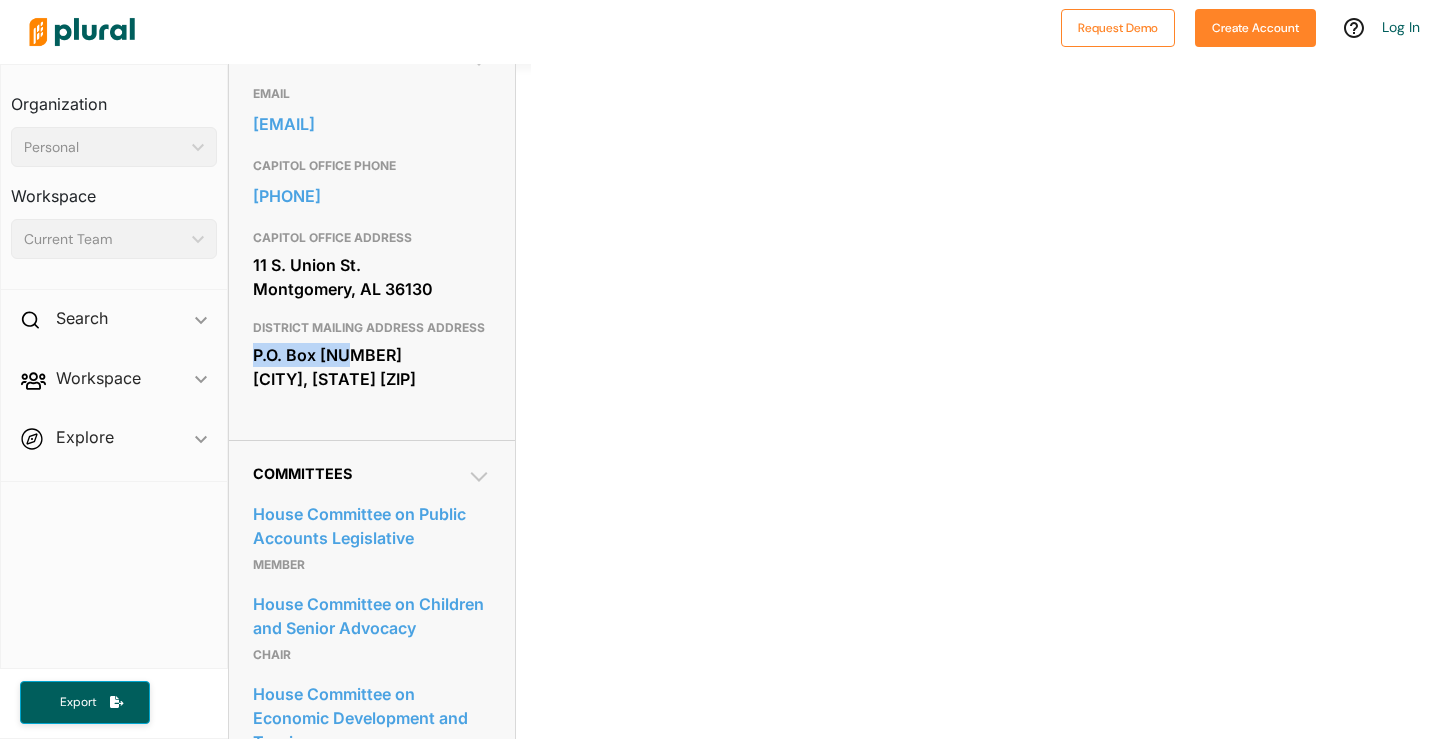 drag, startPoint x: 242, startPoint y: 353, endPoint x: 399, endPoint y: 342, distance: 157.38487 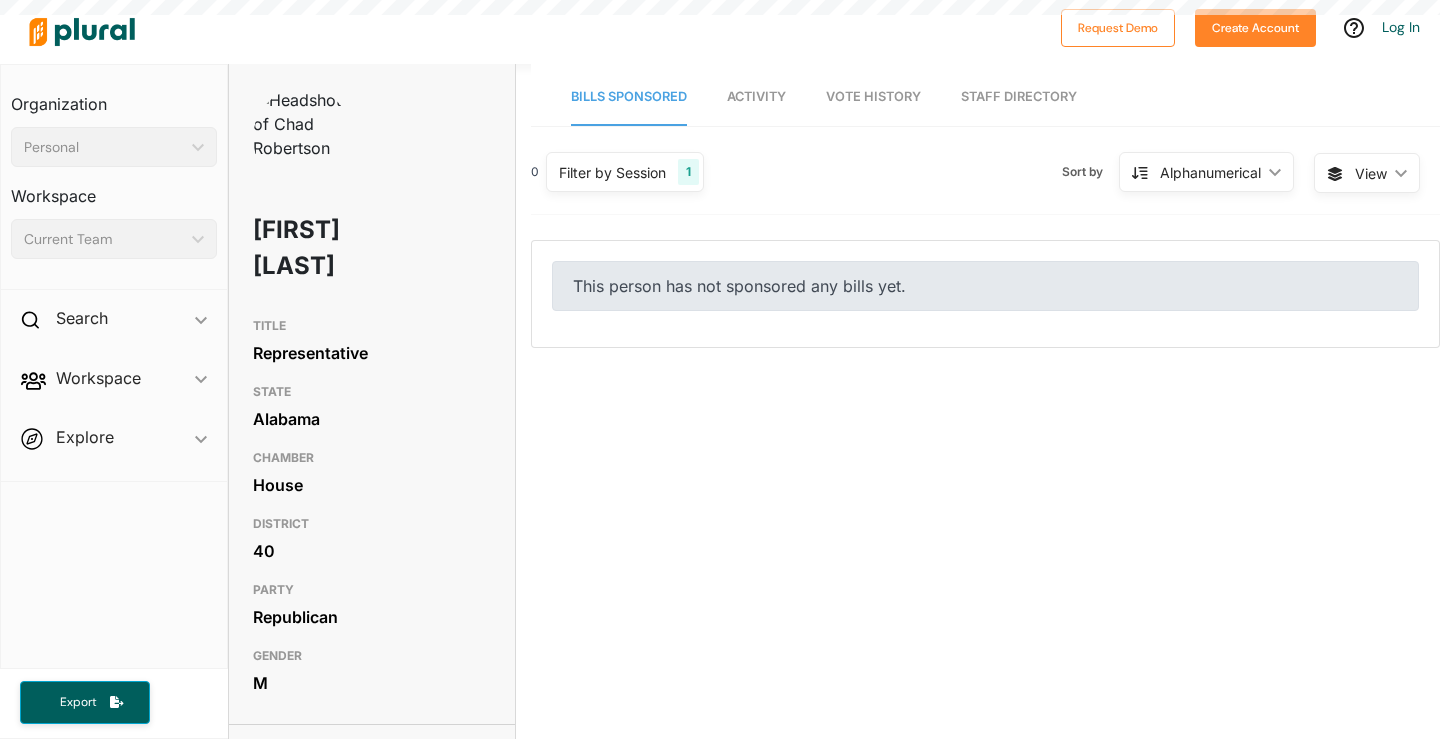 scroll, scrollTop: 0, scrollLeft: 0, axis: both 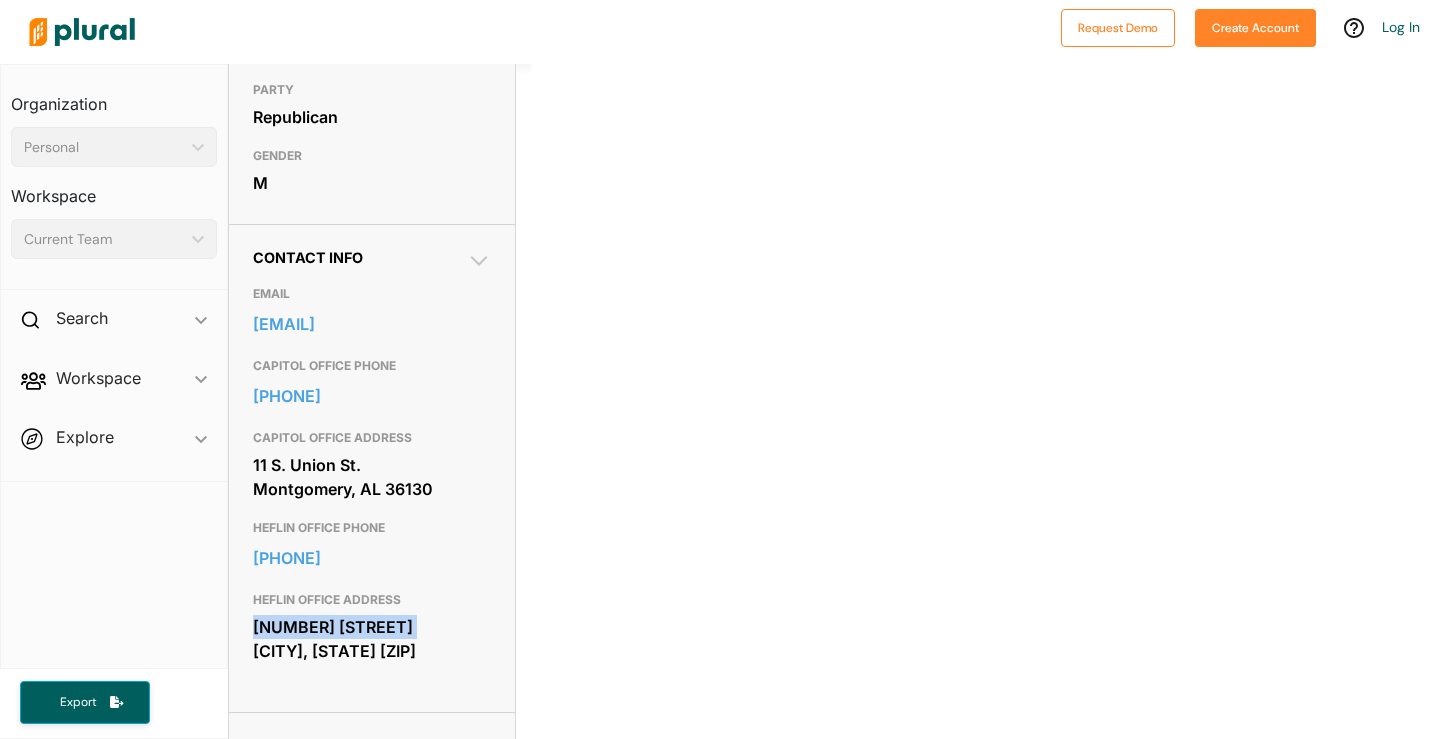 drag, startPoint x: 240, startPoint y: 645, endPoint x: 456, endPoint y: 656, distance: 216.2799 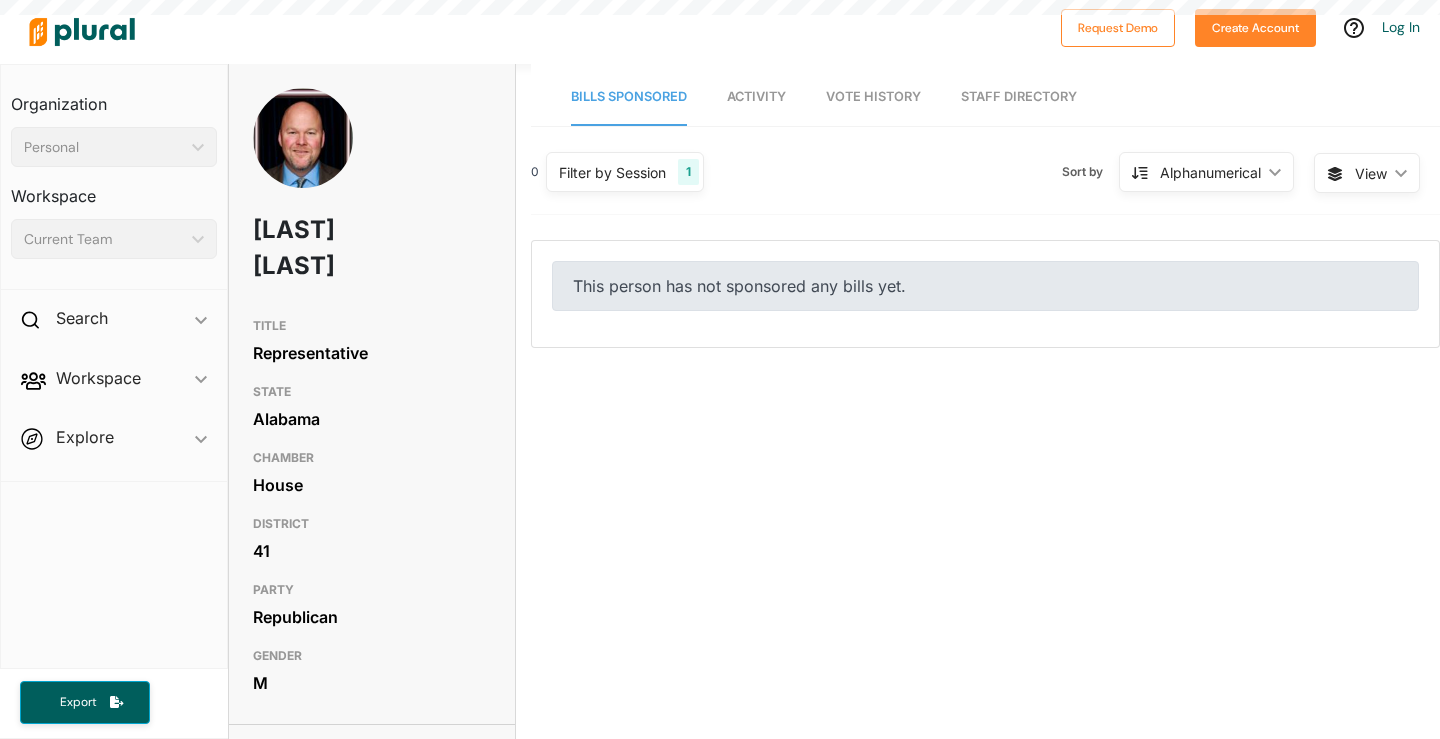scroll, scrollTop: 0, scrollLeft: 0, axis: both 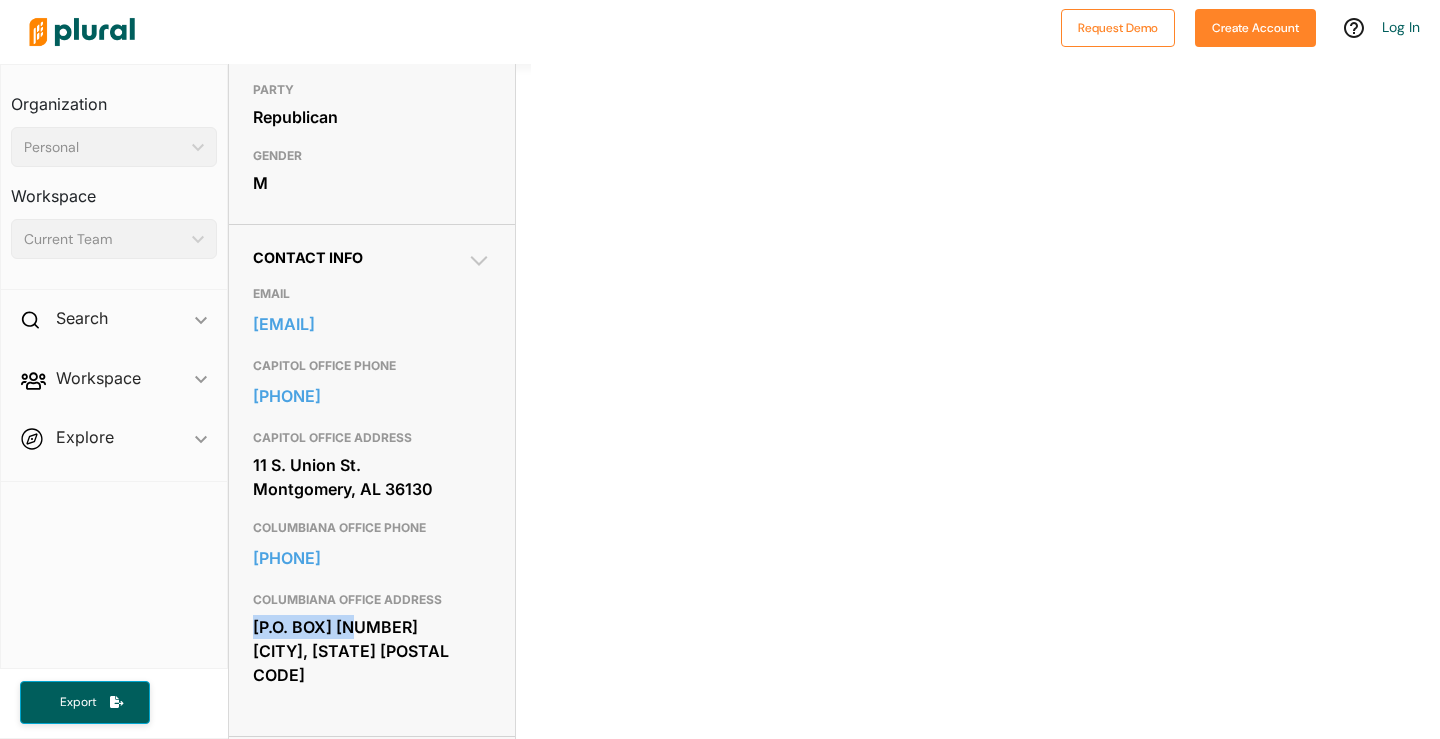 drag, startPoint x: 248, startPoint y: 593, endPoint x: 391, endPoint y: 580, distance: 143.58969 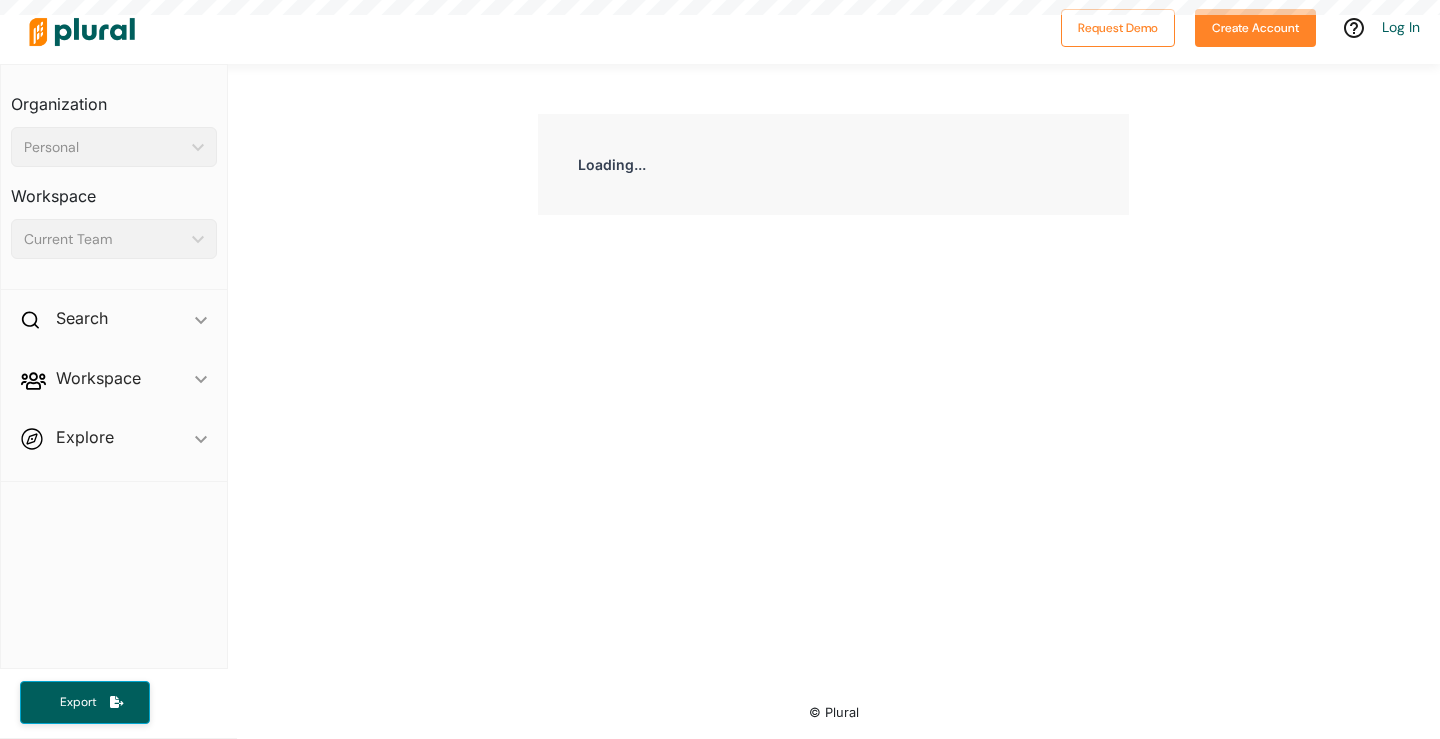 scroll, scrollTop: 0, scrollLeft: 0, axis: both 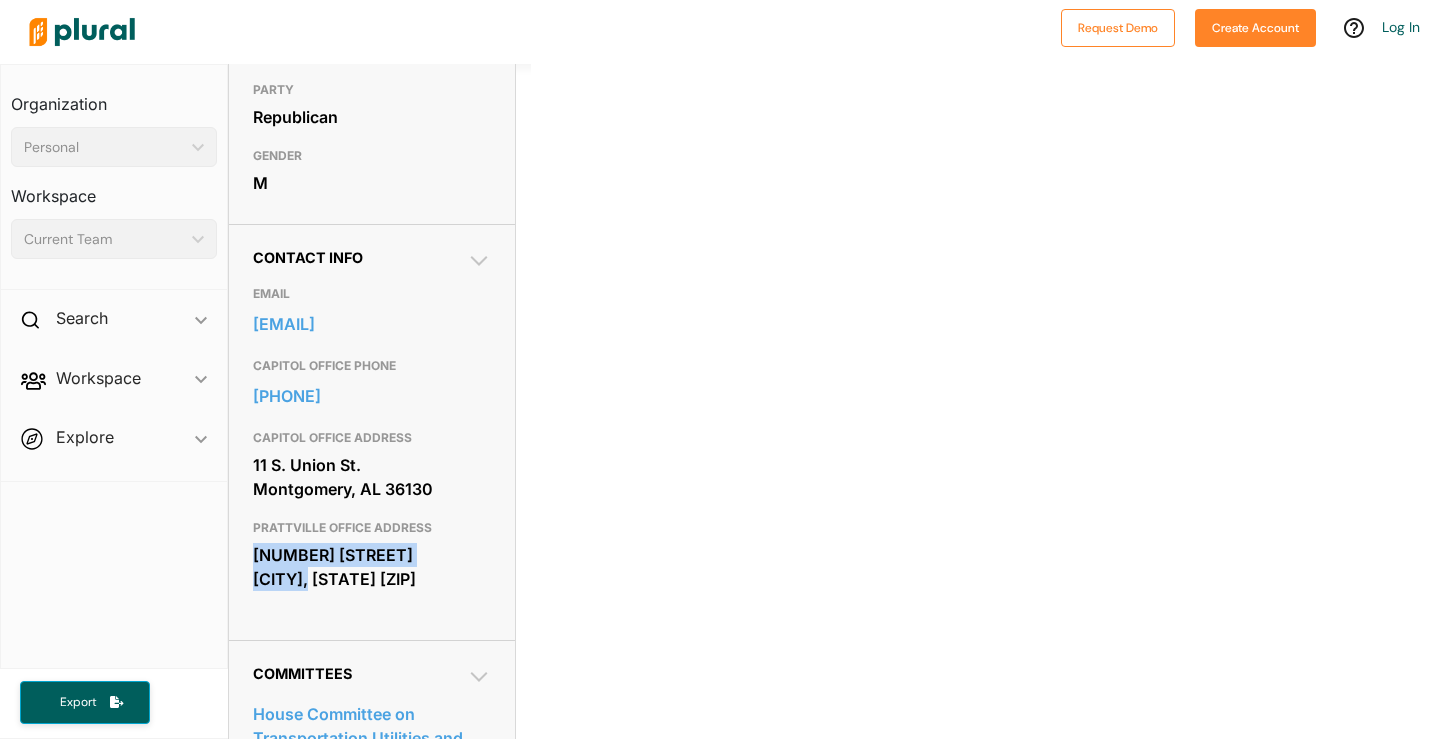drag, startPoint x: 250, startPoint y: 517, endPoint x: 505, endPoint y: 519, distance: 255.00784 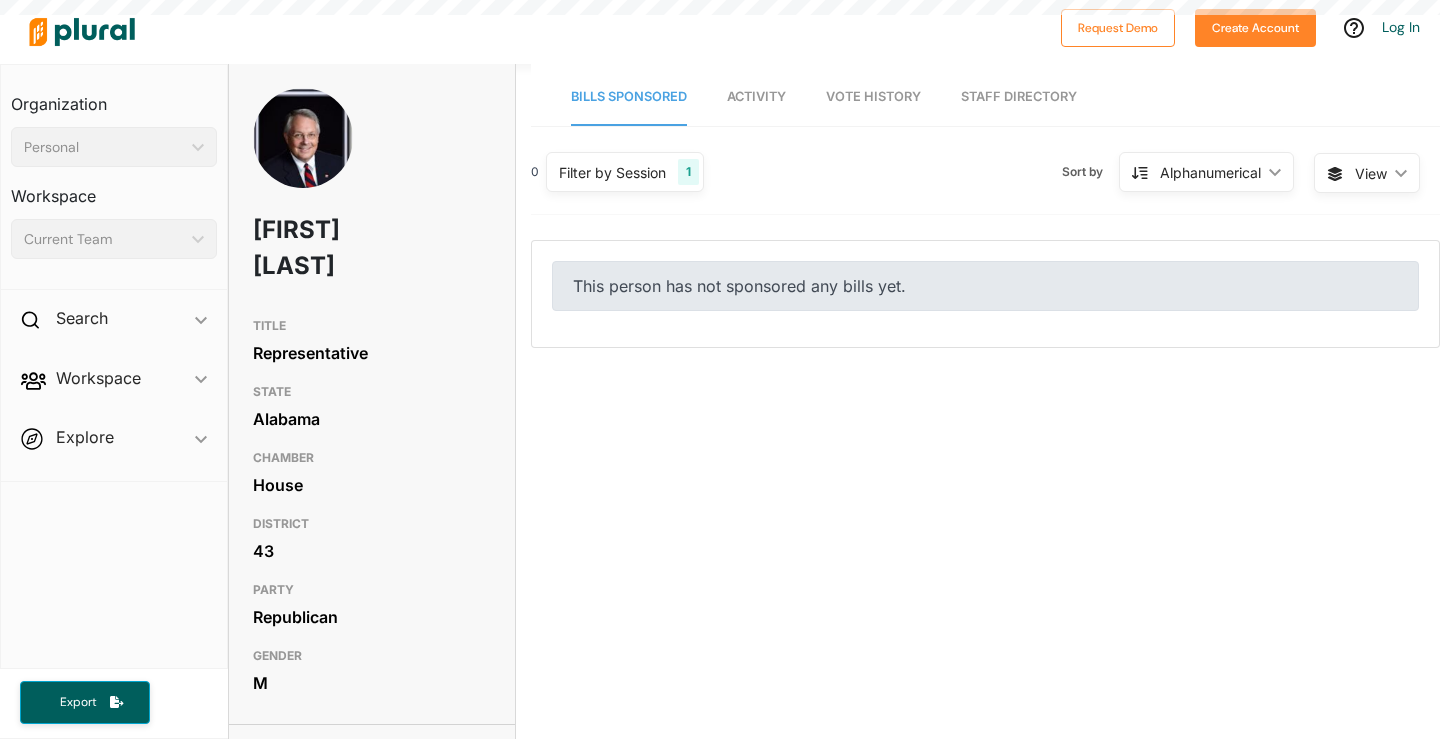 scroll, scrollTop: 0, scrollLeft: 0, axis: both 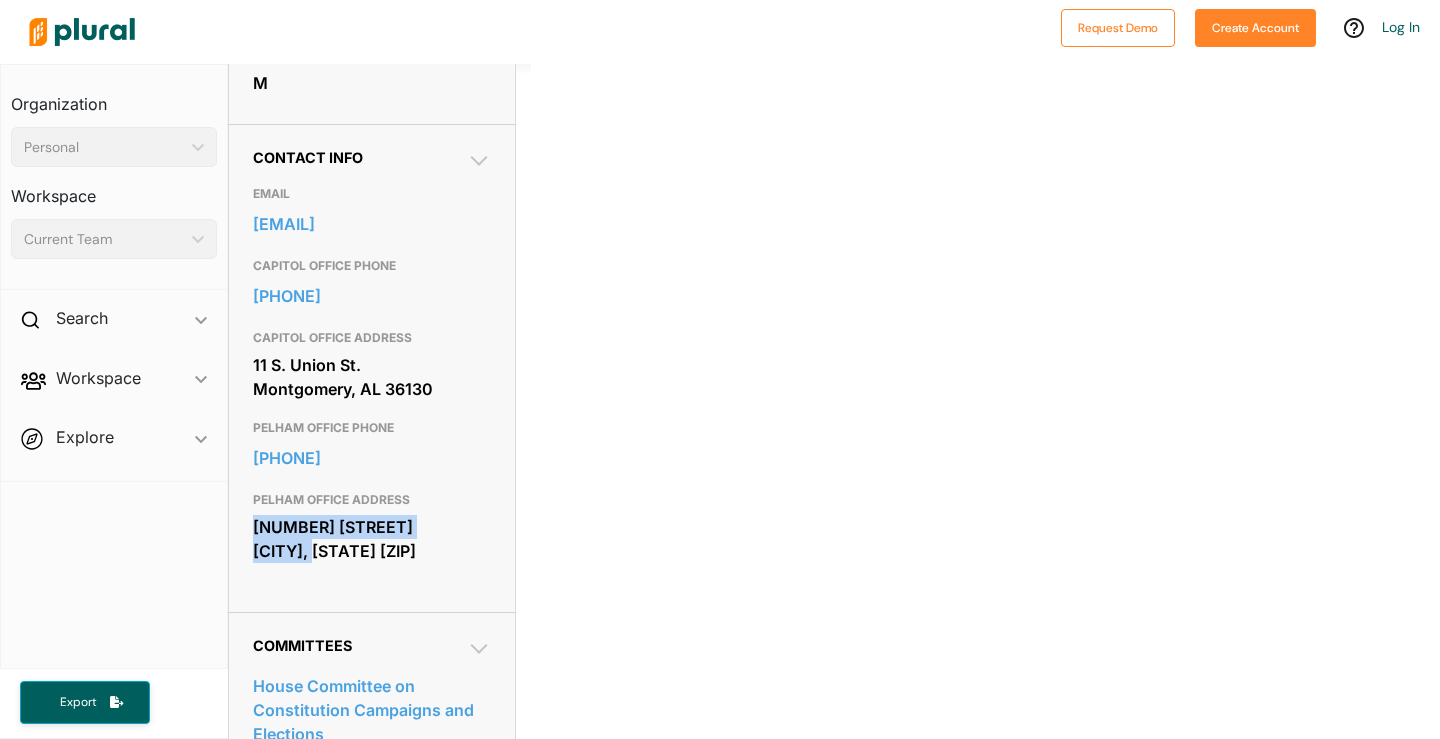 drag, startPoint x: 246, startPoint y: 525, endPoint x: 482, endPoint y: 523, distance: 236.00847 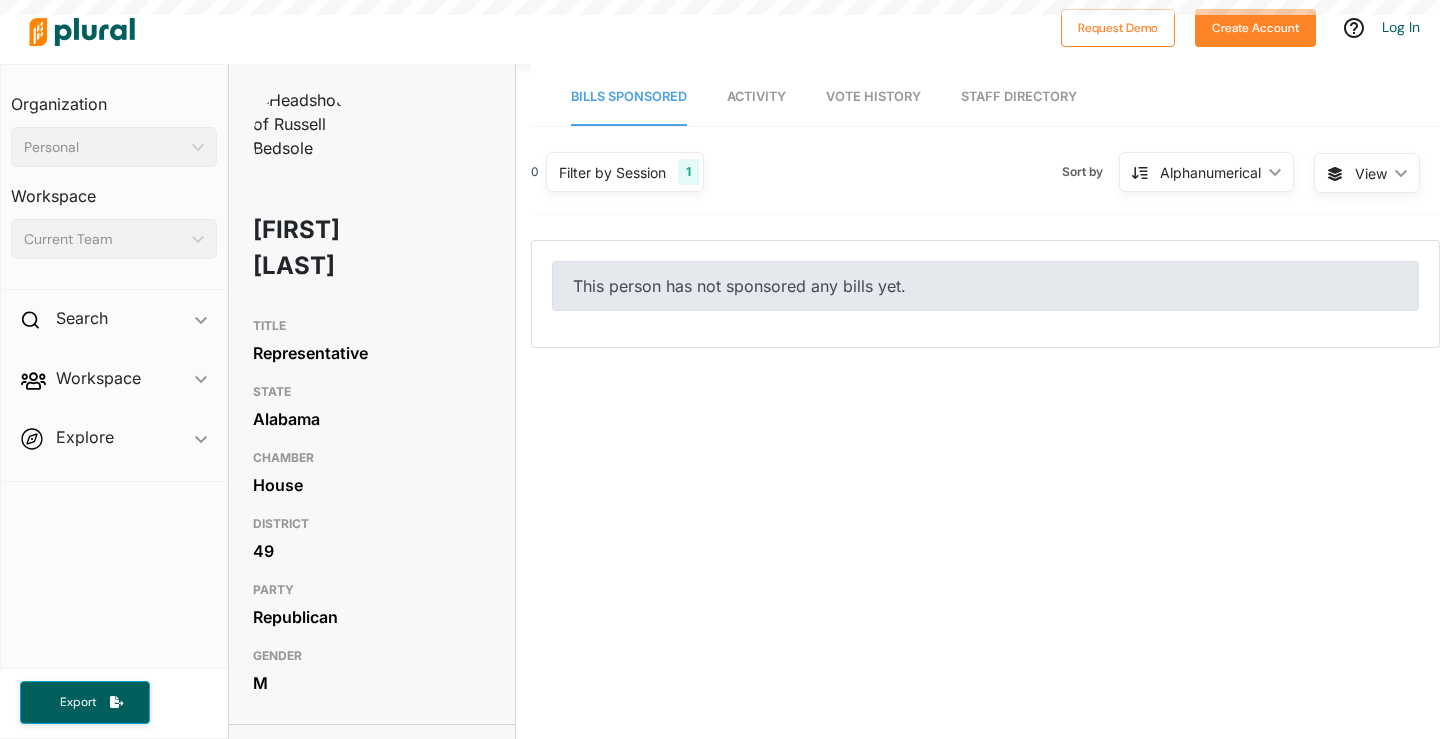 scroll, scrollTop: 0, scrollLeft: 0, axis: both 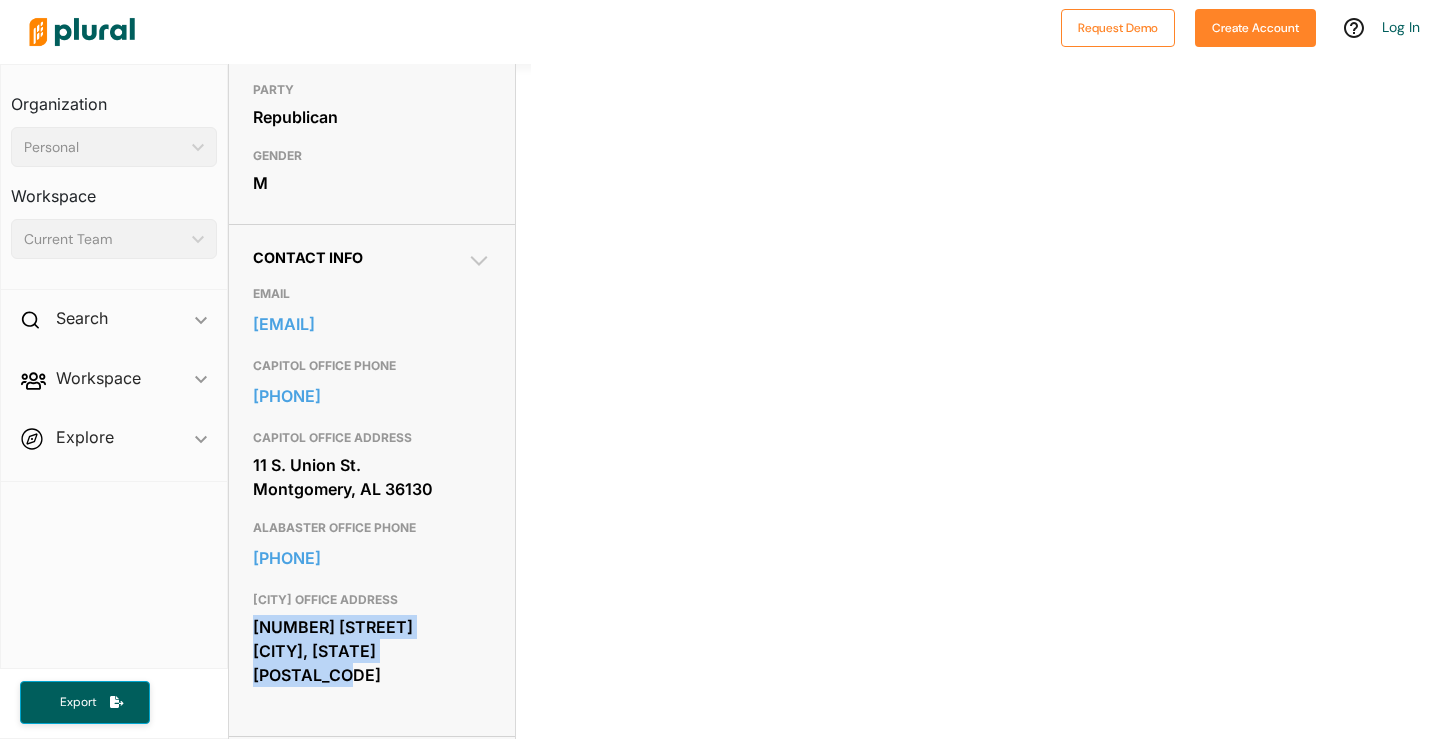 drag, startPoint x: 252, startPoint y: 626, endPoint x: 449, endPoint y: 643, distance: 197.73215 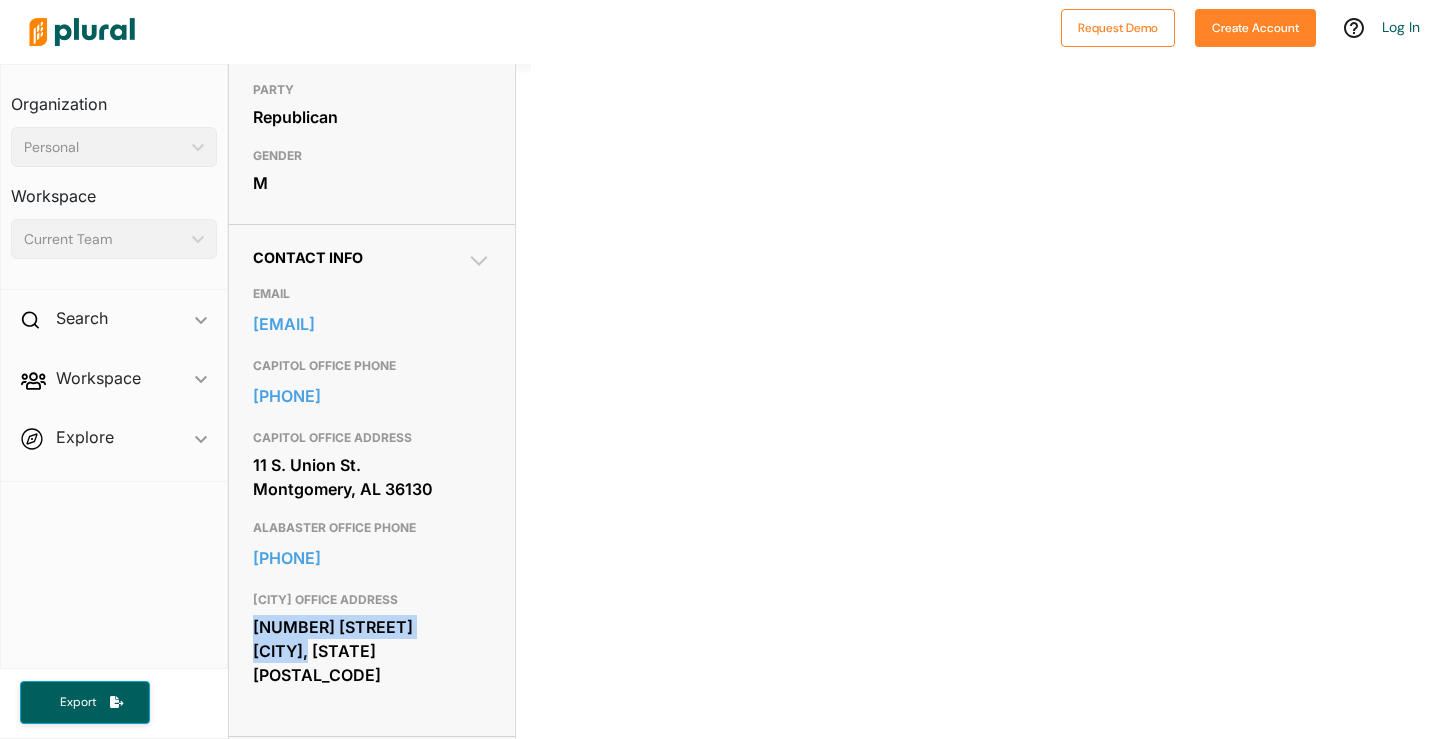 drag, startPoint x: 448, startPoint y: 626, endPoint x: 254, endPoint y: 615, distance: 194.3116 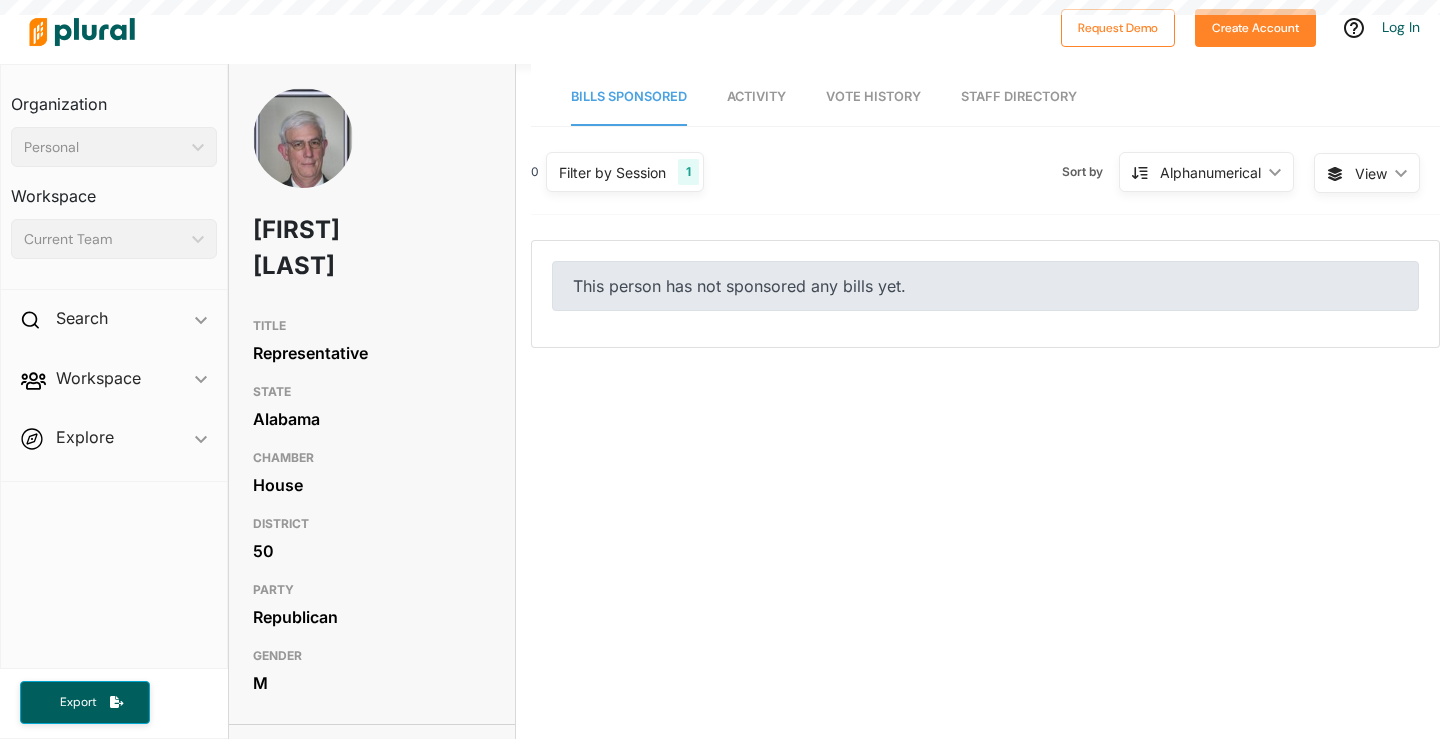 scroll, scrollTop: 0, scrollLeft: 0, axis: both 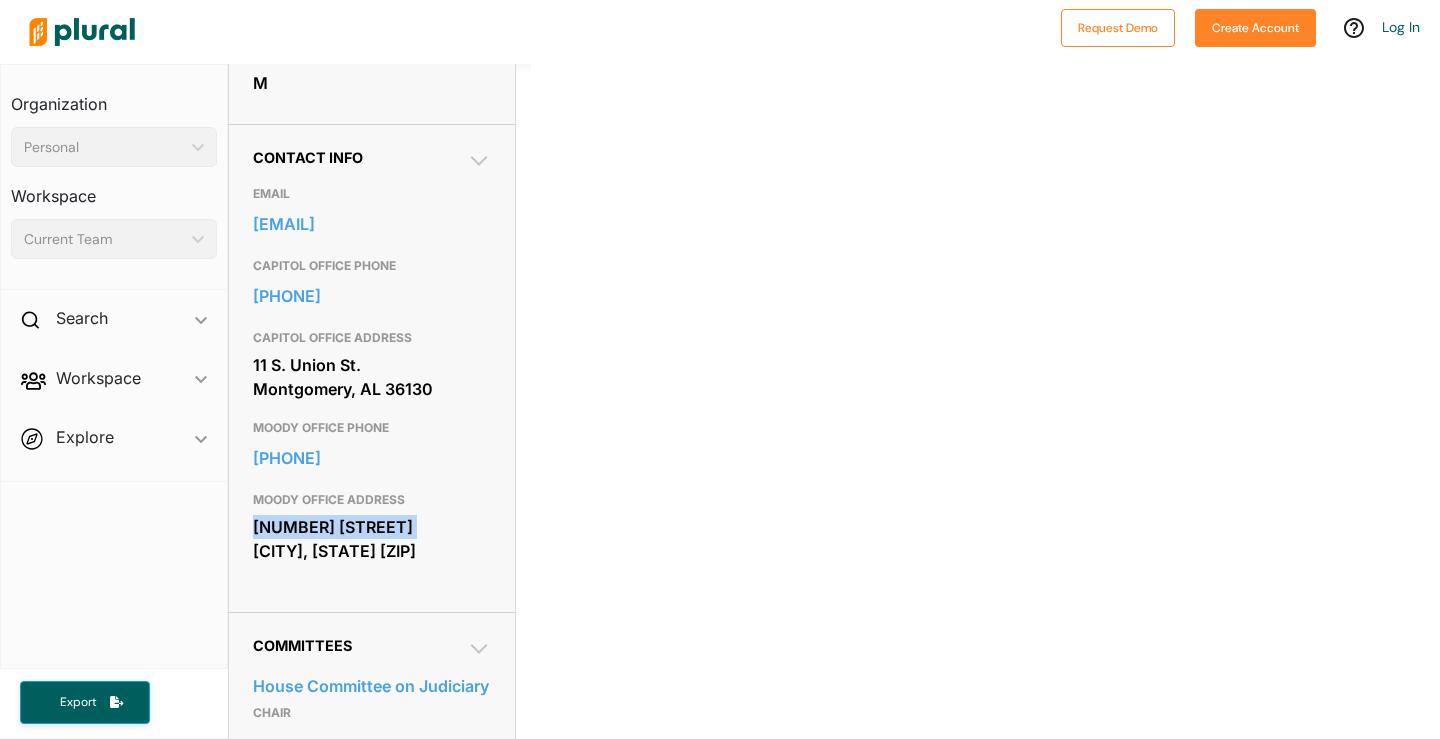 drag, startPoint x: 242, startPoint y: 491, endPoint x: 456, endPoint y: 490, distance: 214.00233 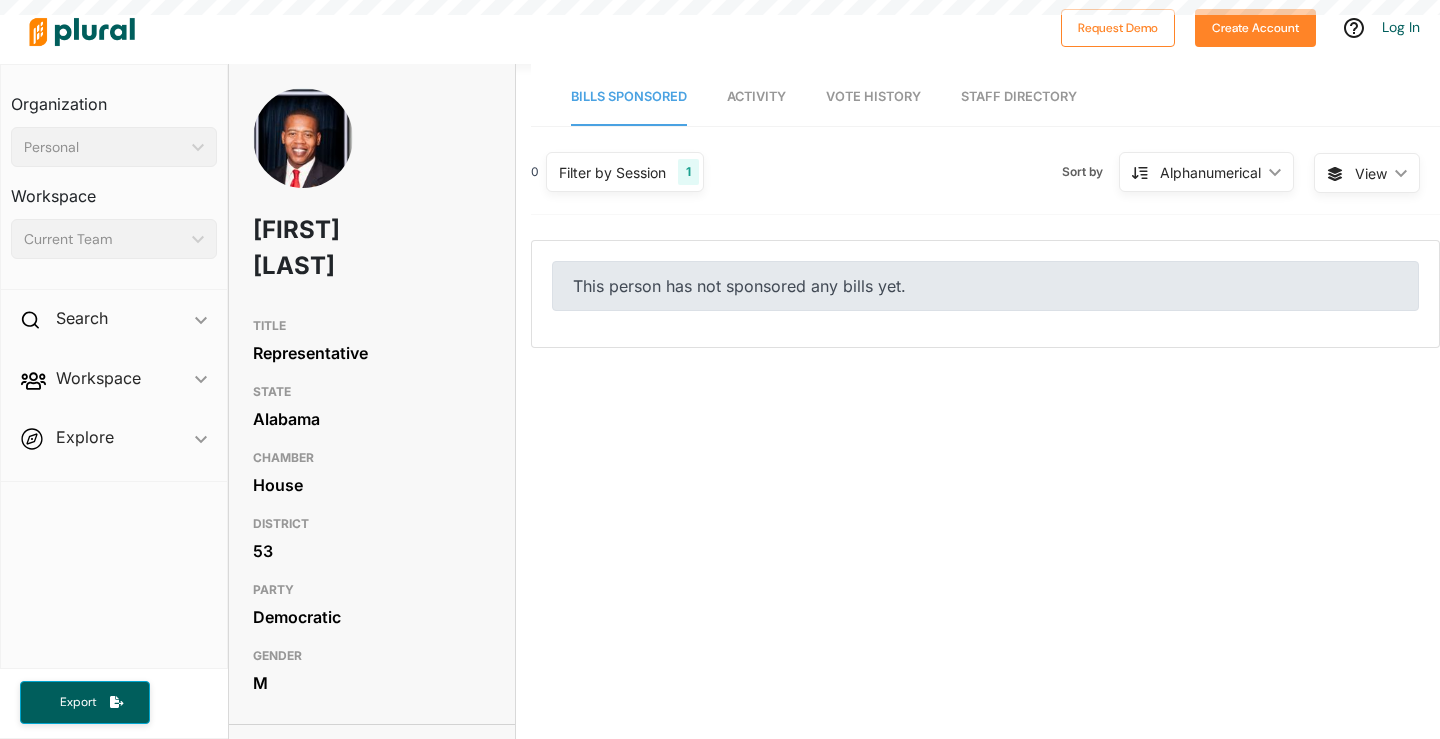 scroll, scrollTop: 0, scrollLeft: 0, axis: both 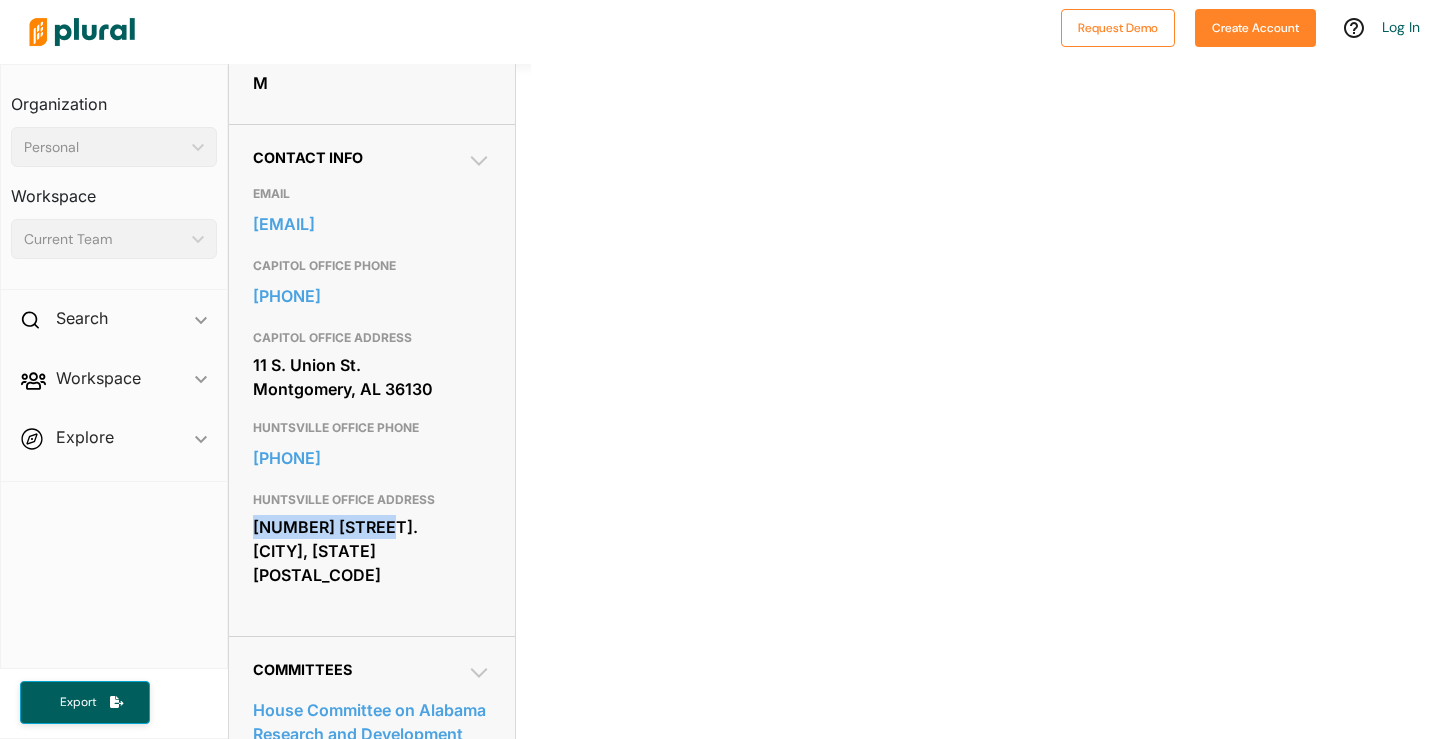 drag, startPoint x: 245, startPoint y: 519, endPoint x: 408, endPoint y: 525, distance: 163.1104 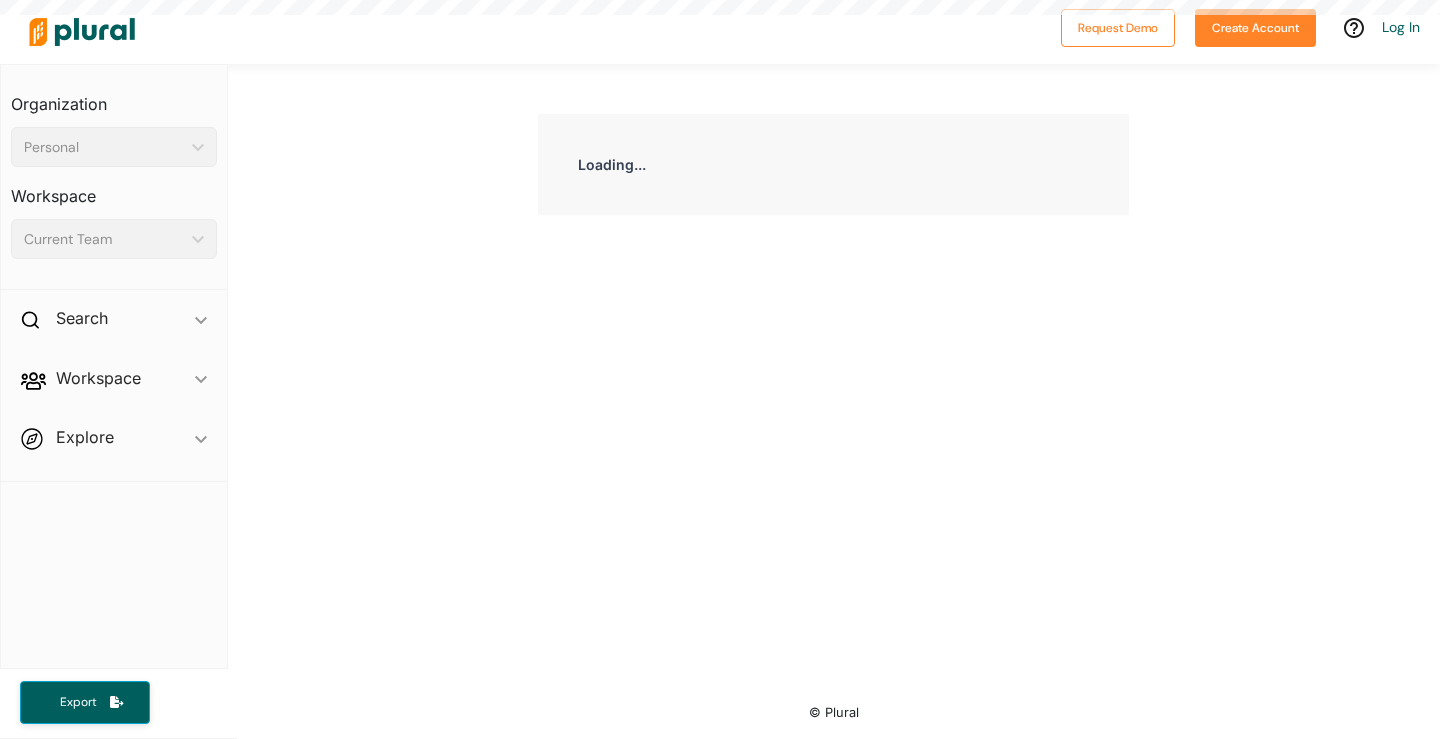 scroll, scrollTop: 0, scrollLeft: 0, axis: both 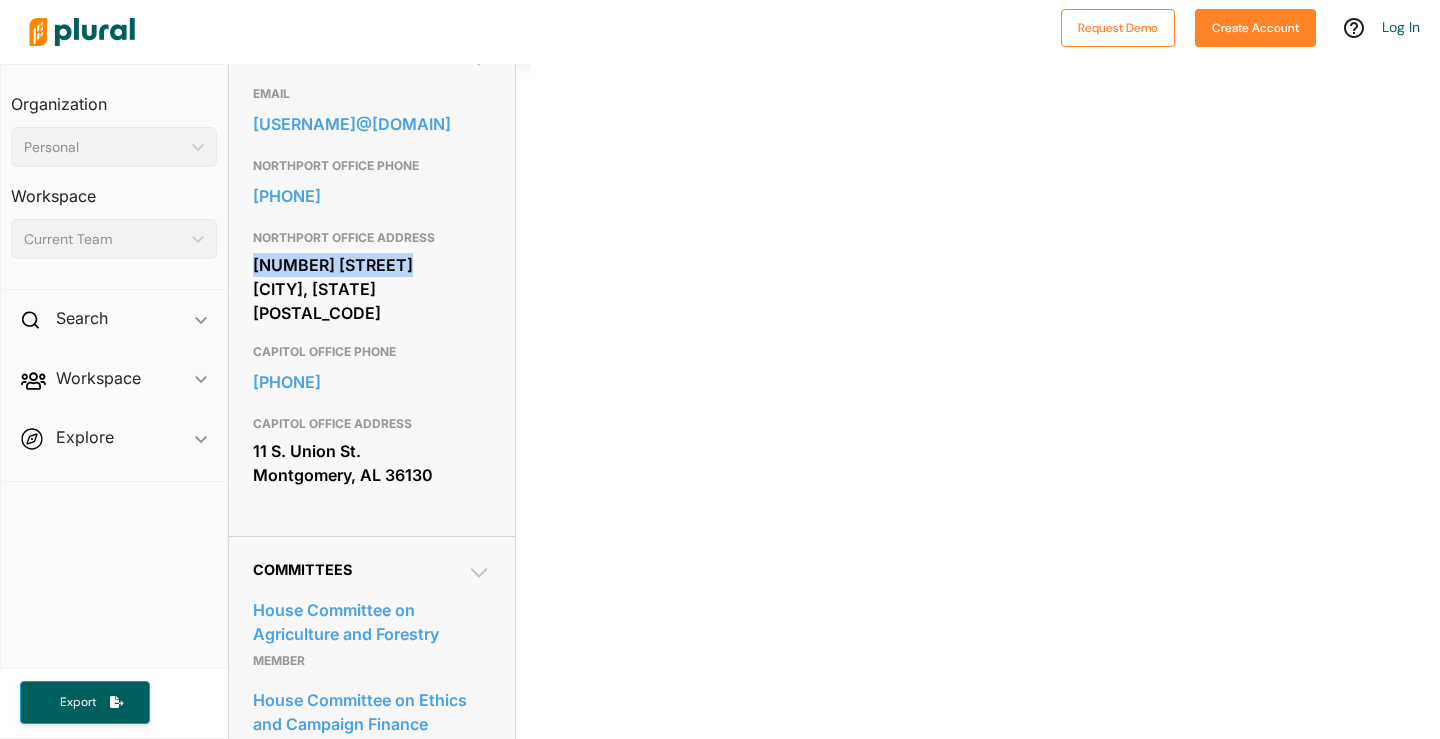drag, startPoint x: 240, startPoint y: 222, endPoint x: 408, endPoint y: 220, distance: 168.0119 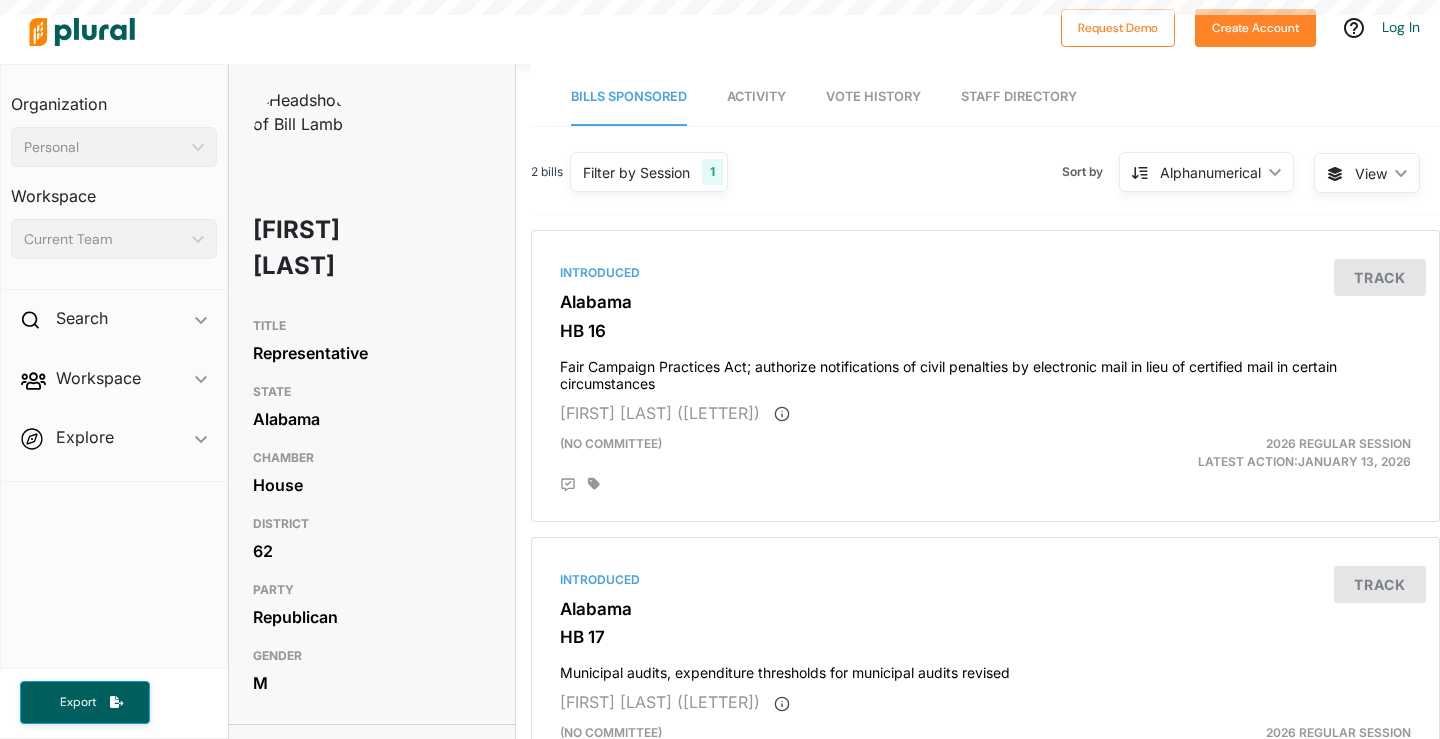 scroll, scrollTop: 0, scrollLeft: 0, axis: both 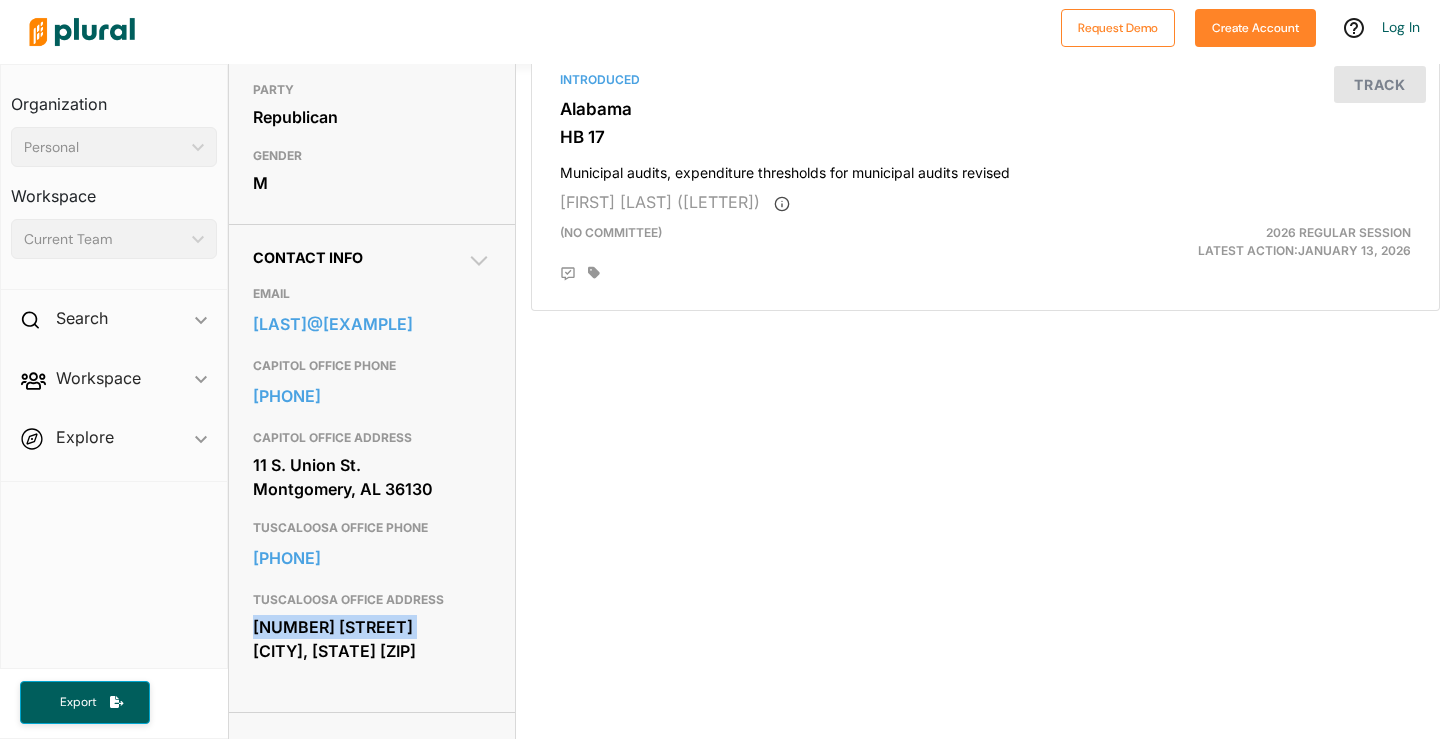 drag, startPoint x: 255, startPoint y: 586, endPoint x: 425, endPoint y: 591, distance: 170.07352 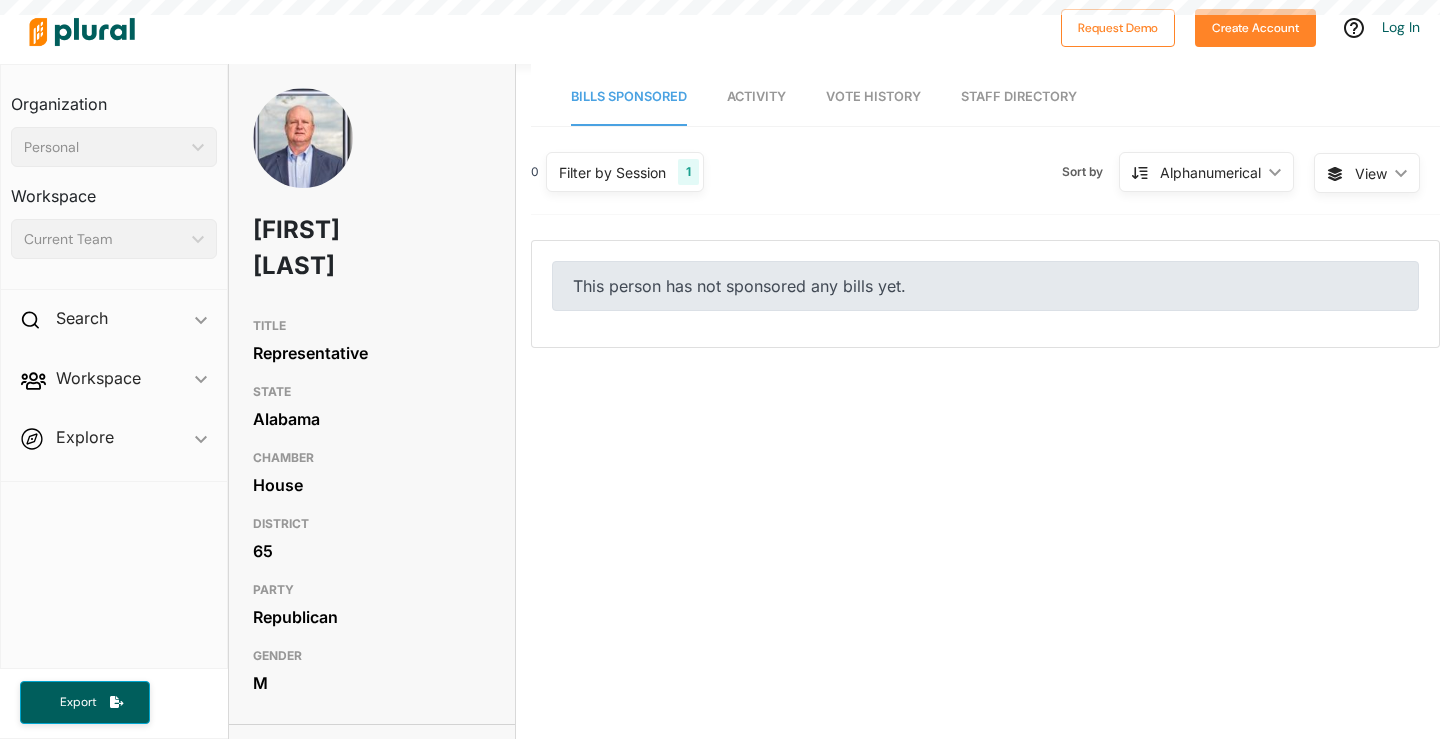 scroll, scrollTop: 0, scrollLeft: 0, axis: both 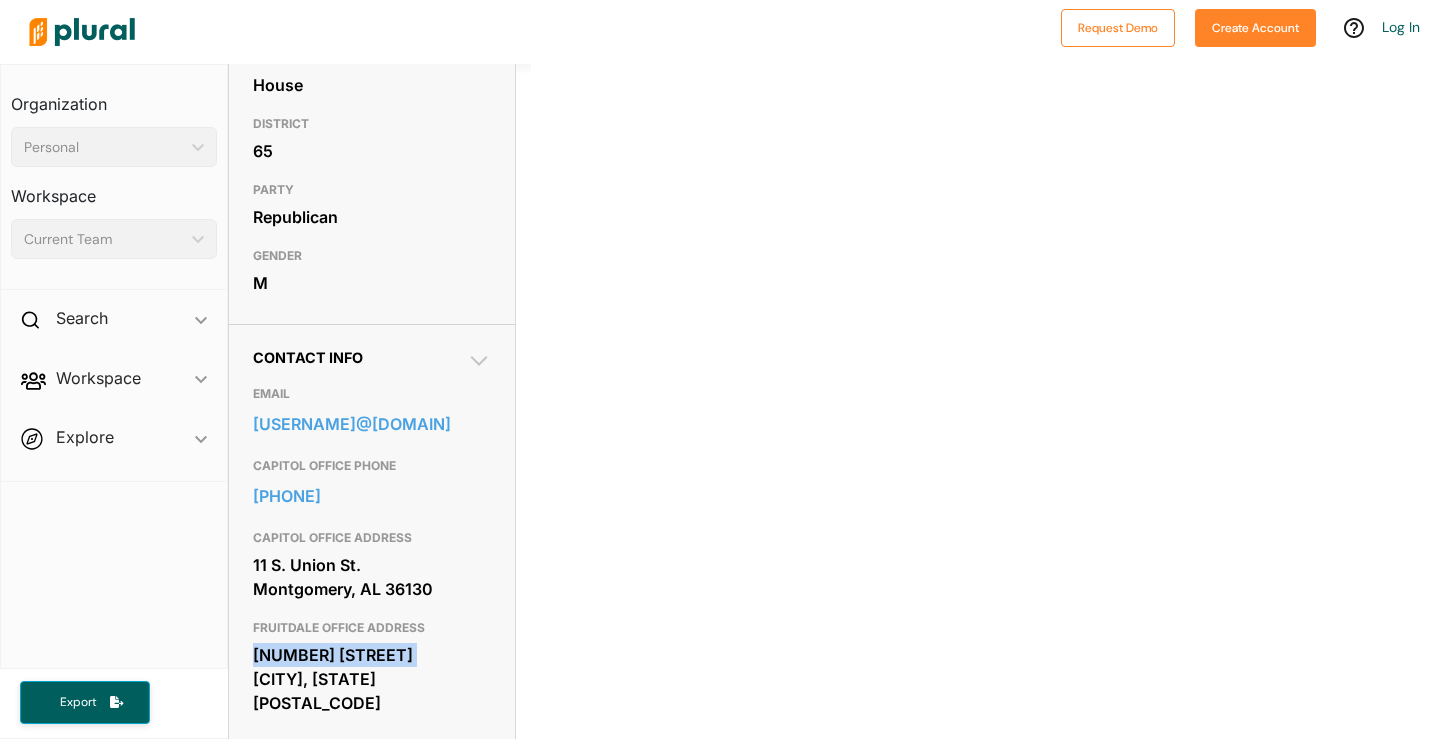 drag, startPoint x: 253, startPoint y: 656, endPoint x: 435, endPoint y: 645, distance: 182.3321 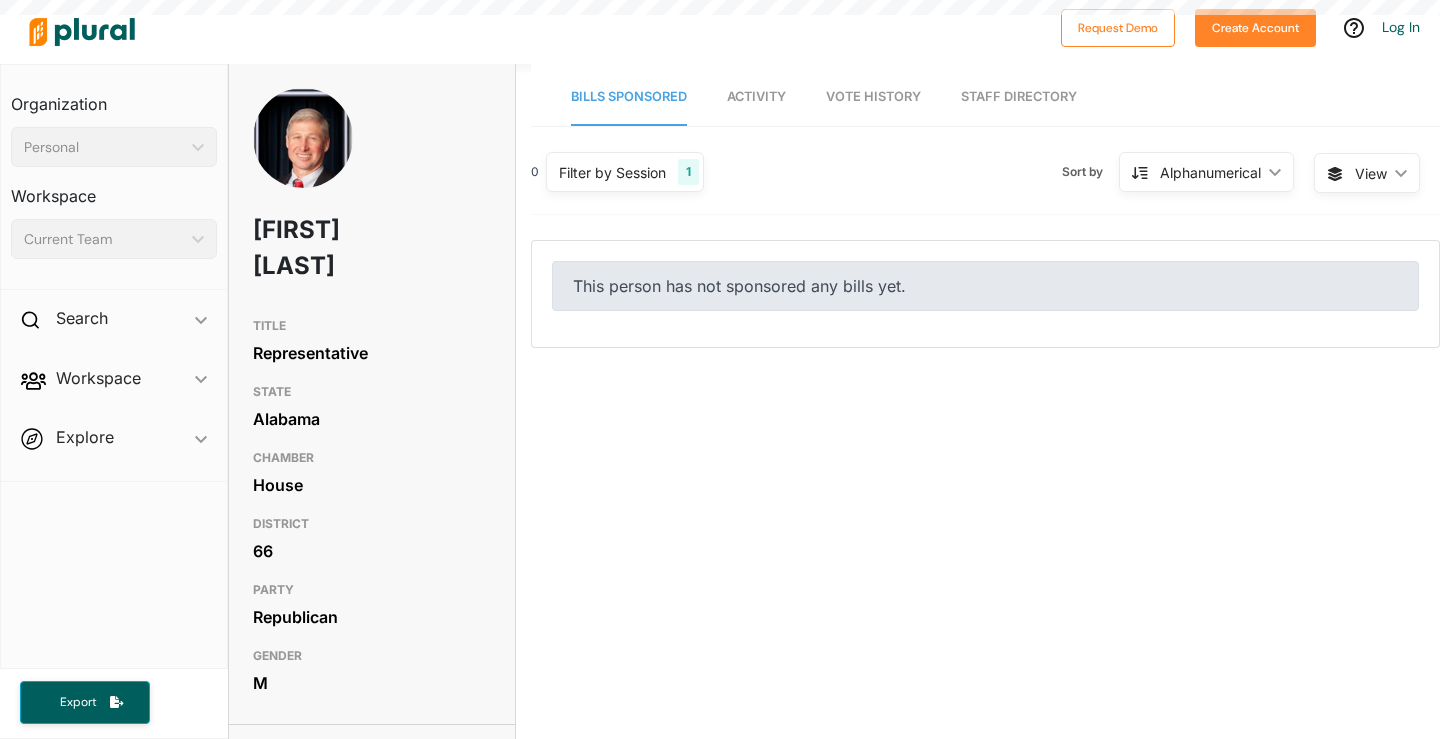 scroll, scrollTop: 0, scrollLeft: 0, axis: both 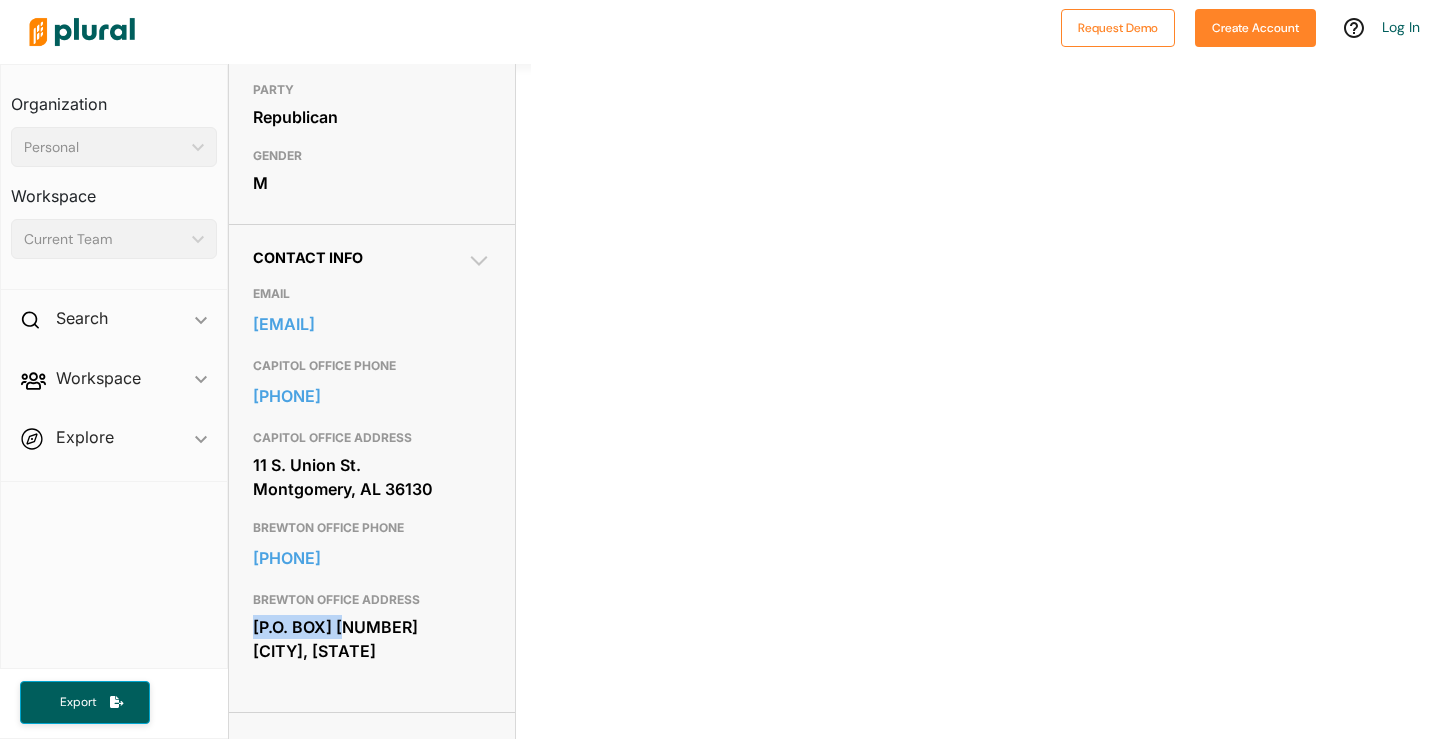drag, startPoint x: 247, startPoint y: 586, endPoint x: 391, endPoint y: 591, distance: 144.08678 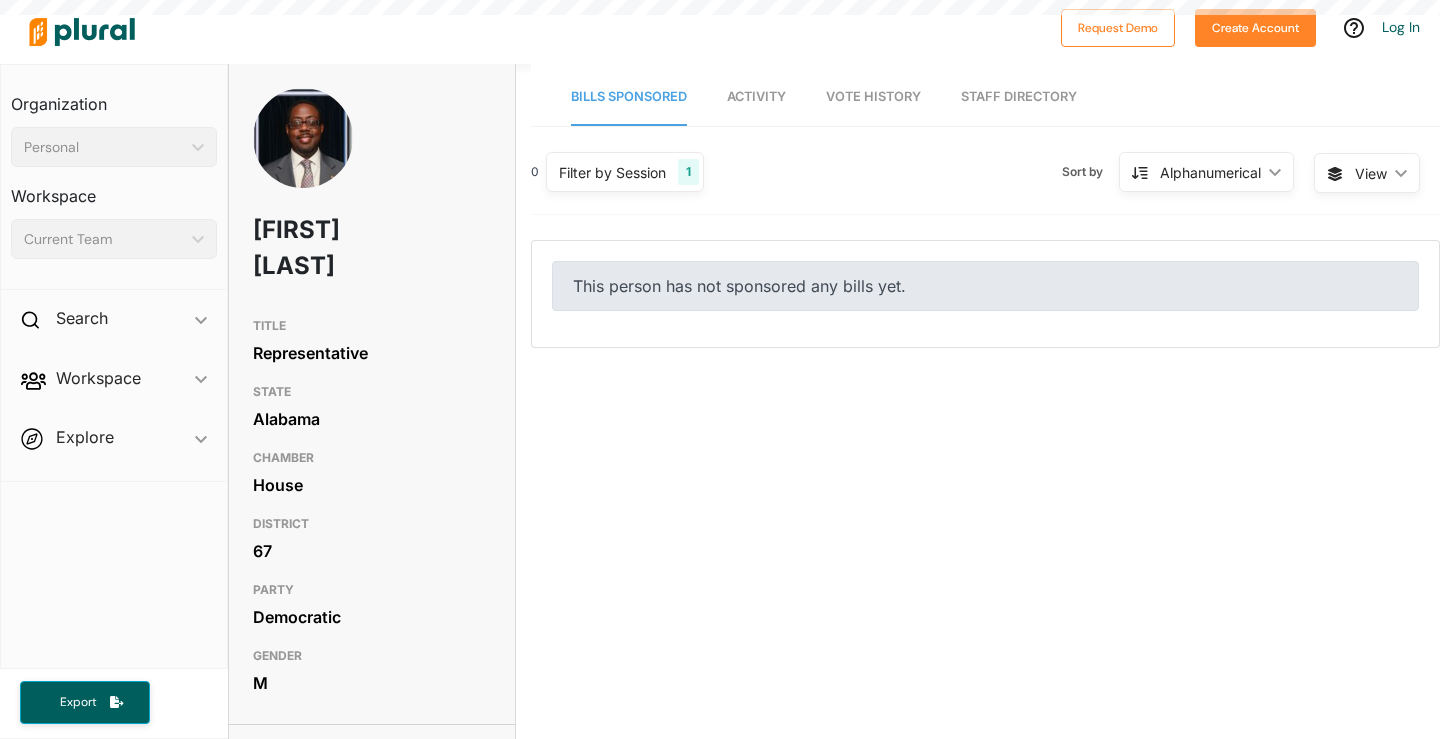 scroll, scrollTop: 0, scrollLeft: 0, axis: both 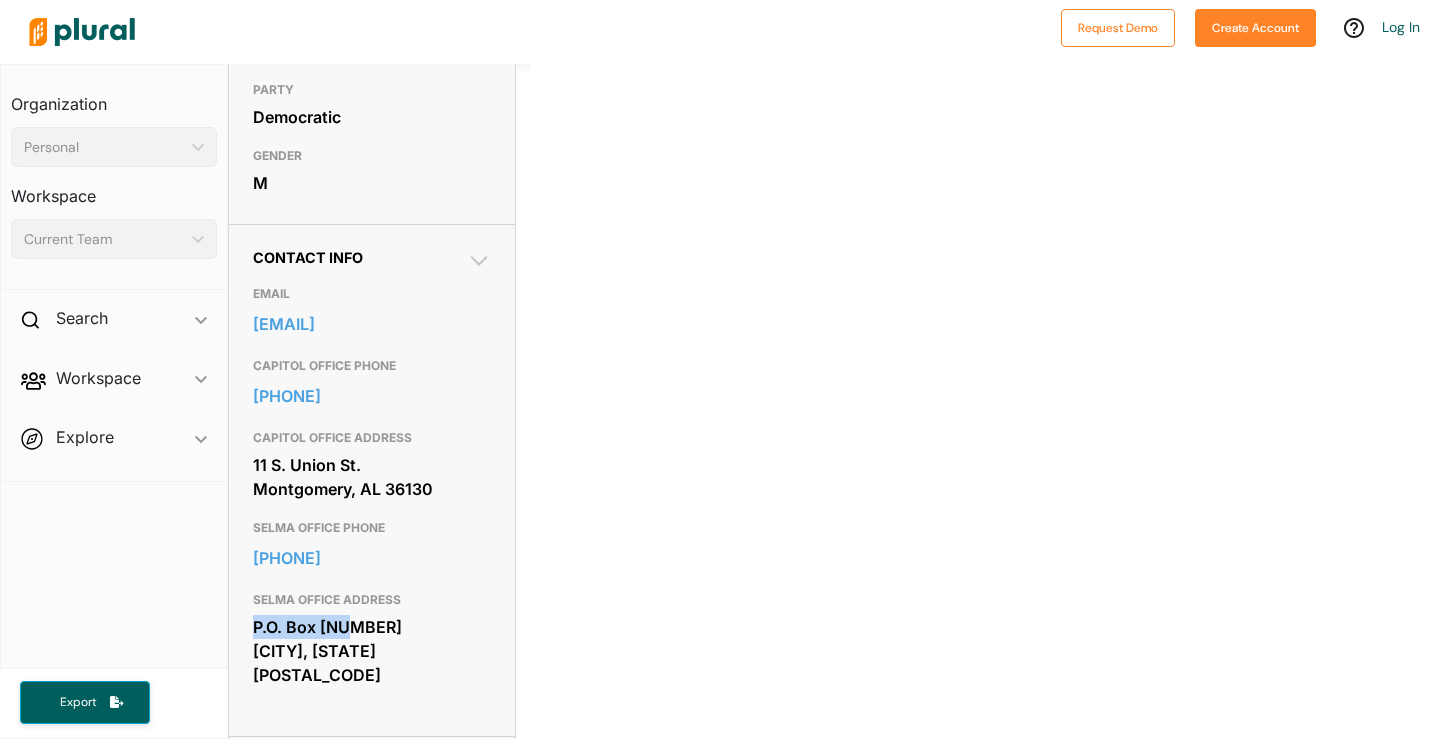 drag, startPoint x: 245, startPoint y: 637, endPoint x: 456, endPoint y: 615, distance: 212.14381 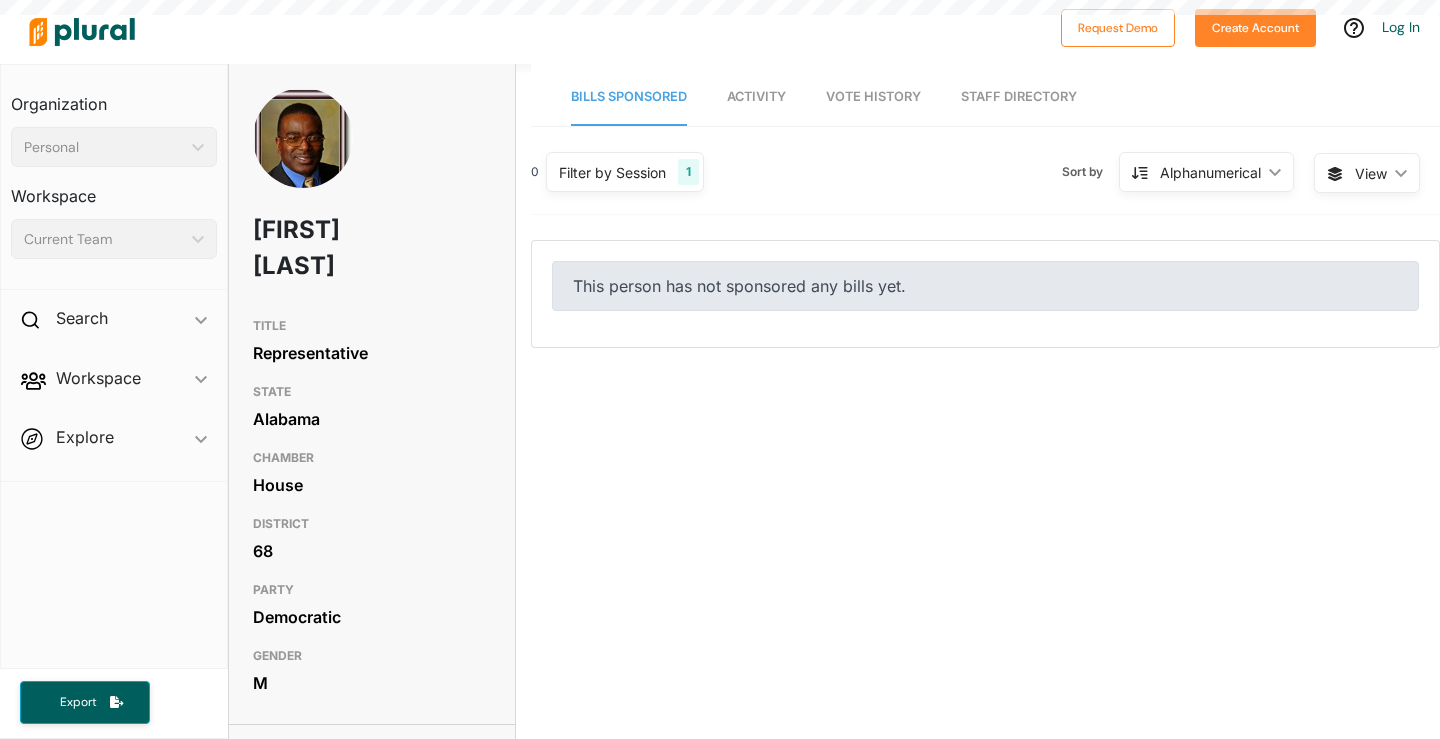 scroll, scrollTop: 0, scrollLeft: 0, axis: both 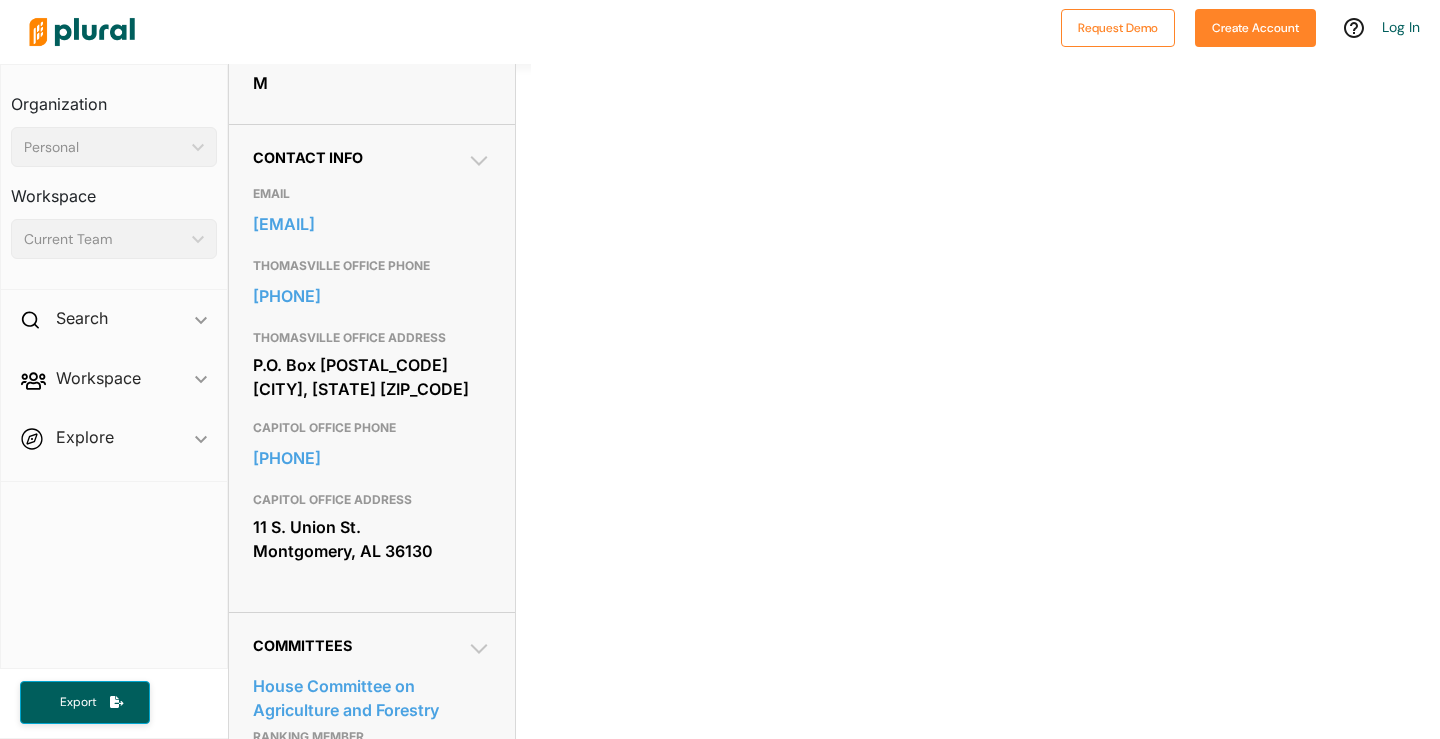 click on "P.O. Box 656
Thomasville, AL 36784" at bounding box center [372, 377] 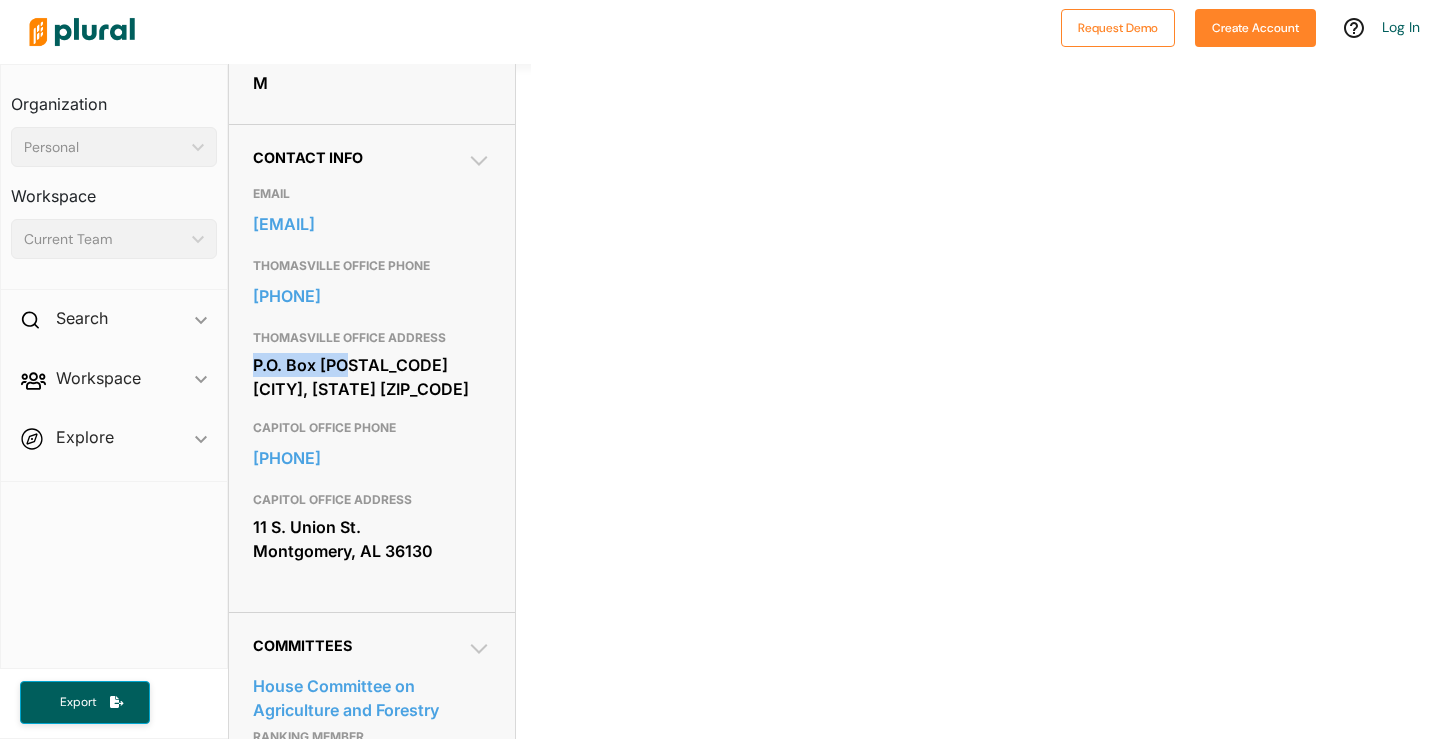 drag, startPoint x: 251, startPoint y: 366, endPoint x: 418, endPoint y: 361, distance: 167.07483 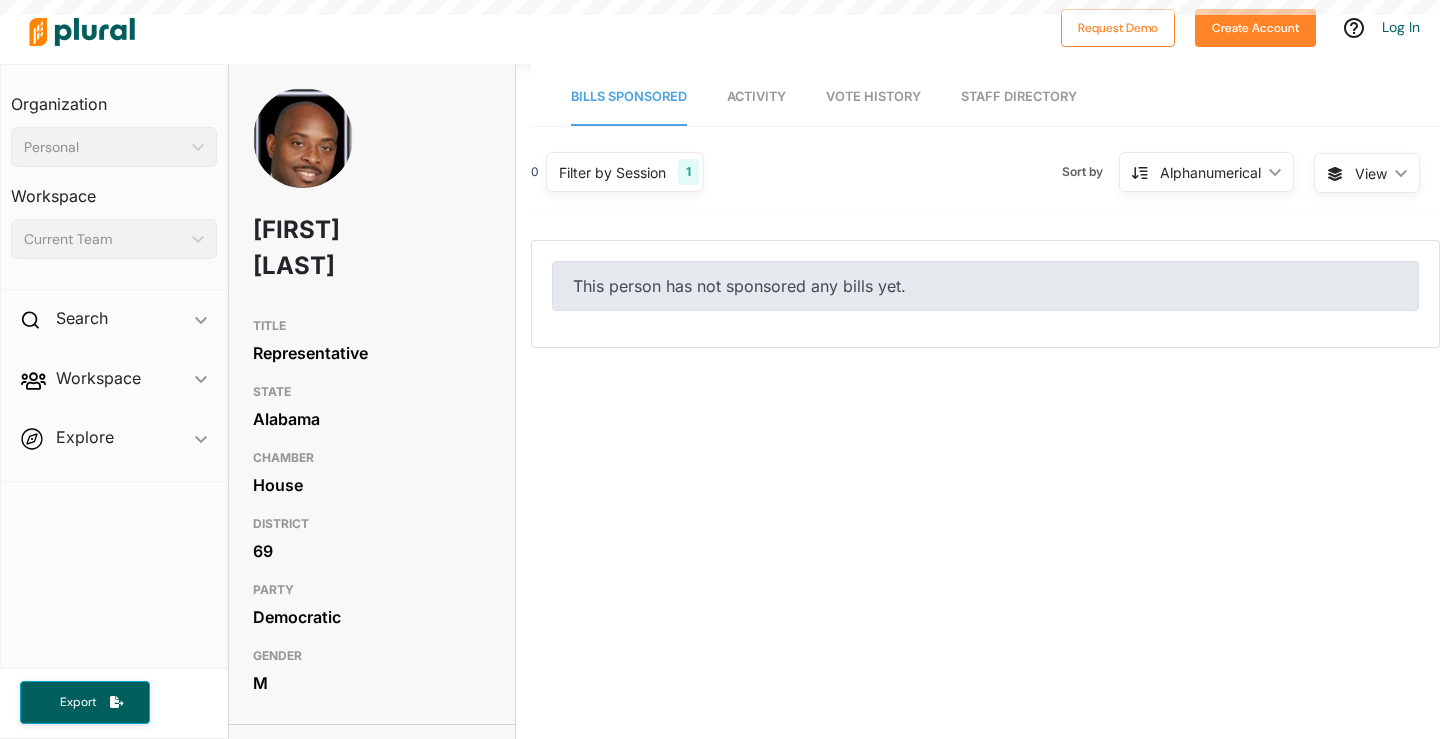scroll, scrollTop: 0, scrollLeft: 0, axis: both 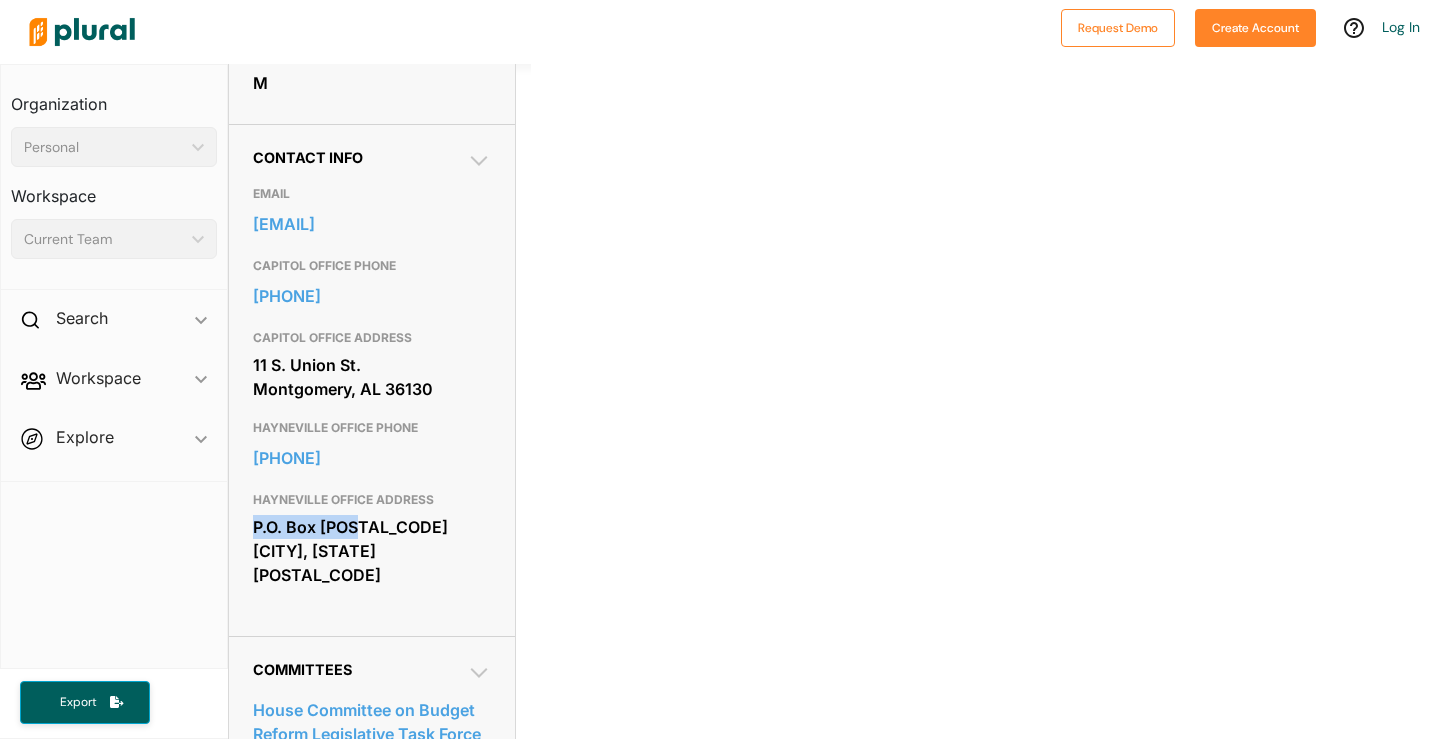 drag, startPoint x: 369, startPoint y: 519, endPoint x: 240, endPoint y: 534, distance: 129.86917 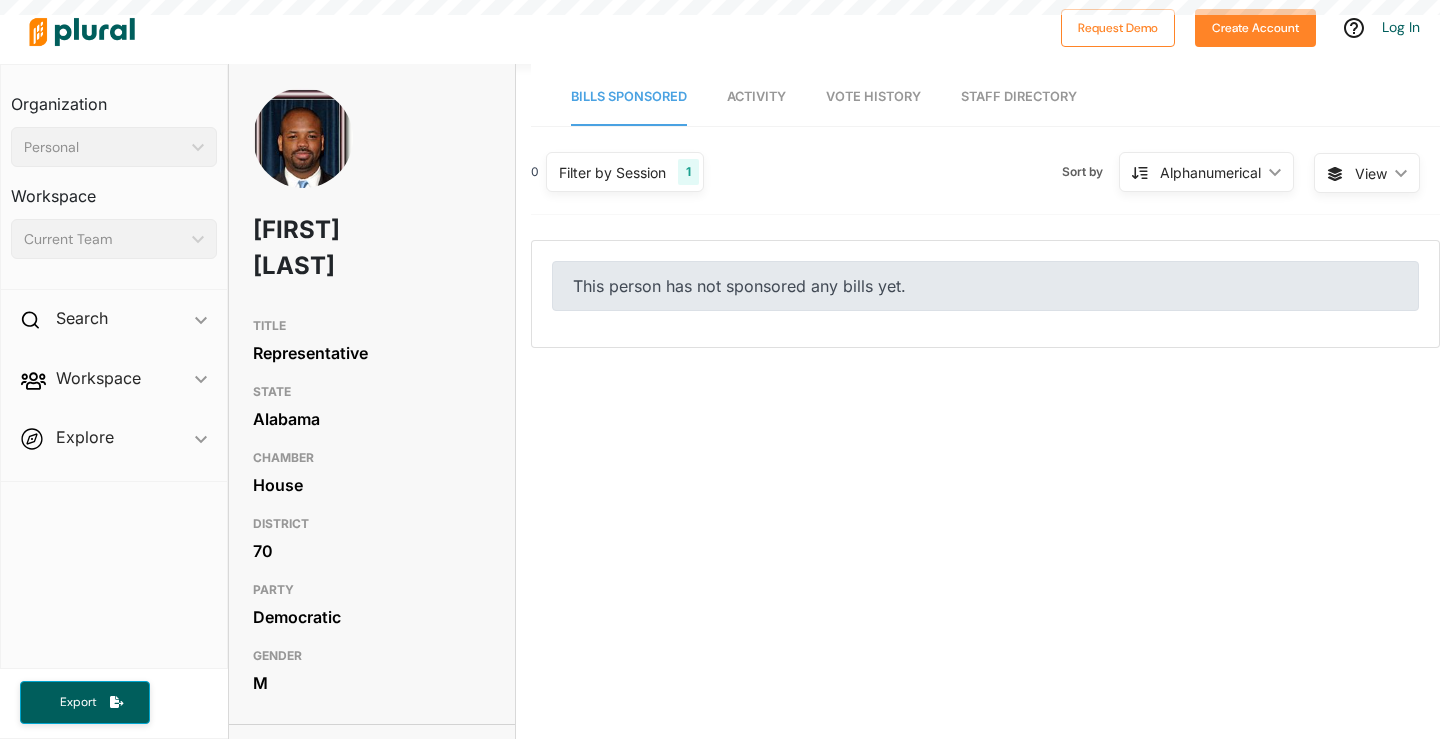scroll, scrollTop: 0, scrollLeft: 0, axis: both 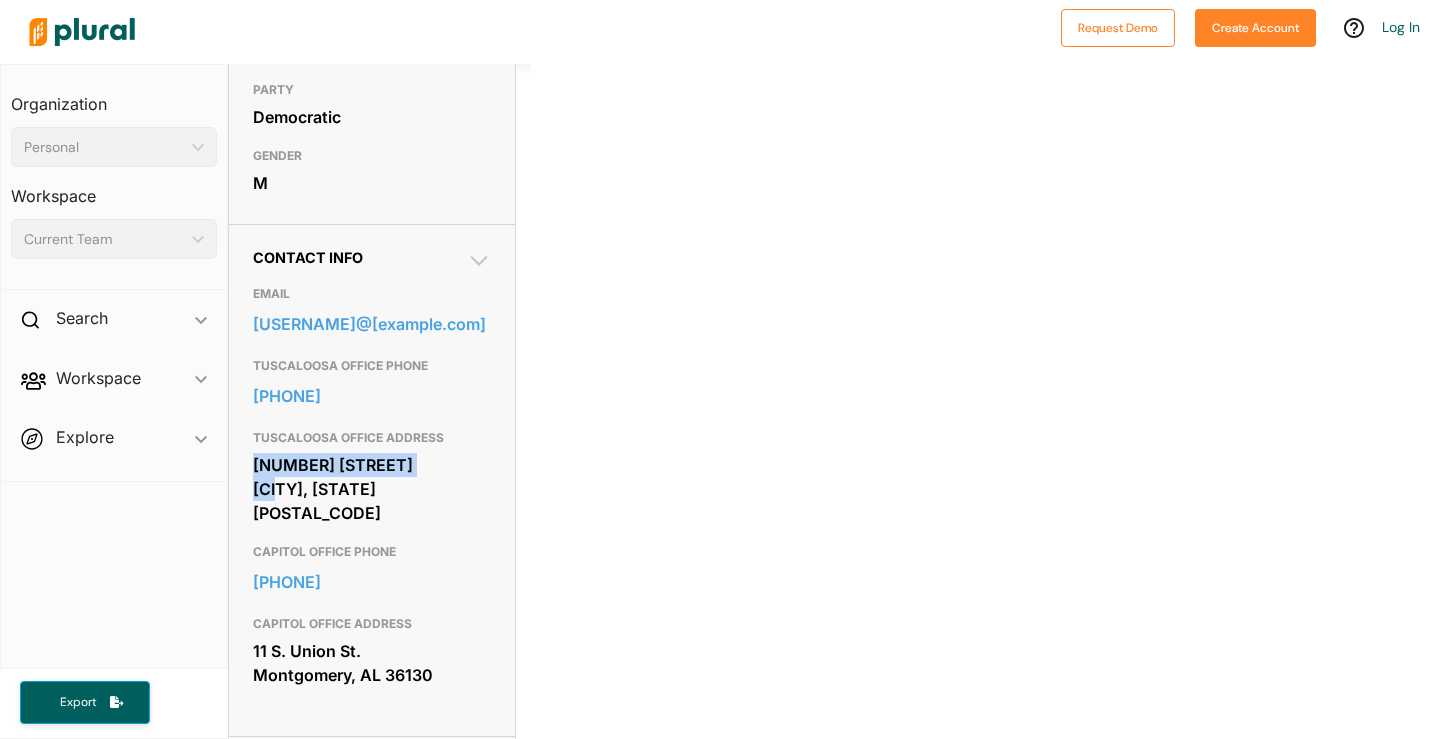 drag, startPoint x: 253, startPoint y: 464, endPoint x: 463, endPoint y: 455, distance: 210.19276 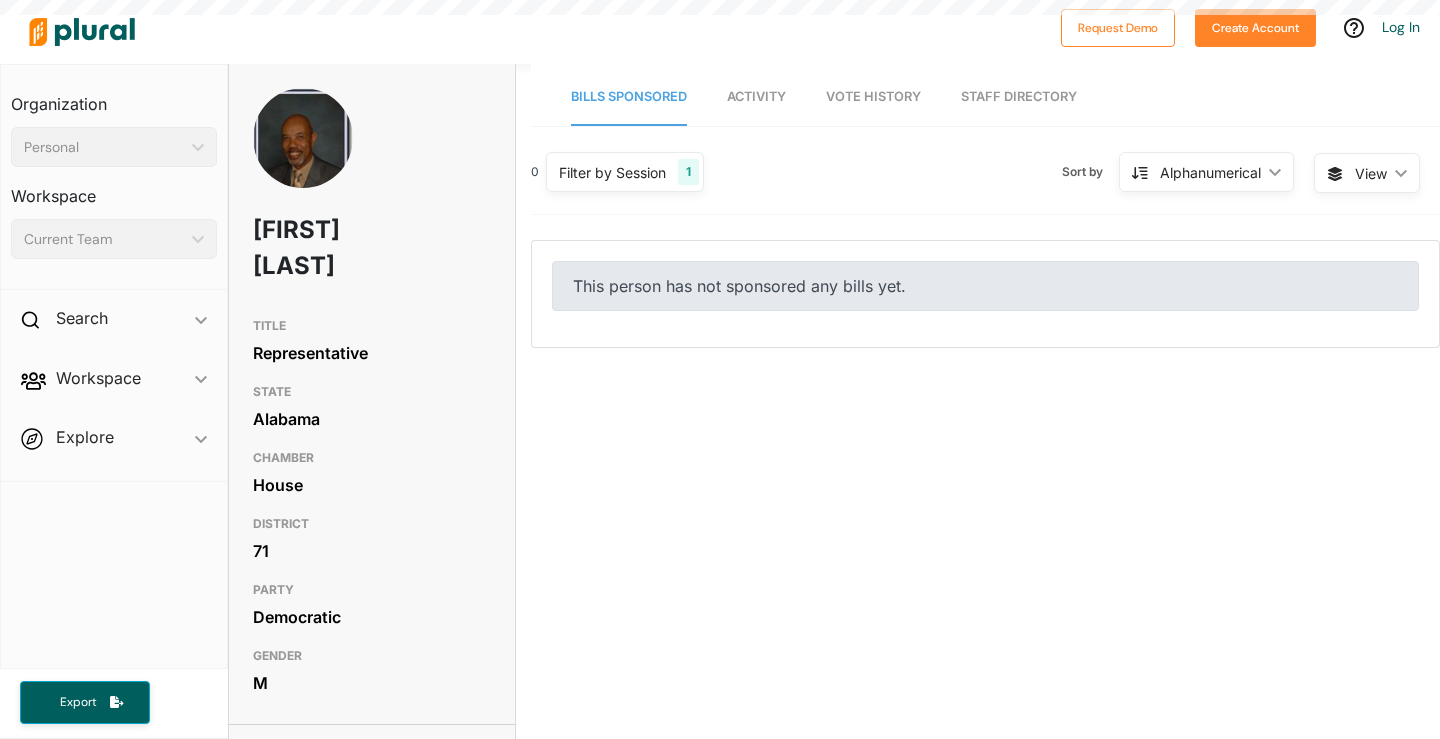 scroll, scrollTop: 0, scrollLeft: 0, axis: both 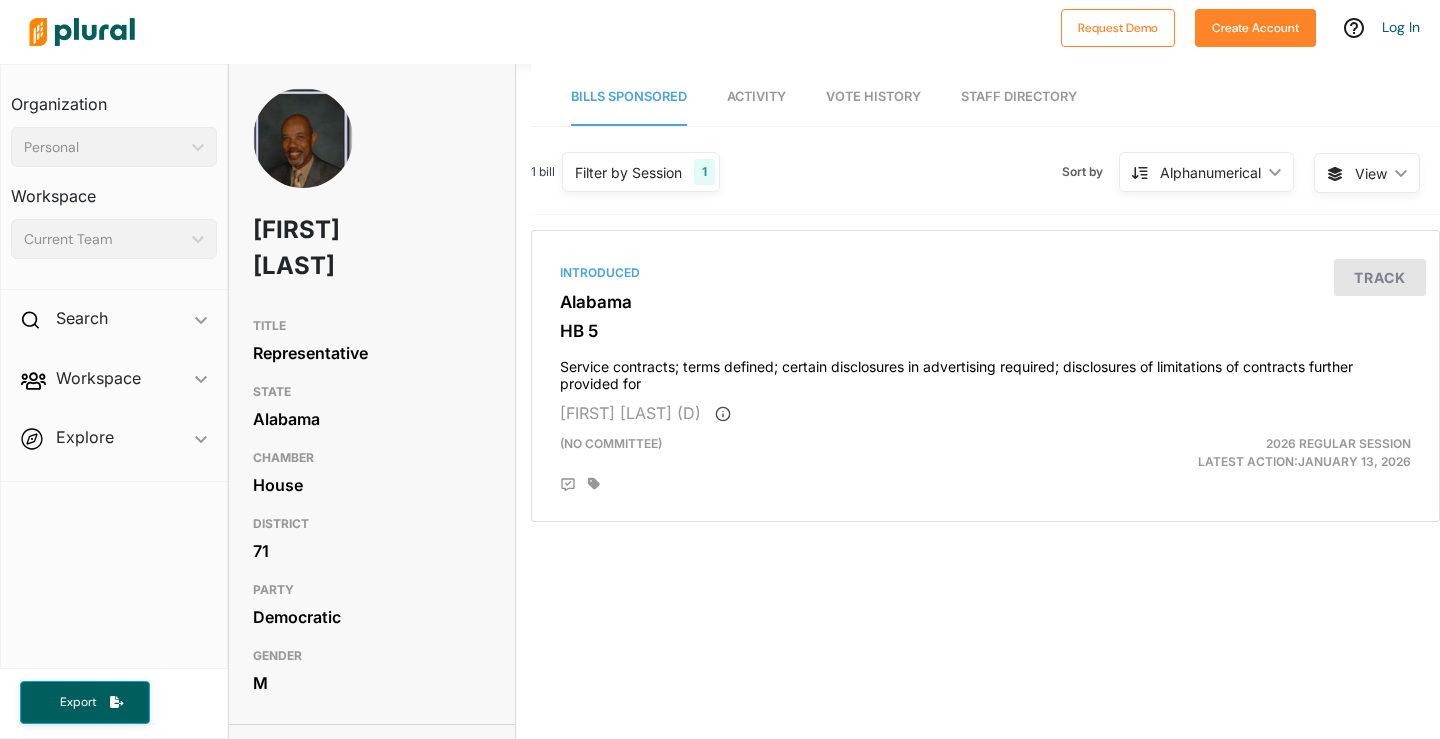 drag, startPoint x: 0, startPoint y: 0, endPoint x: 650, endPoint y: 628, distance: 903.81635 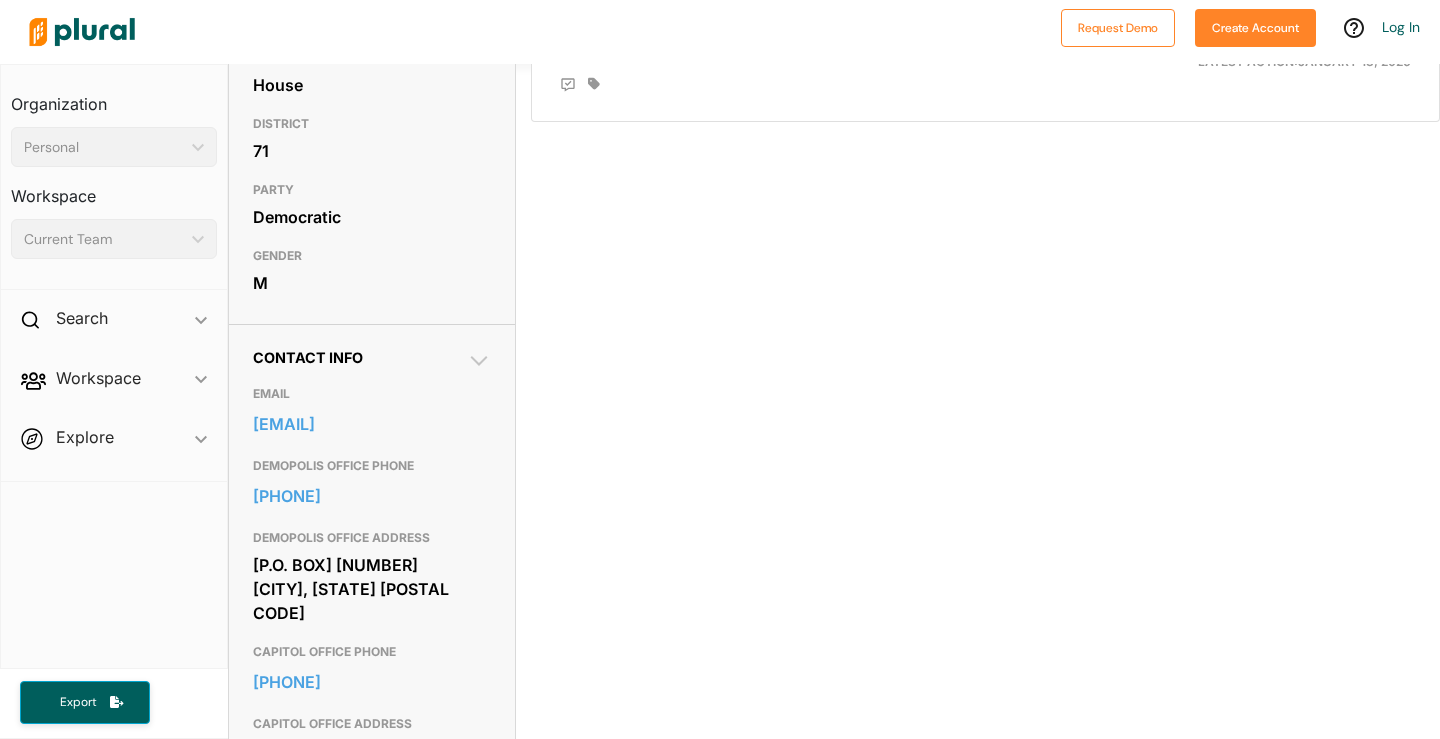 scroll, scrollTop: 500, scrollLeft: 0, axis: vertical 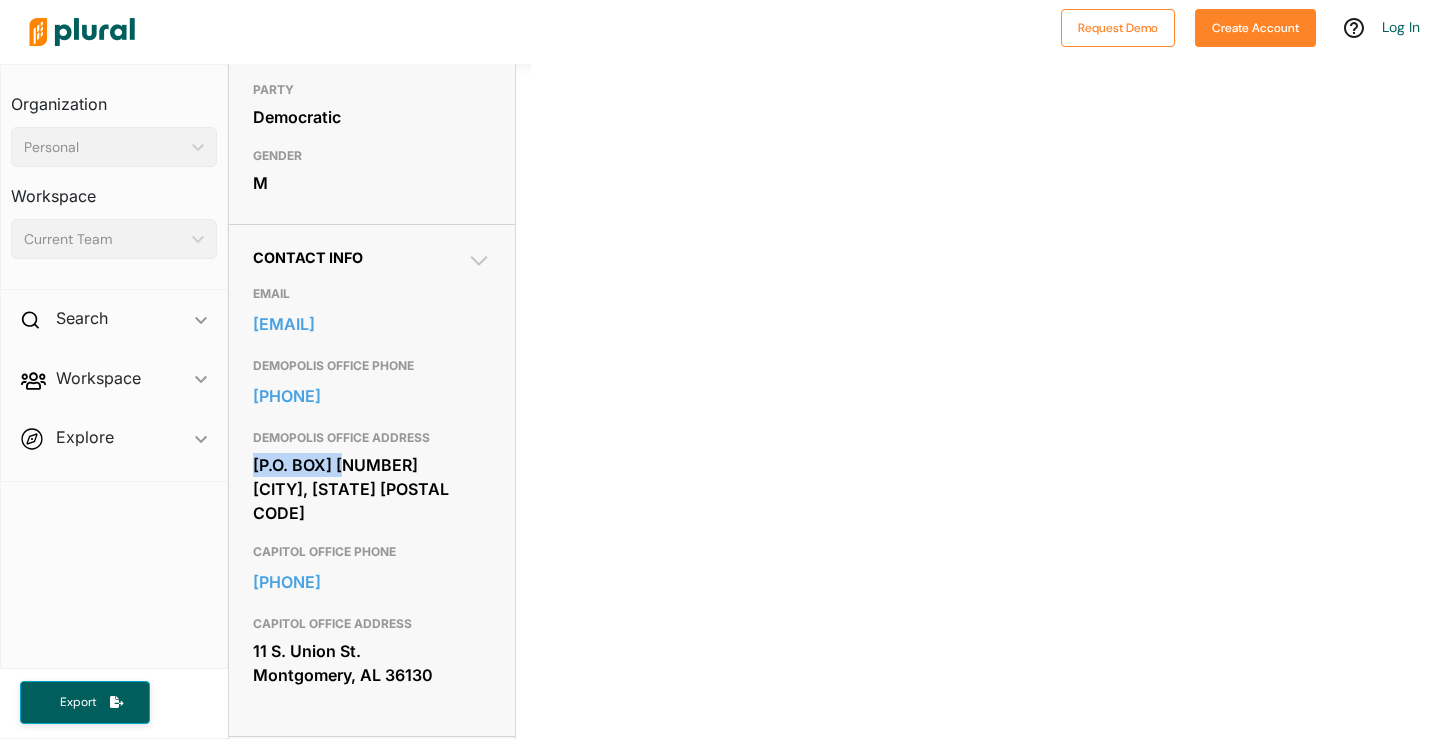 drag, startPoint x: 377, startPoint y: 479, endPoint x: 254, endPoint y: 493, distance: 123.79418 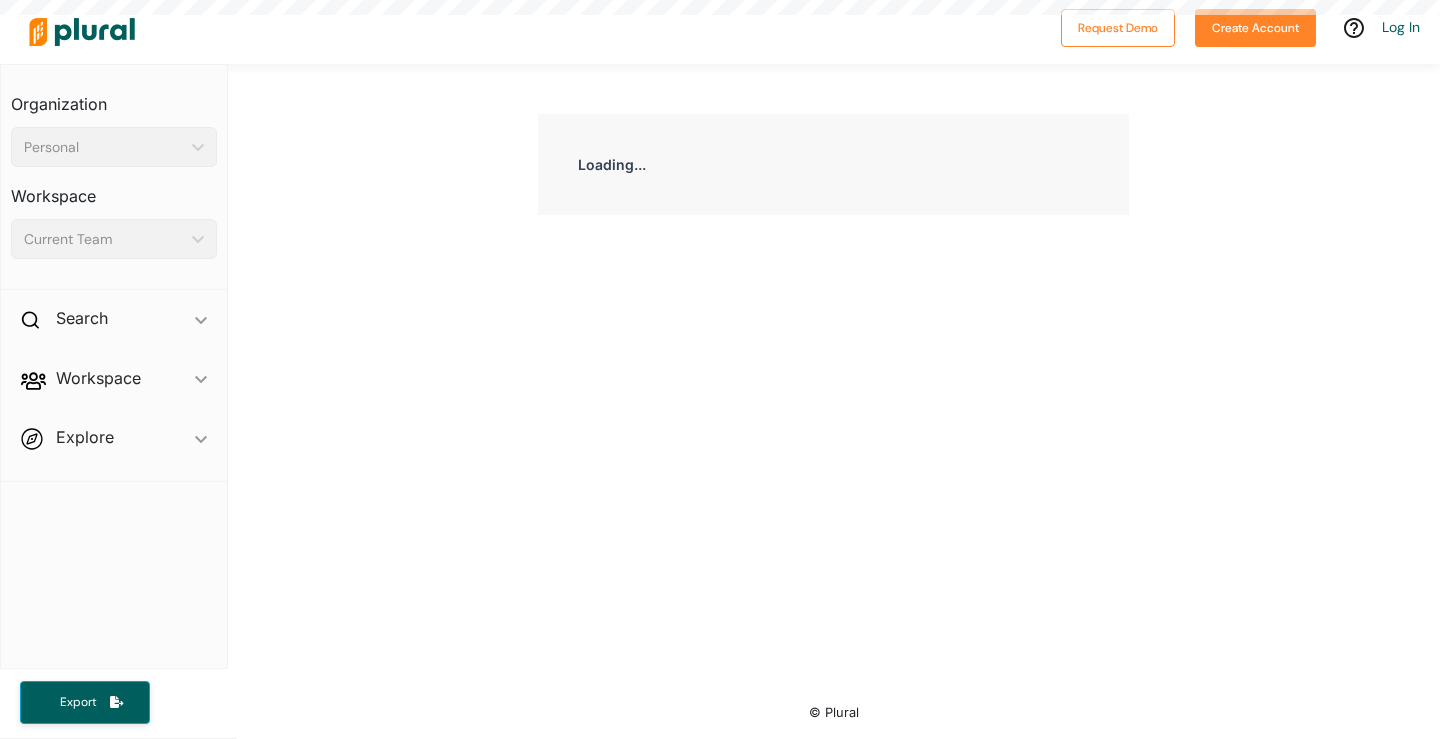 scroll, scrollTop: 0, scrollLeft: 0, axis: both 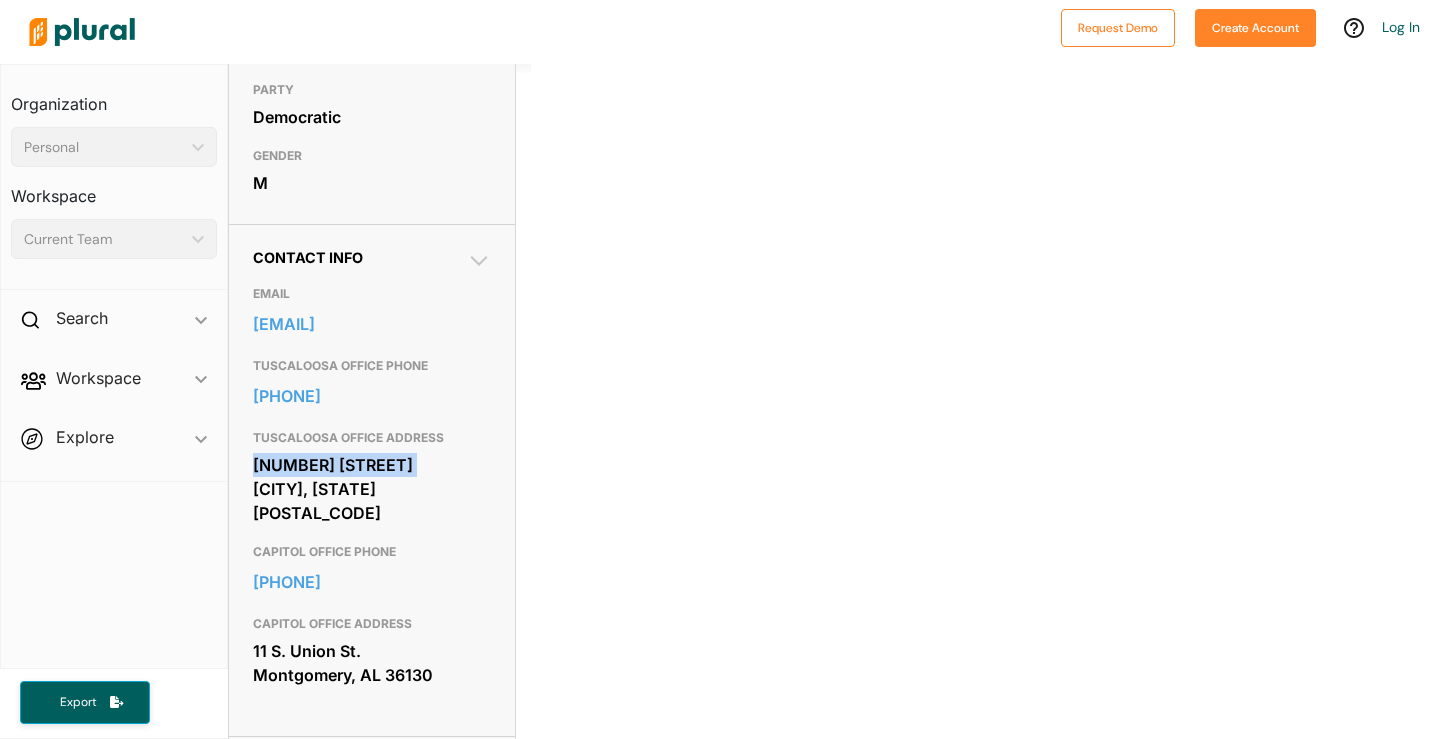 drag, startPoint x: 412, startPoint y: 460, endPoint x: 233, endPoint y: 460, distance: 179 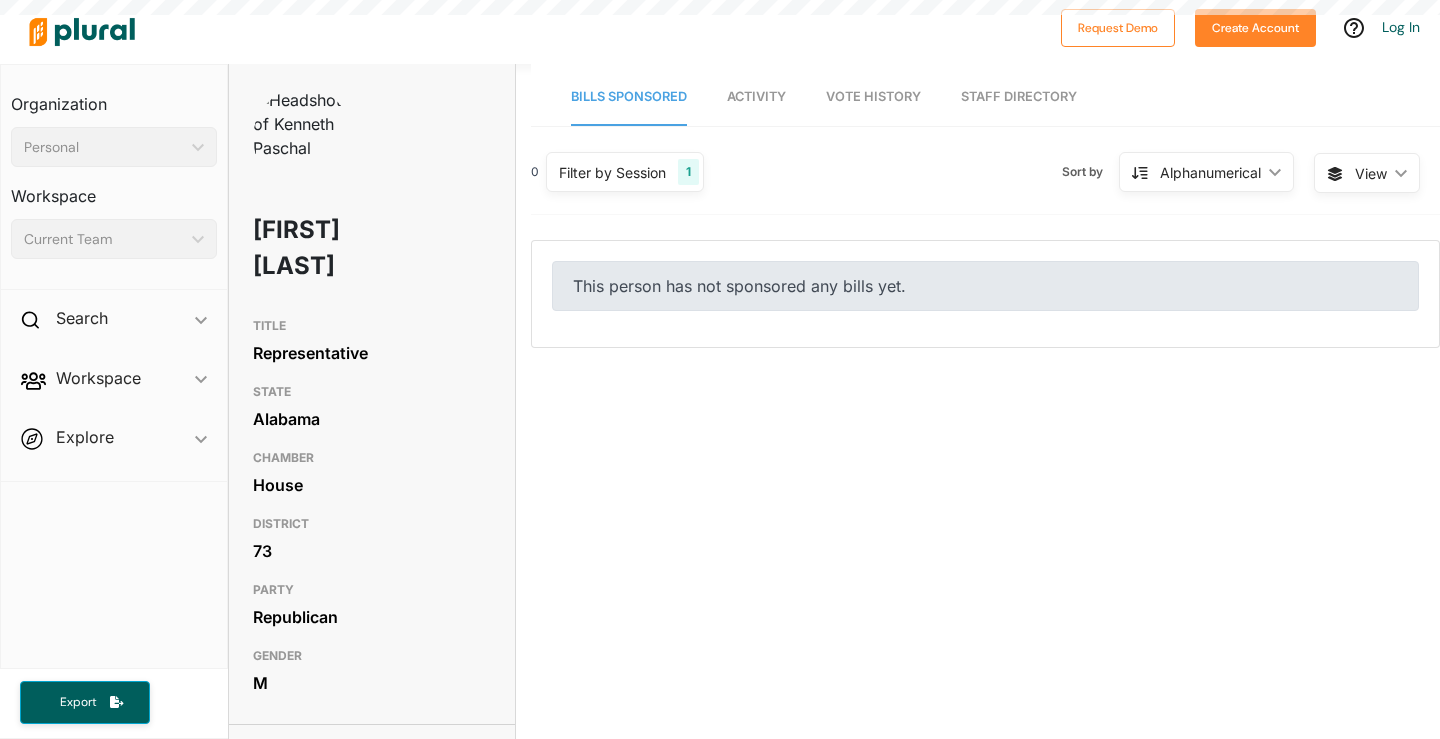 scroll, scrollTop: 0, scrollLeft: 0, axis: both 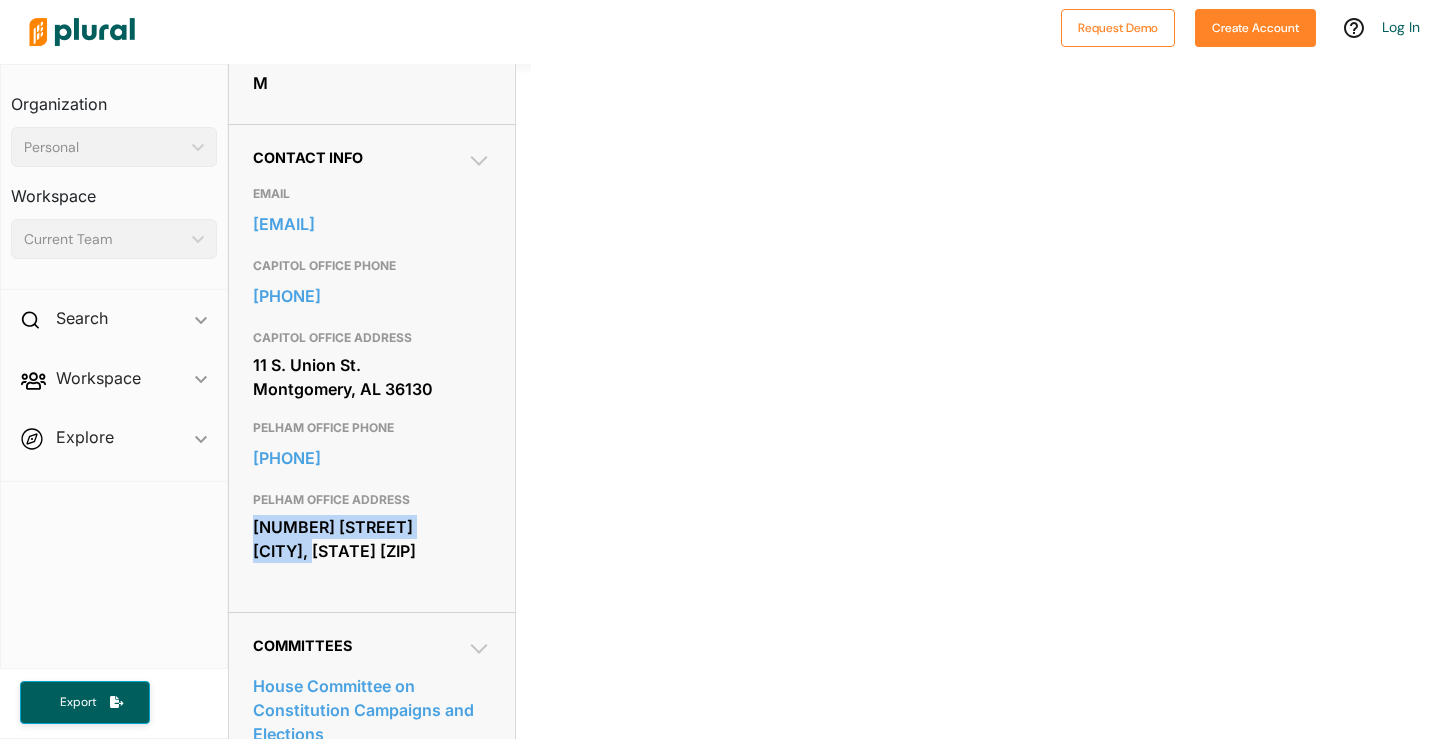 drag, startPoint x: 243, startPoint y: 539, endPoint x: 474, endPoint y: 556, distance: 231.6247 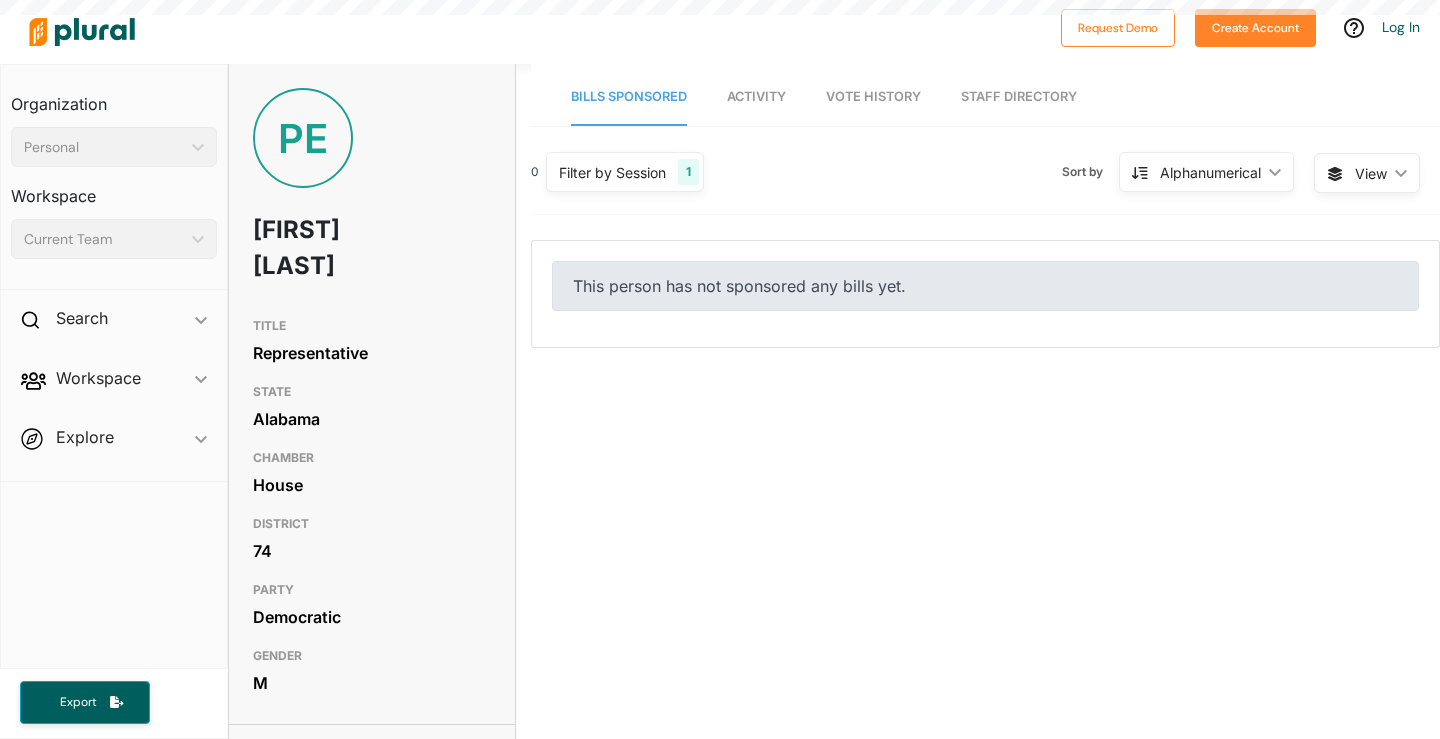 scroll, scrollTop: 0, scrollLeft: 0, axis: both 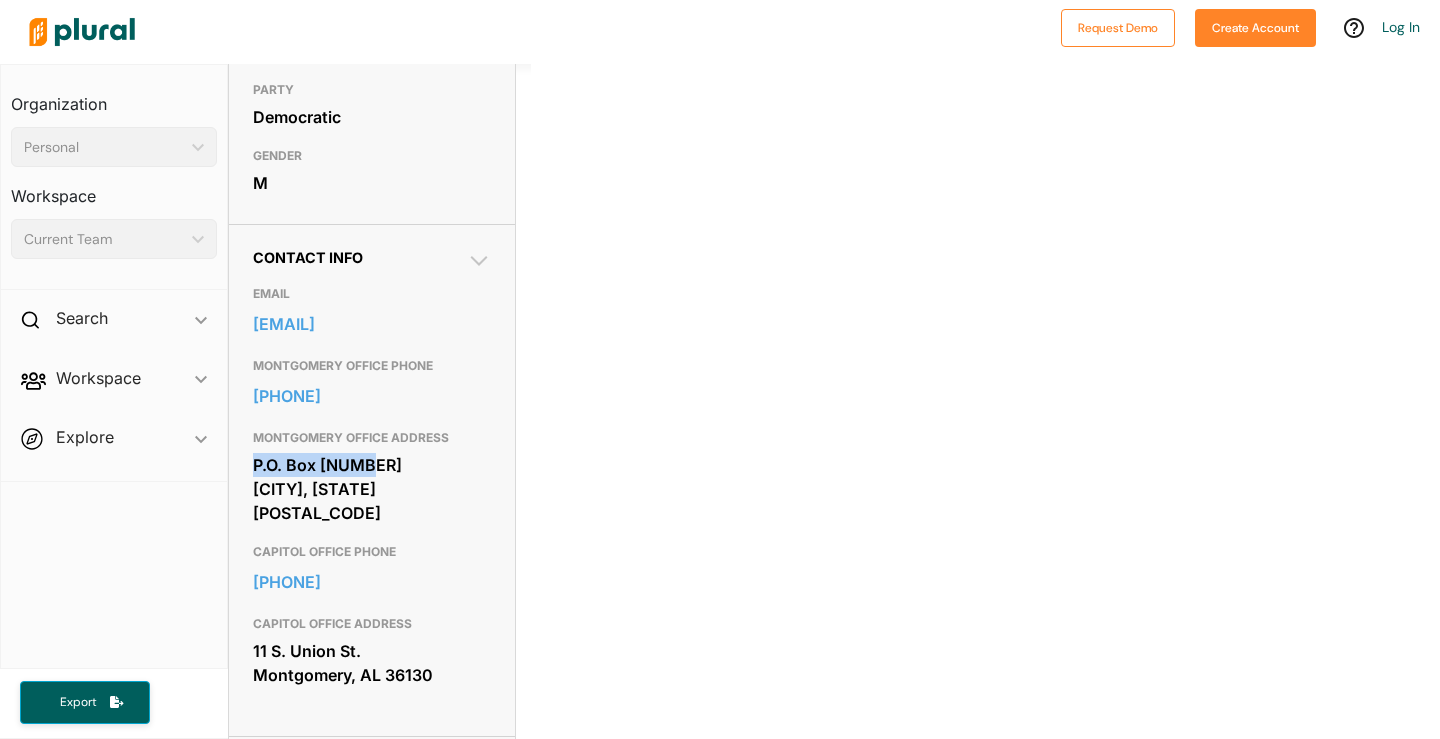 drag, startPoint x: 255, startPoint y: 464, endPoint x: 411, endPoint y: 458, distance: 156.11534 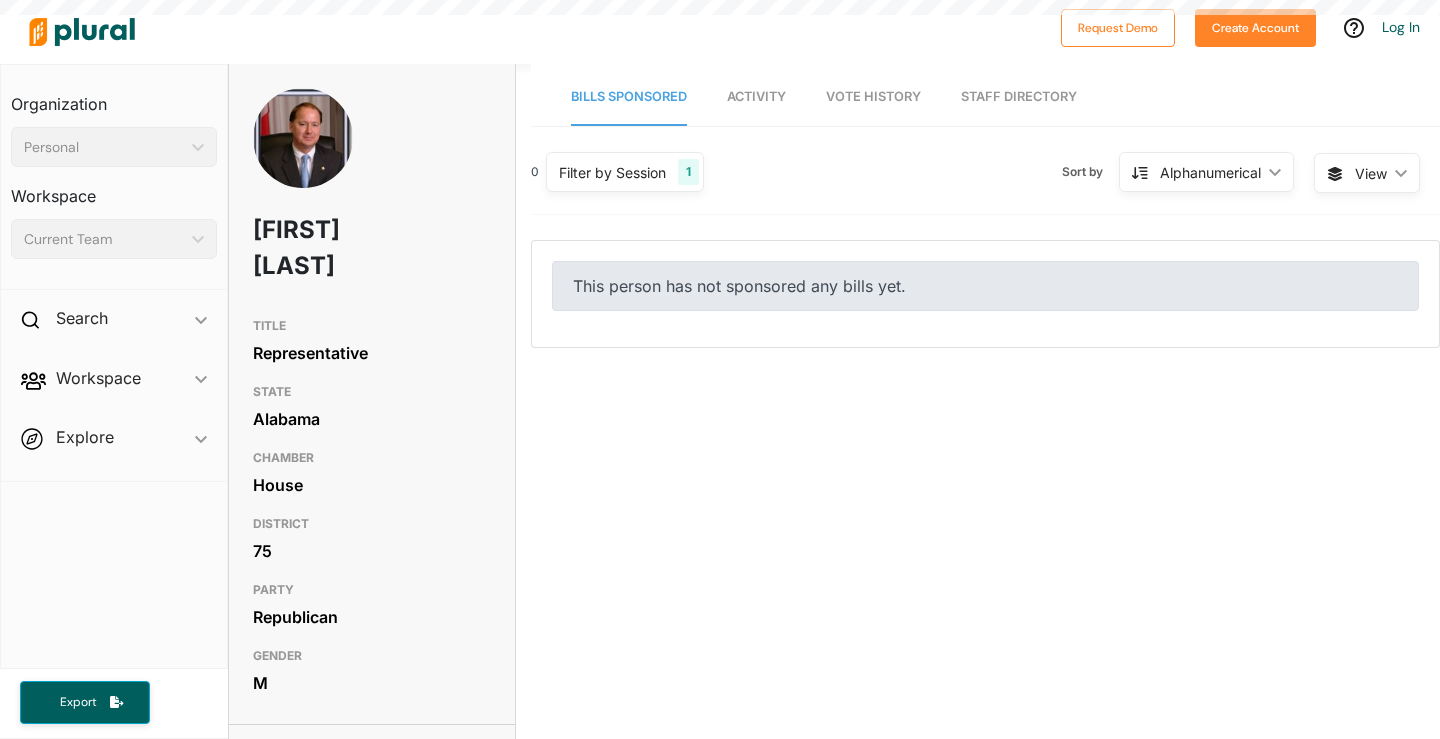 scroll, scrollTop: 0, scrollLeft: 0, axis: both 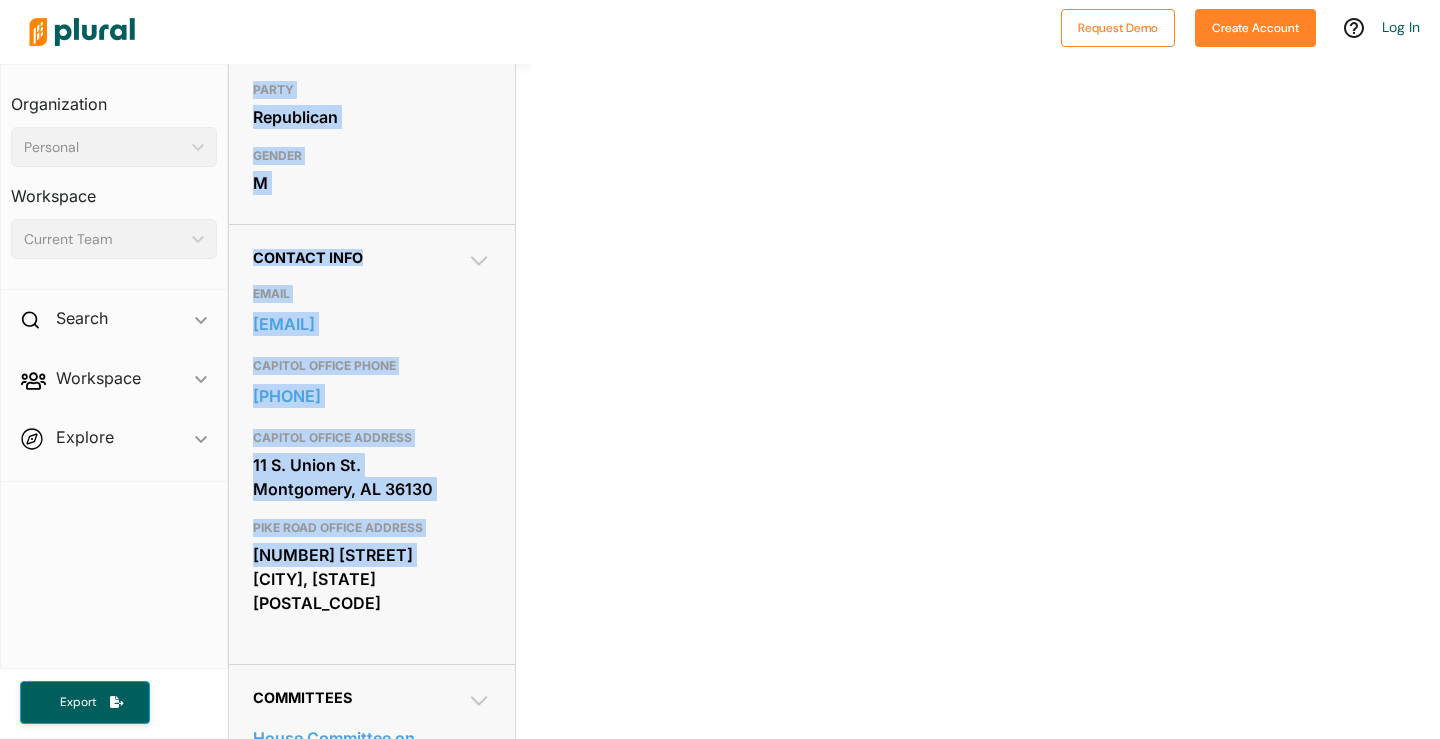 drag, startPoint x: 423, startPoint y: 554, endPoint x: 222, endPoint y: 562, distance: 201.15913 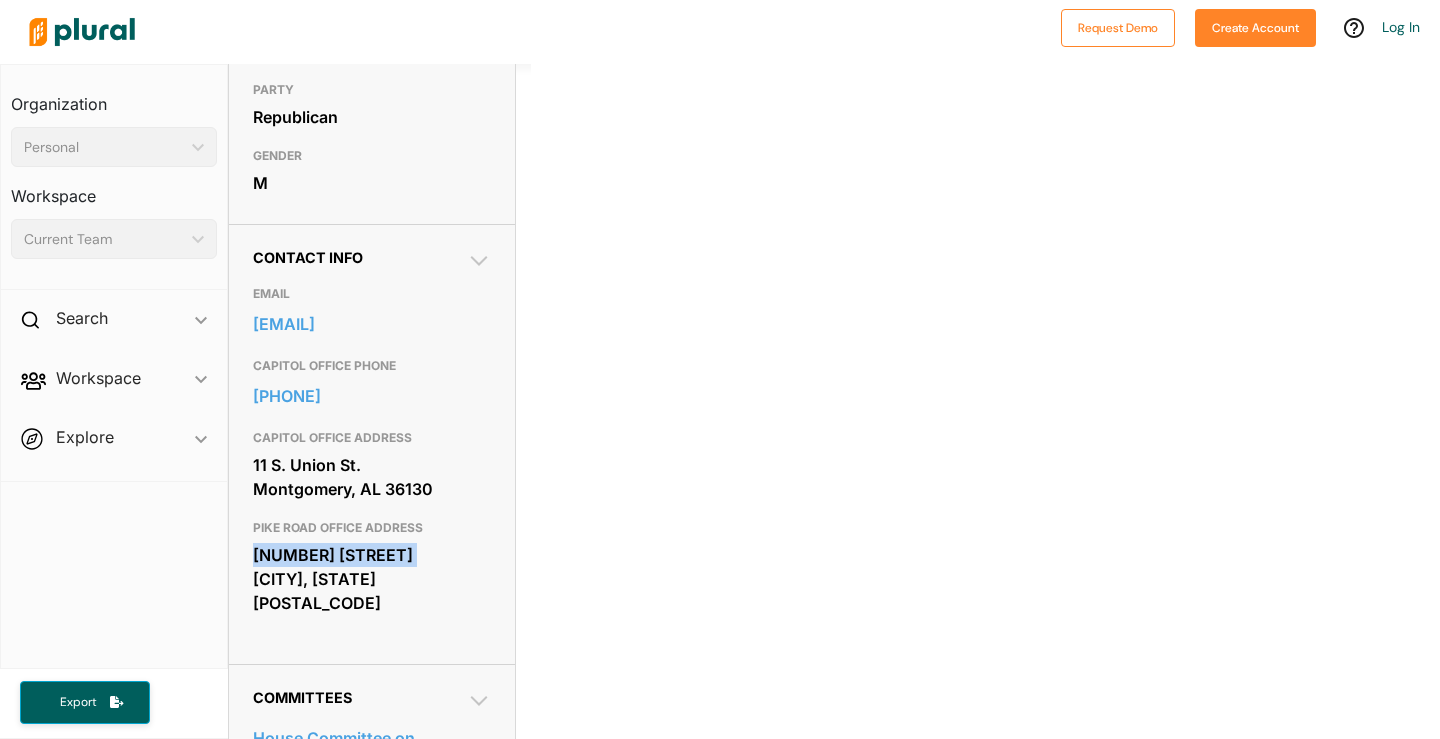 drag, startPoint x: 432, startPoint y: 554, endPoint x: 251, endPoint y: 556, distance: 181.01105 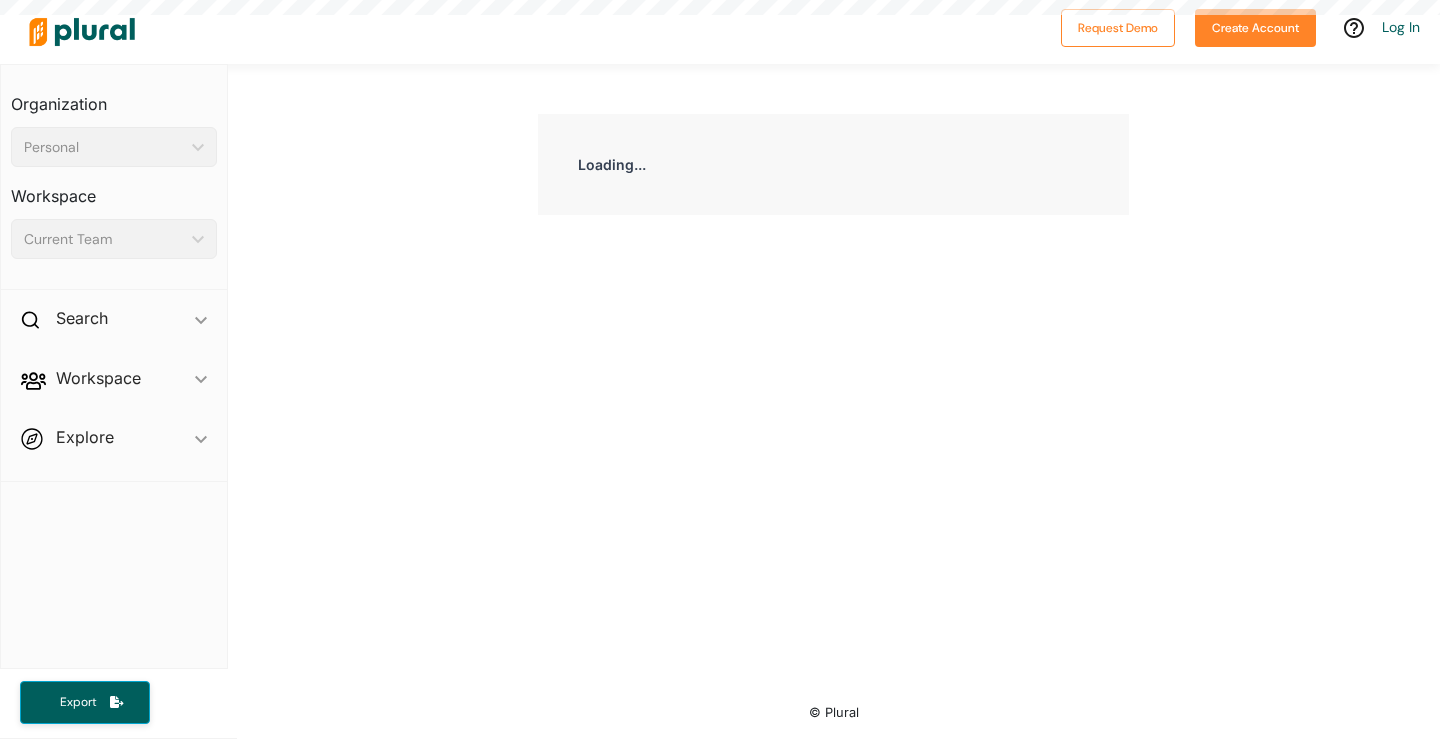 scroll, scrollTop: 0, scrollLeft: 0, axis: both 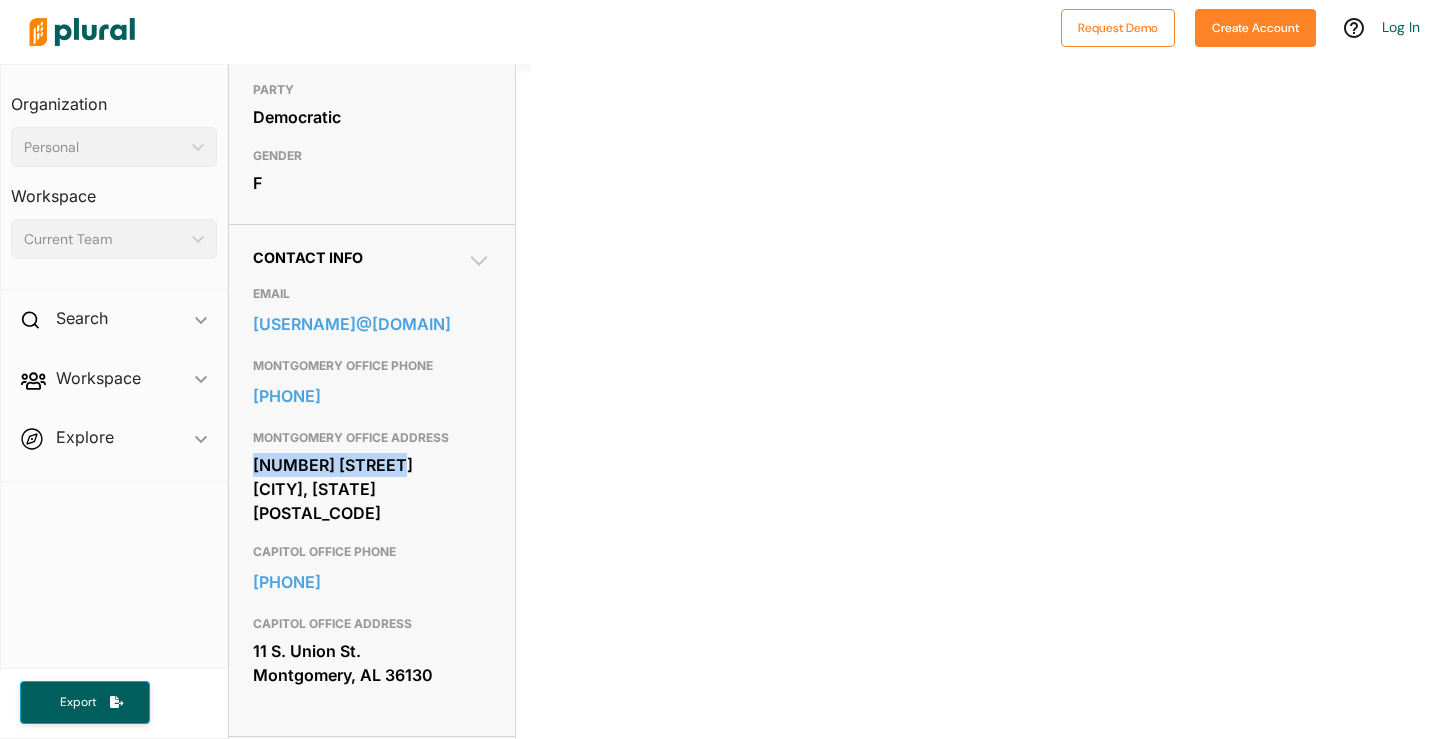 drag, startPoint x: 388, startPoint y: 499, endPoint x: 253, endPoint y: 495, distance: 135.05925 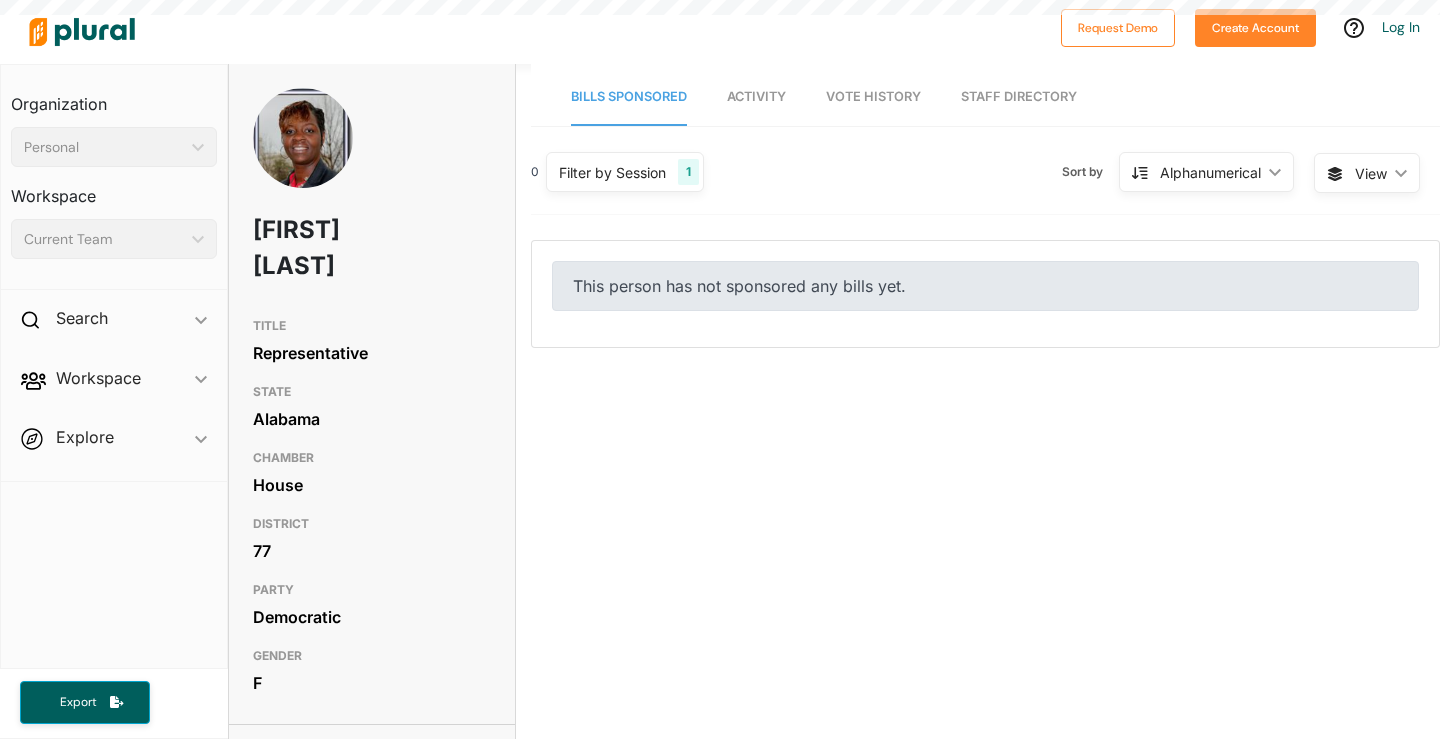 scroll, scrollTop: 0, scrollLeft: 0, axis: both 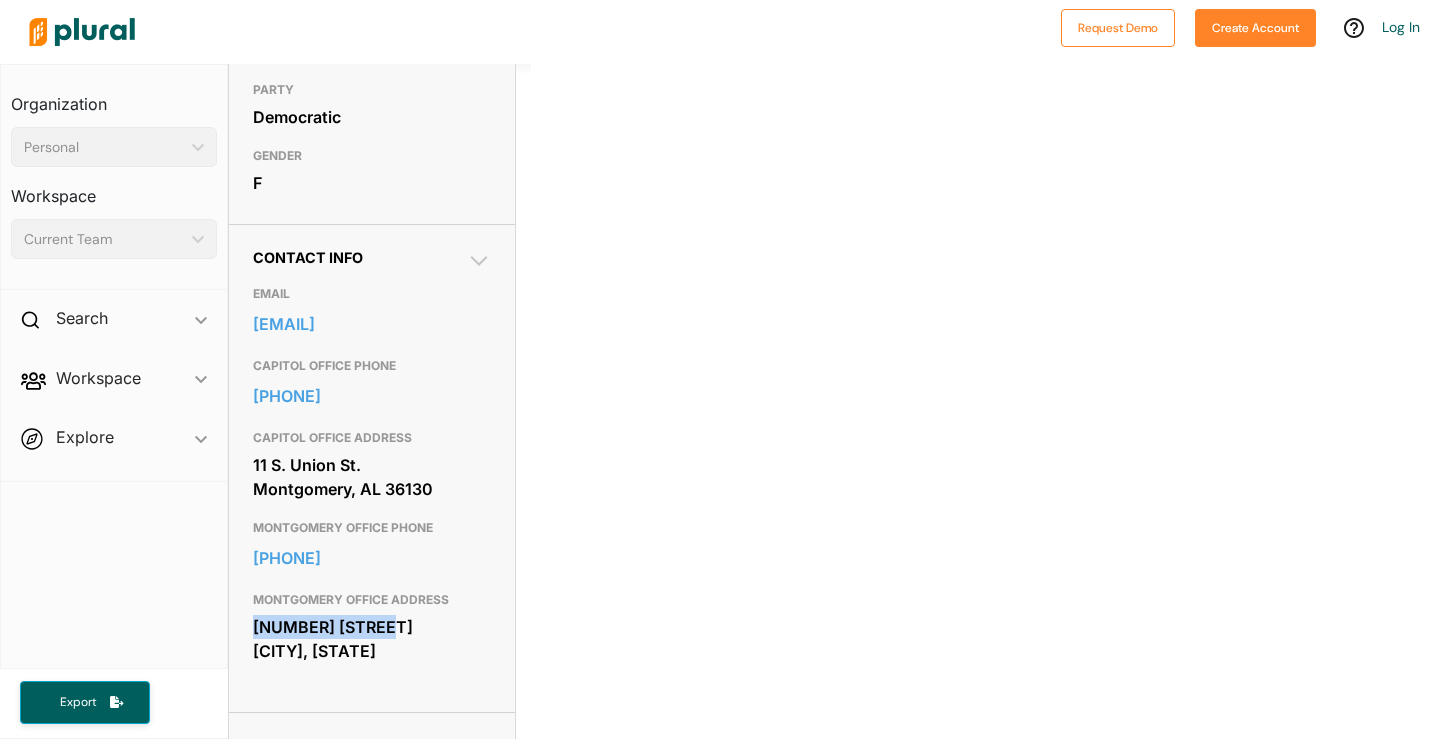 drag, startPoint x: 420, startPoint y: 632, endPoint x: 234, endPoint y: 619, distance: 186.45375 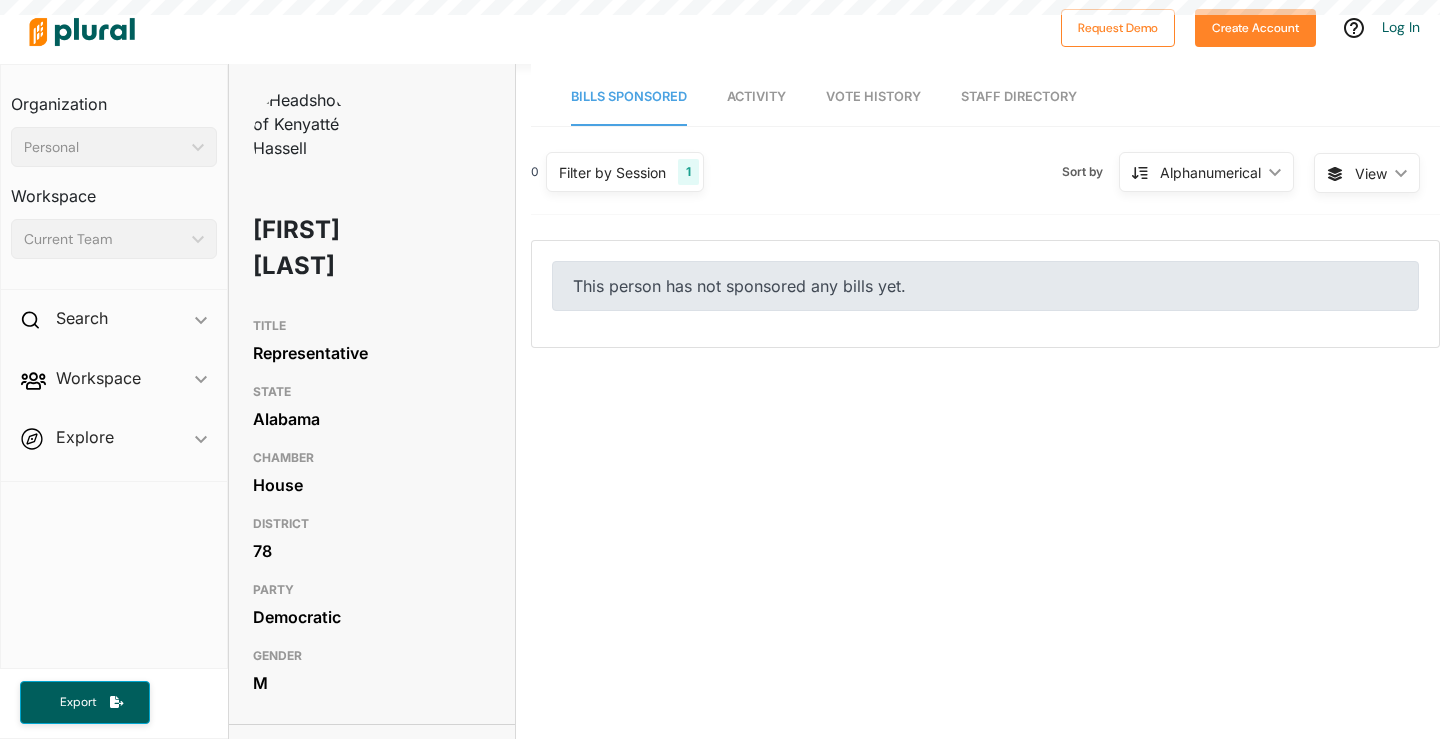 scroll, scrollTop: 0, scrollLeft: 0, axis: both 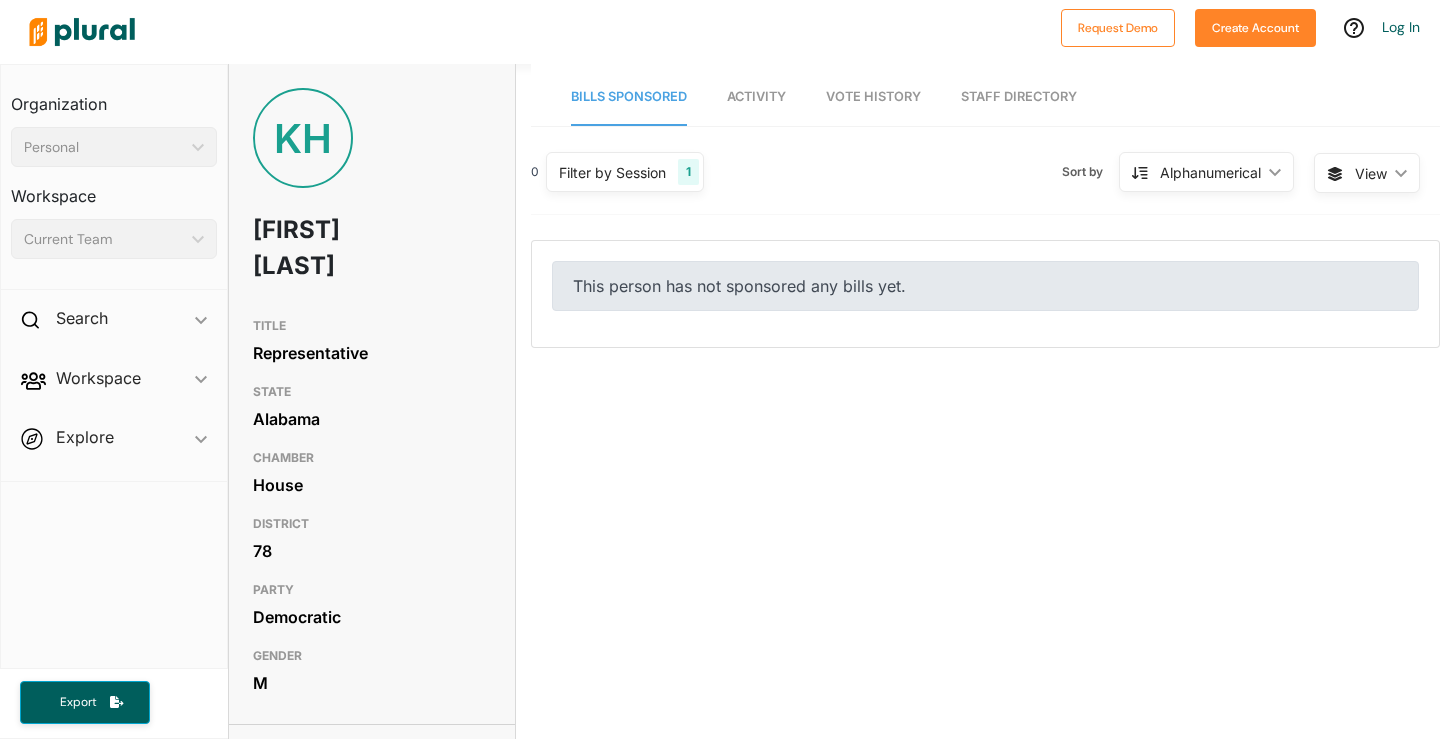drag, startPoint x: 376, startPoint y: 244, endPoint x: 344, endPoint y: 222, distance: 38.832977 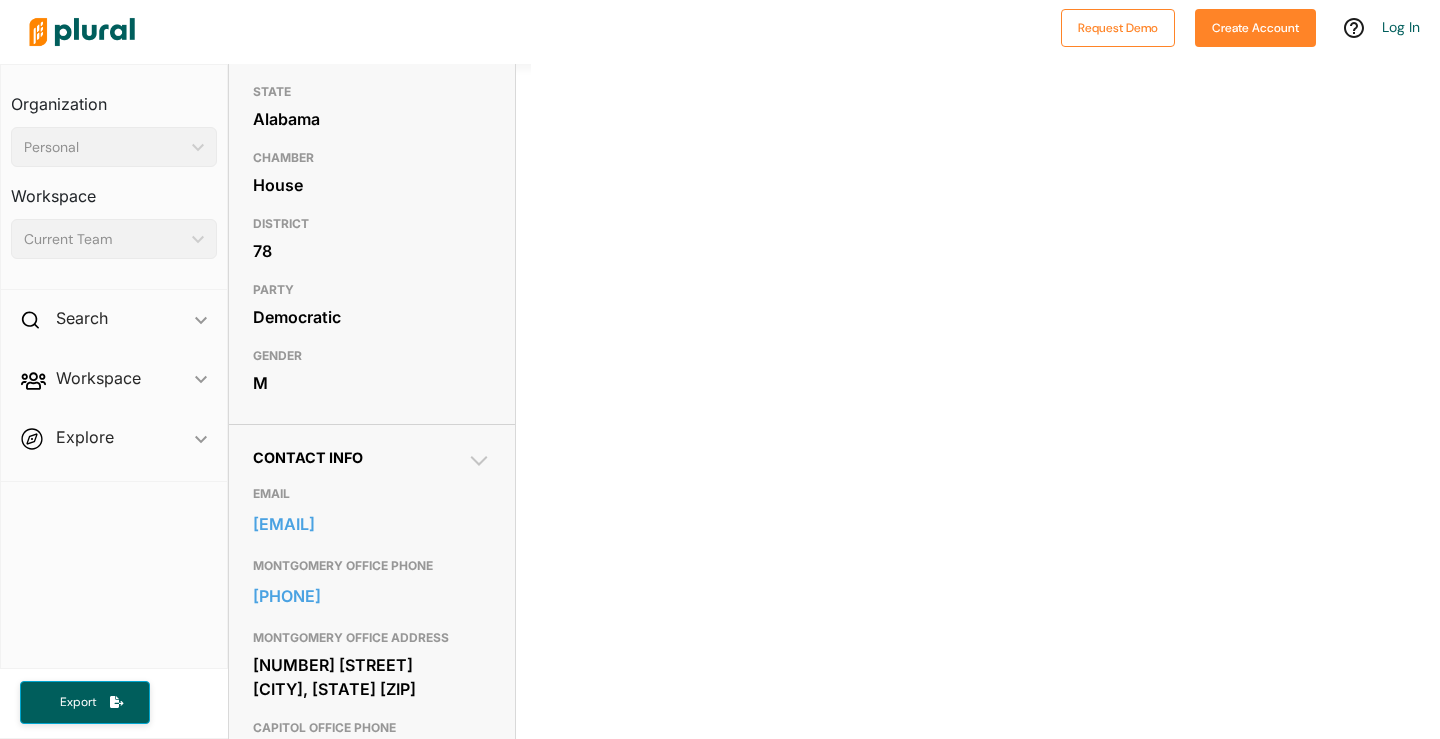 scroll, scrollTop: 500, scrollLeft: 0, axis: vertical 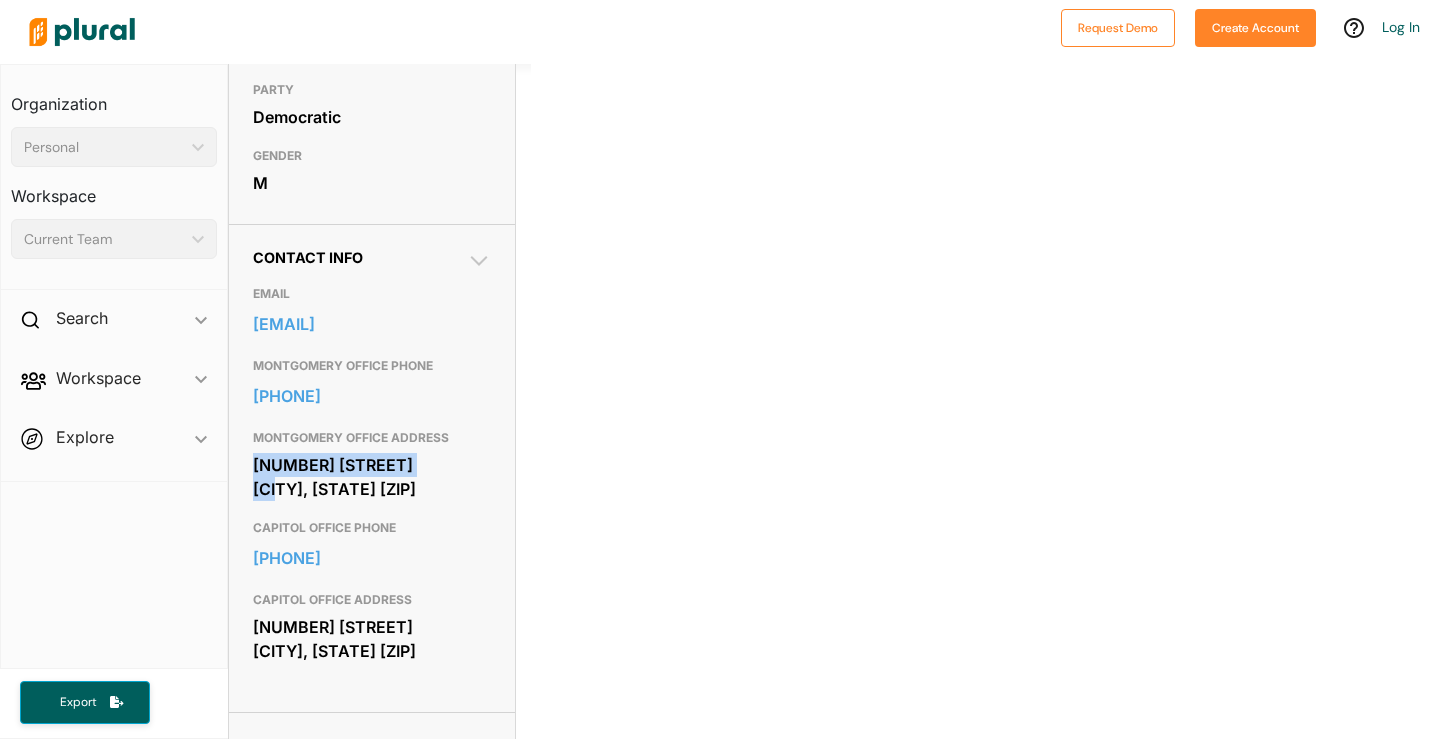 drag, startPoint x: 432, startPoint y: 473, endPoint x: 243, endPoint y: 477, distance: 189.04233 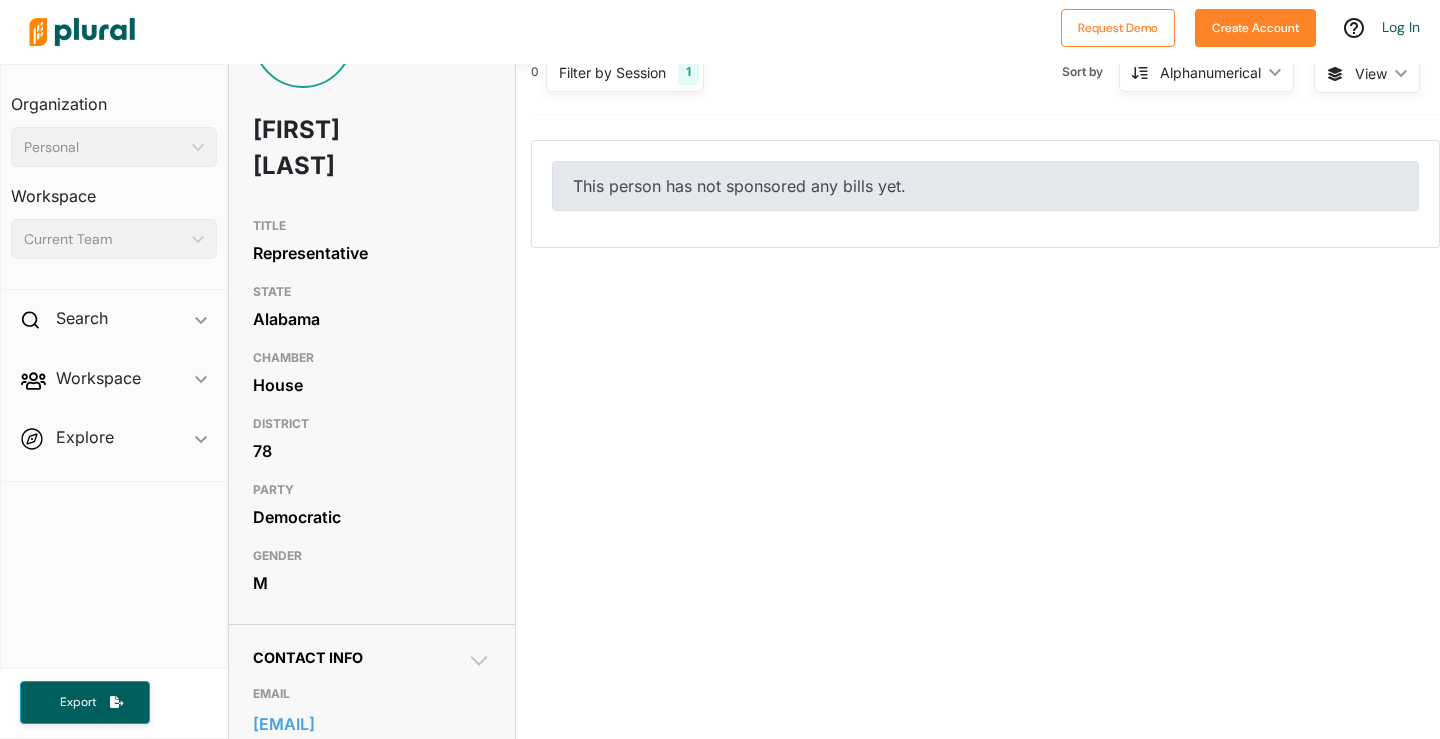 scroll, scrollTop: 0, scrollLeft: 0, axis: both 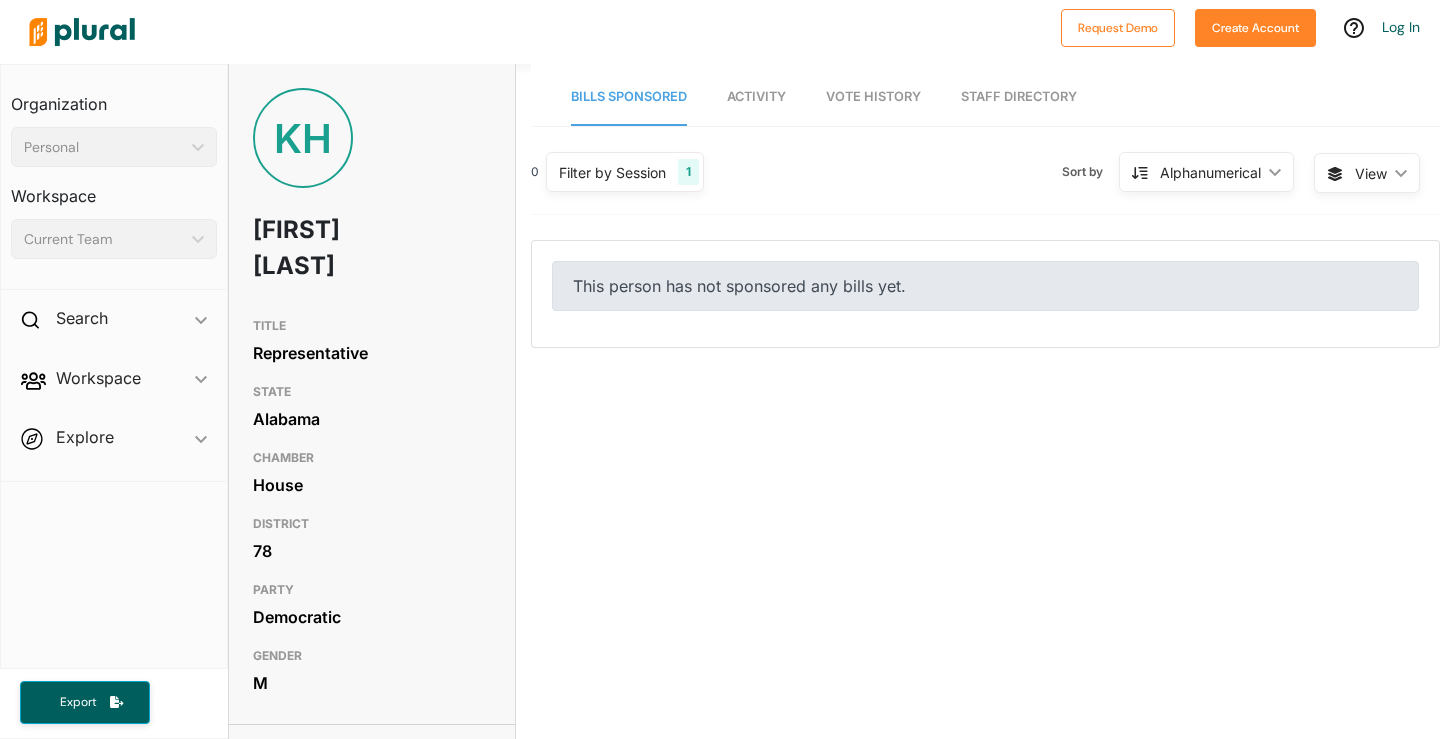 drag, startPoint x: 393, startPoint y: 219, endPoint x: 350, endPoint y: 222, distance: 43.104523 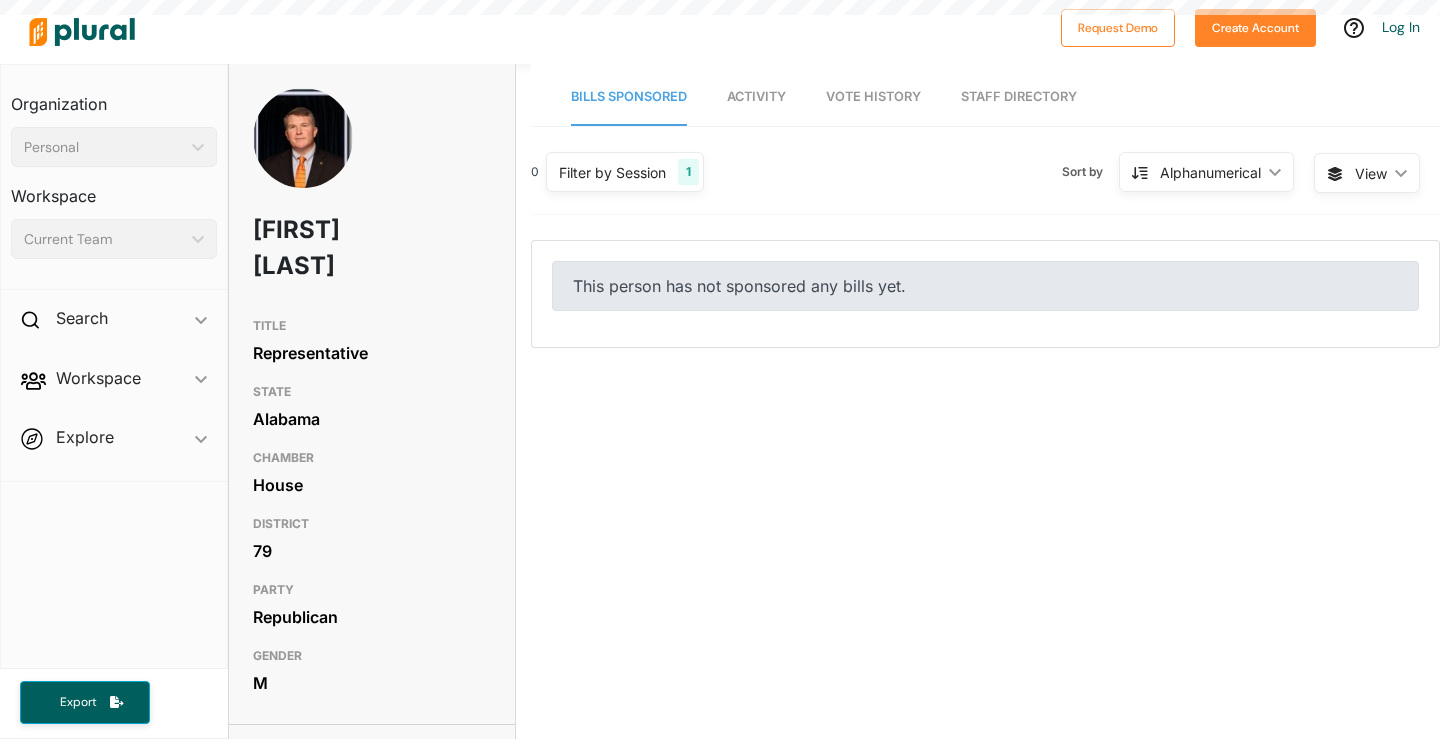 scroll, scrollTop: 0, scrollLeft: 0, axis: both 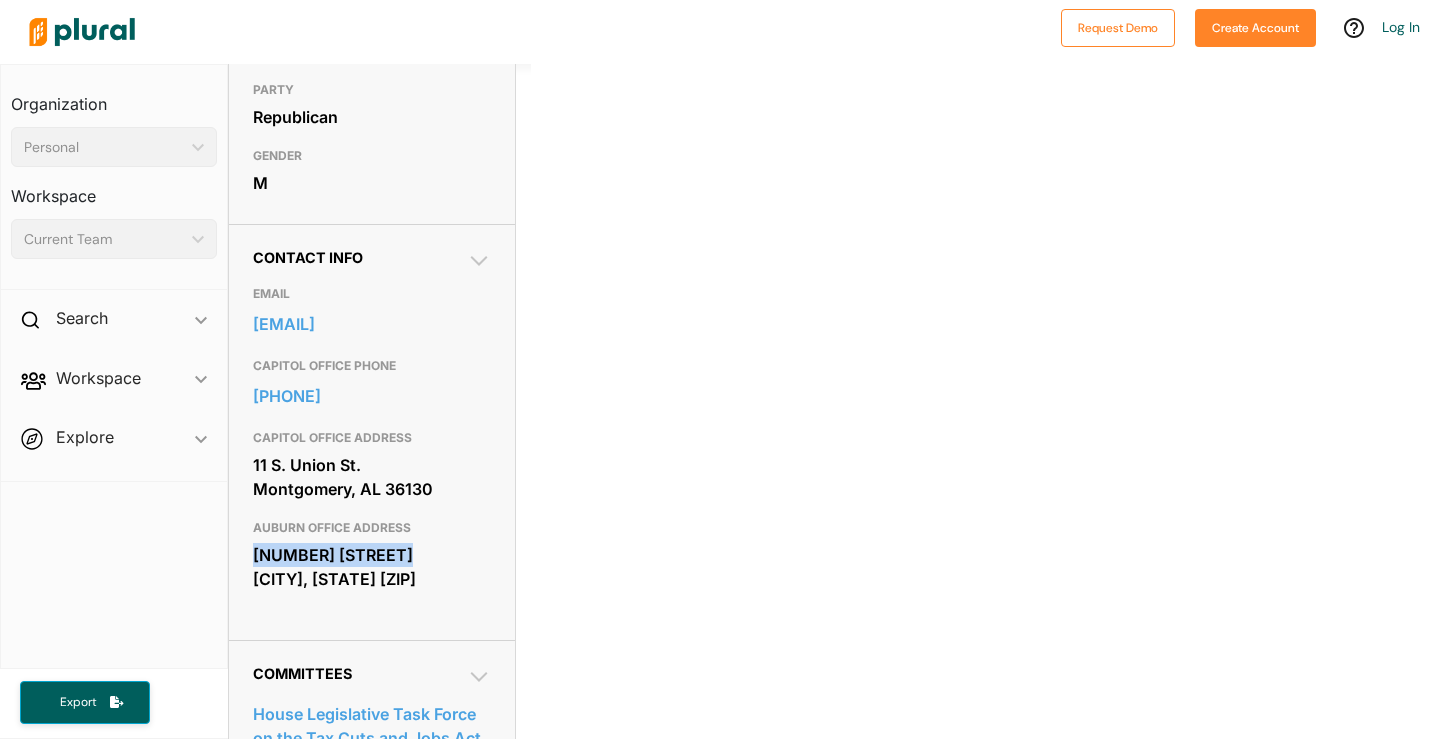 drag, startPoint x: 247, startPoint y: 547, endPoint x: 438, endPoint y: 554, distance: 191.12823 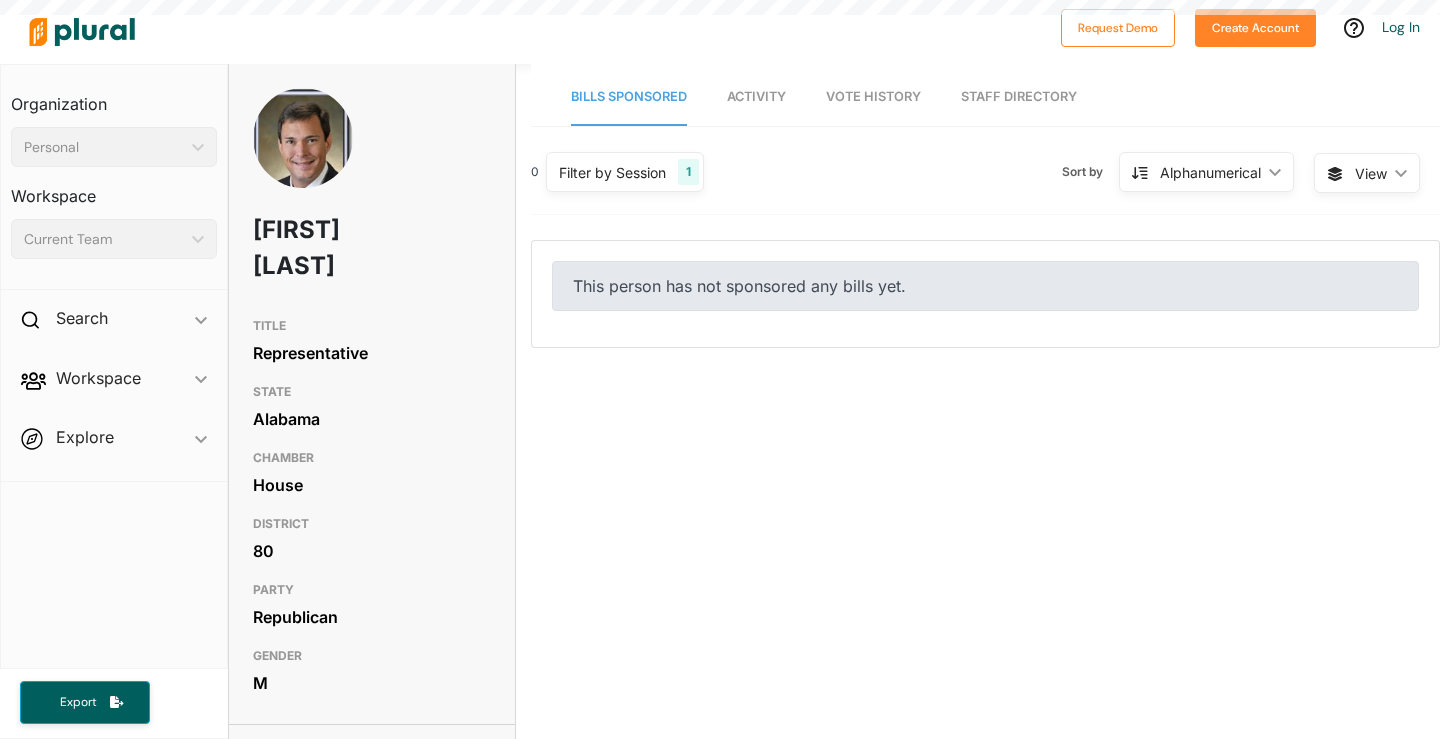 scroll, scrollTop: 0, scrollLeft: 0, axis: both 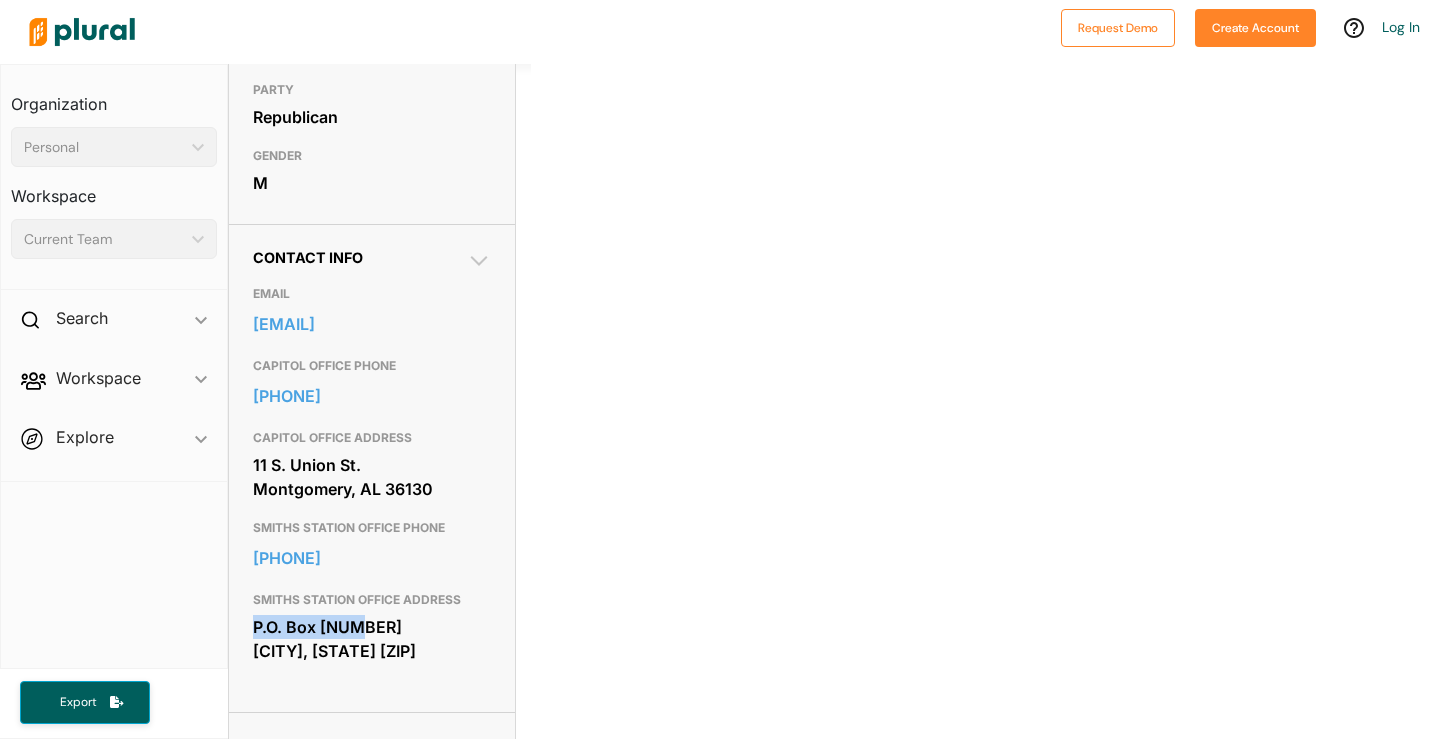 drag, startPoint x: 379, startPoint y: 643, endPoint x: 235, endPoint y: 643, distance: 144 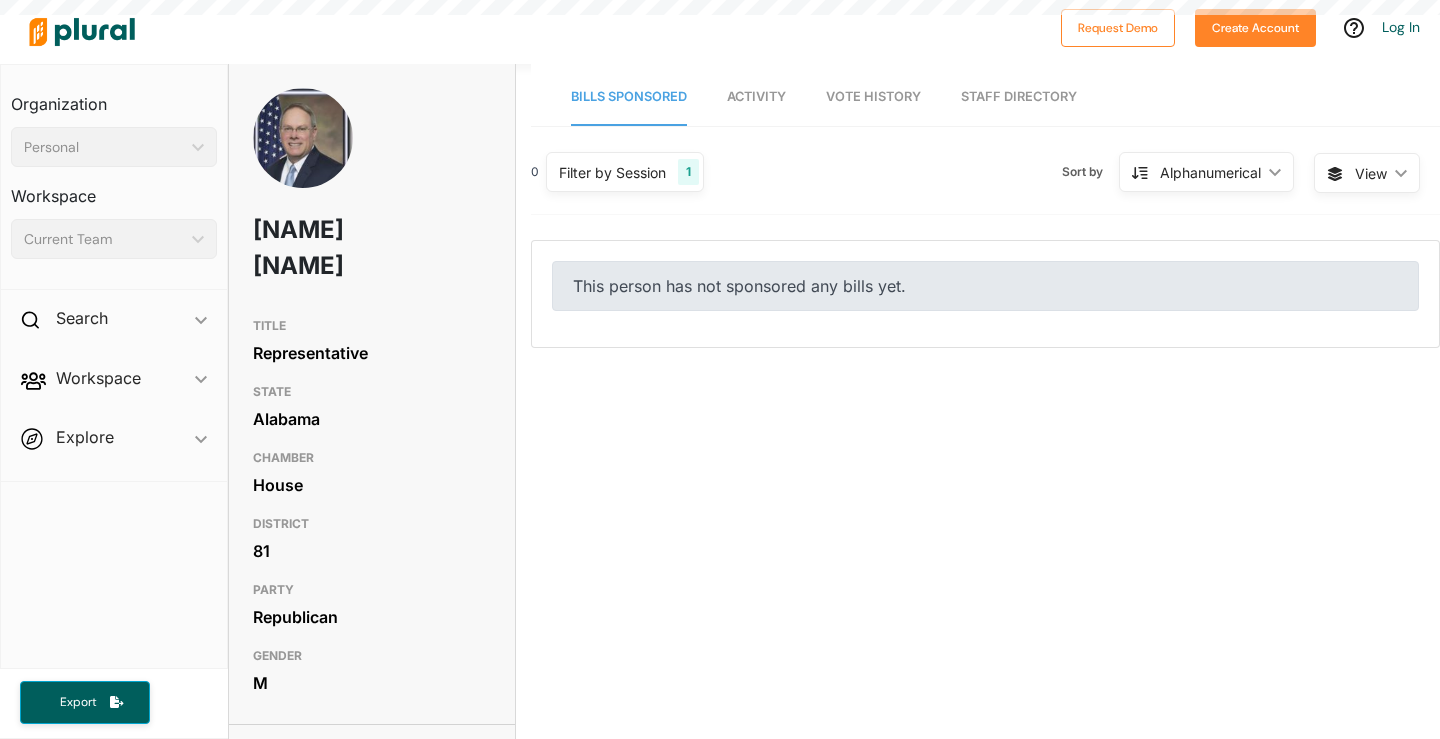 scroll, scrollTop: 0, scrollLeft: 0, axis: both 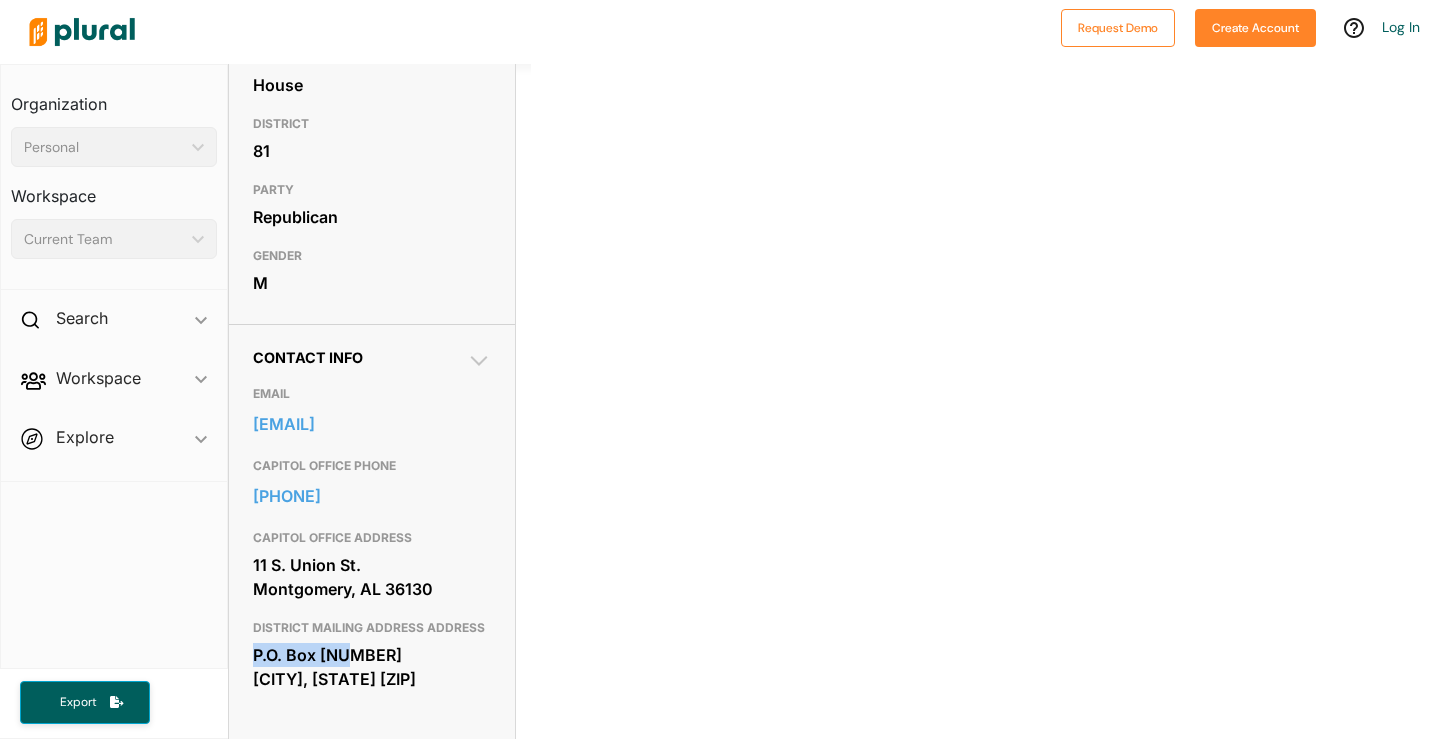 drag, startPoint x: 349, startPoint y: 621, endPoint x: 242, endPoint y: 624, distance: 107.042046 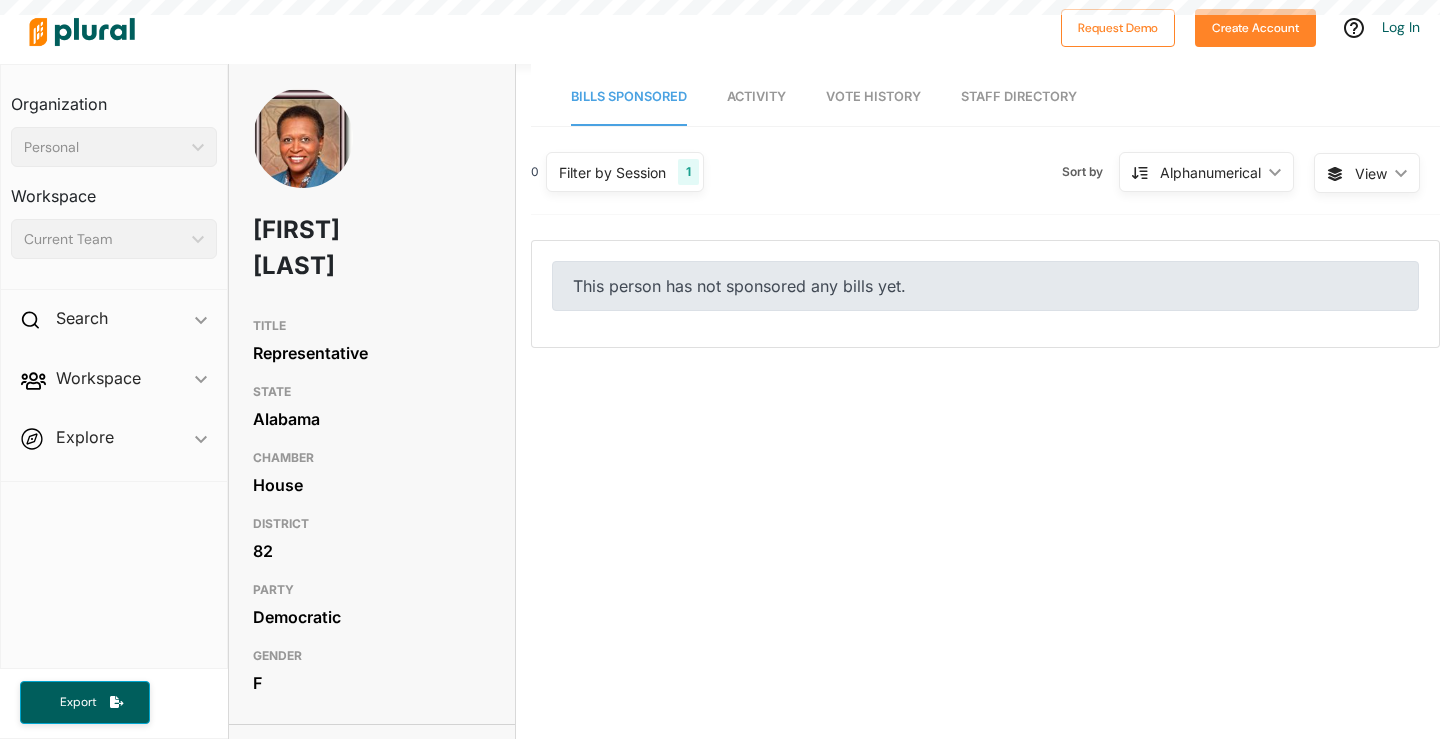scroll, scrollTop: 0, scrollLeft: 0, axis: both 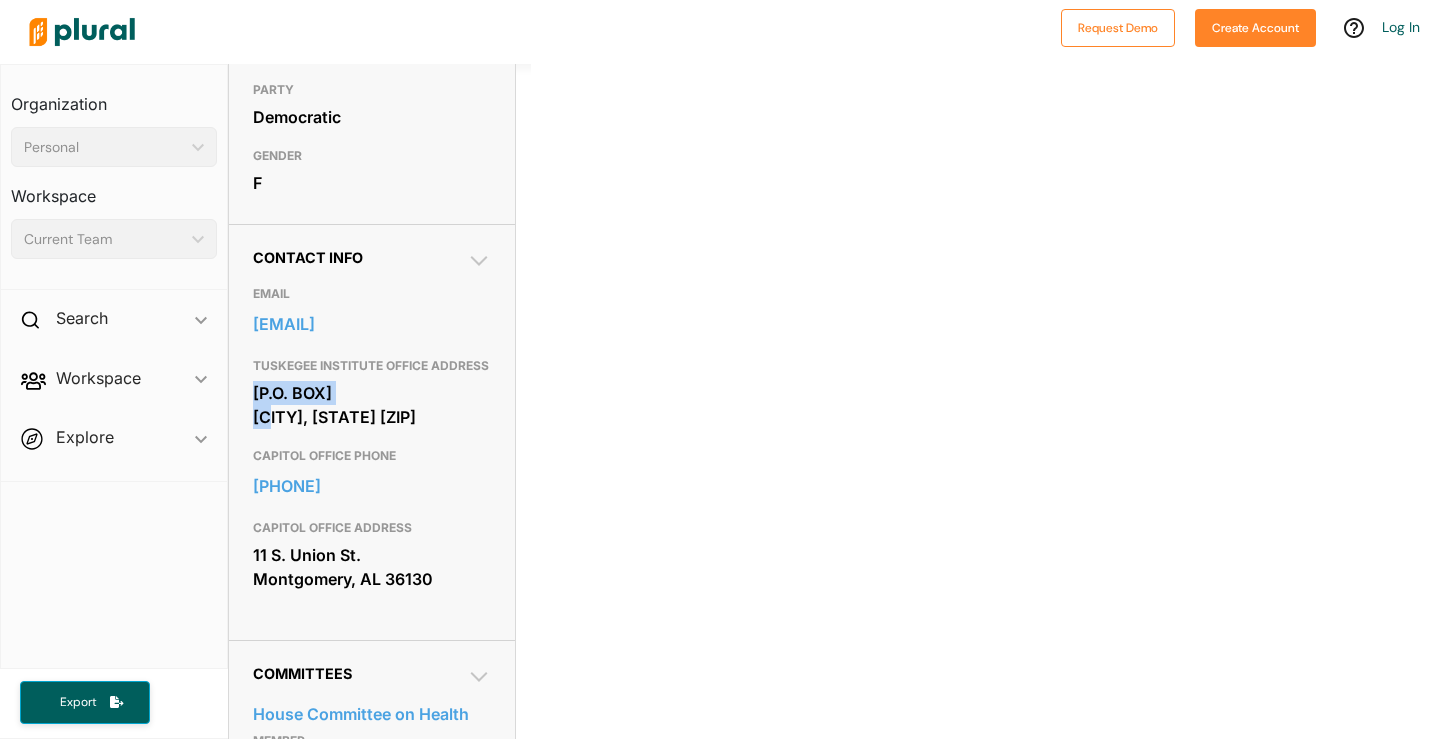 drag, startPoint x: 377, startPoint y: 412, endPoint x: 351, endPoint y: 401, distance: 28.231188 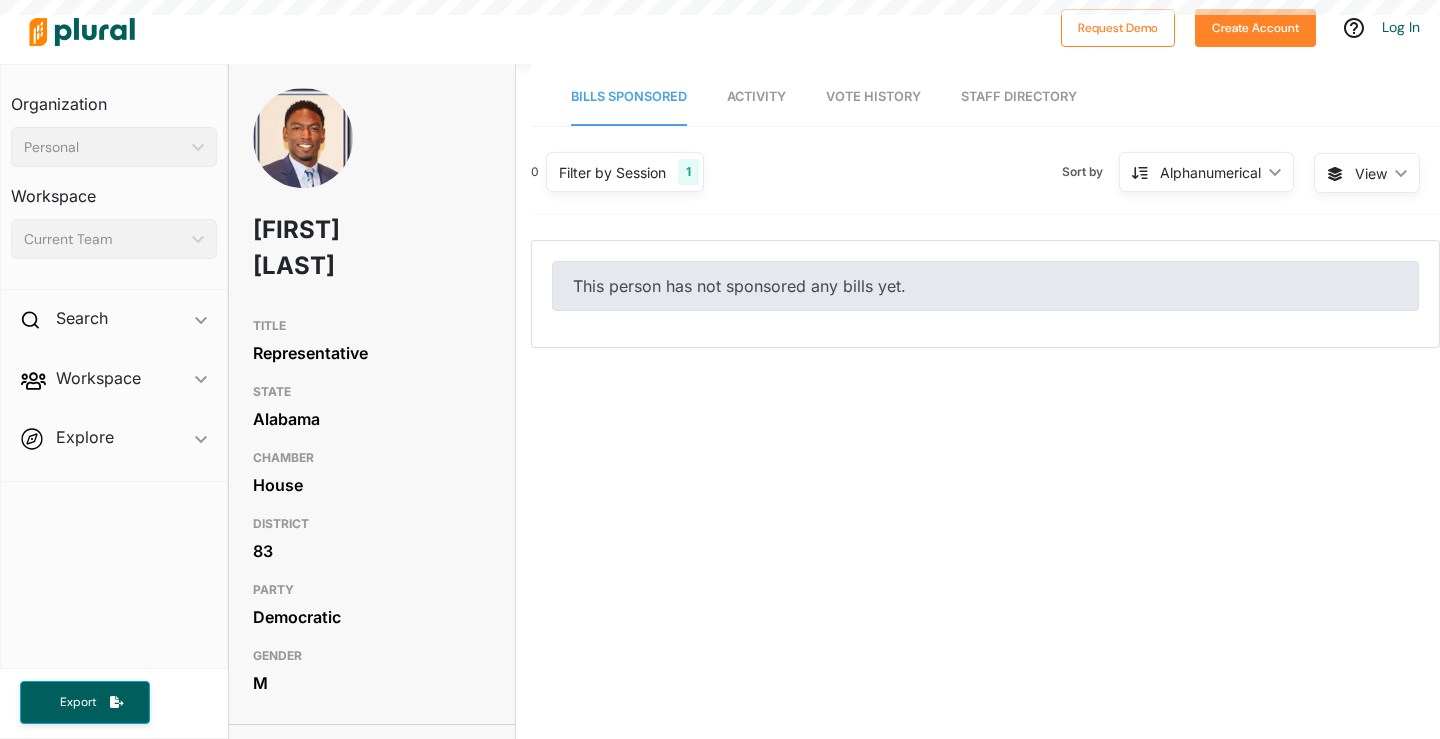scroll, scrollTop: 0, scrollLeft: 0, axis: both 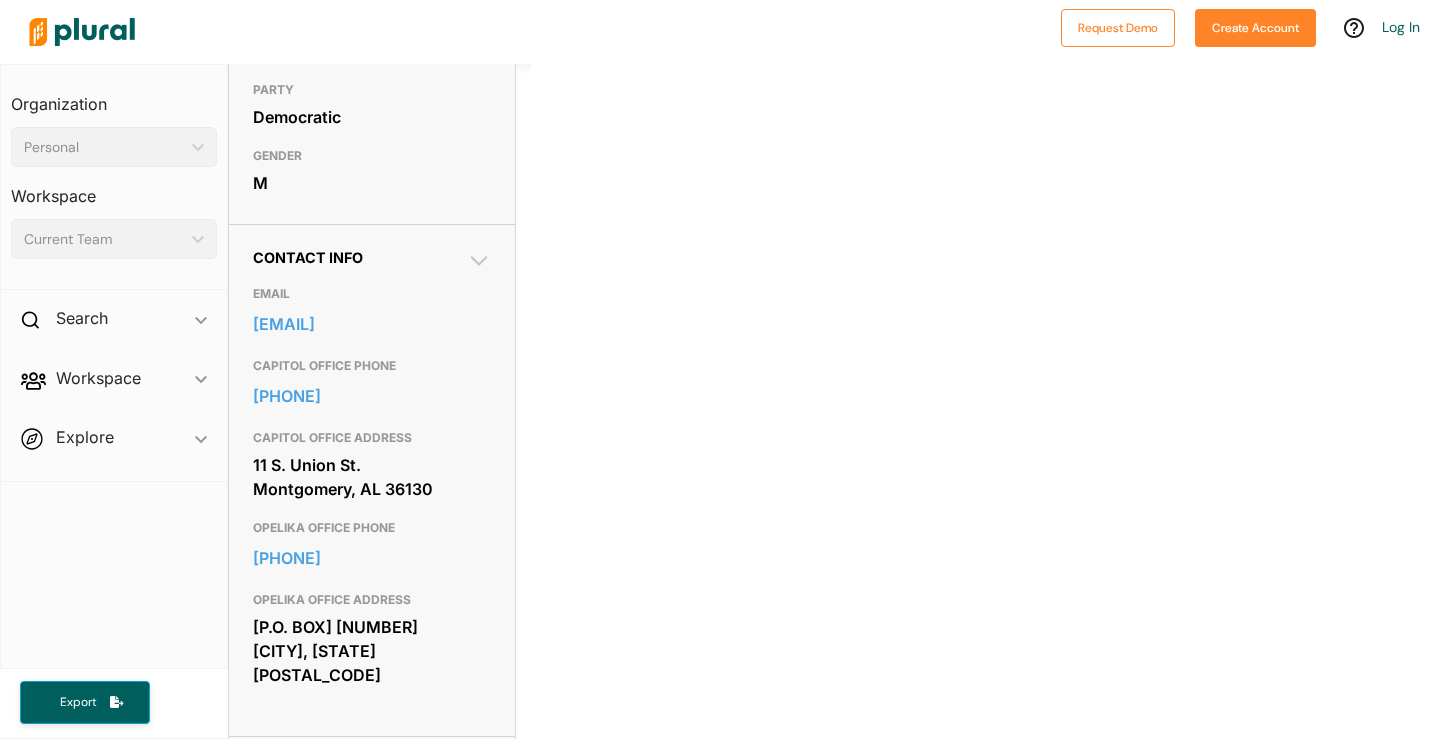 click on "11 S. Union St.
Montgomery, AL 36130" at bounding box center (372, 477) 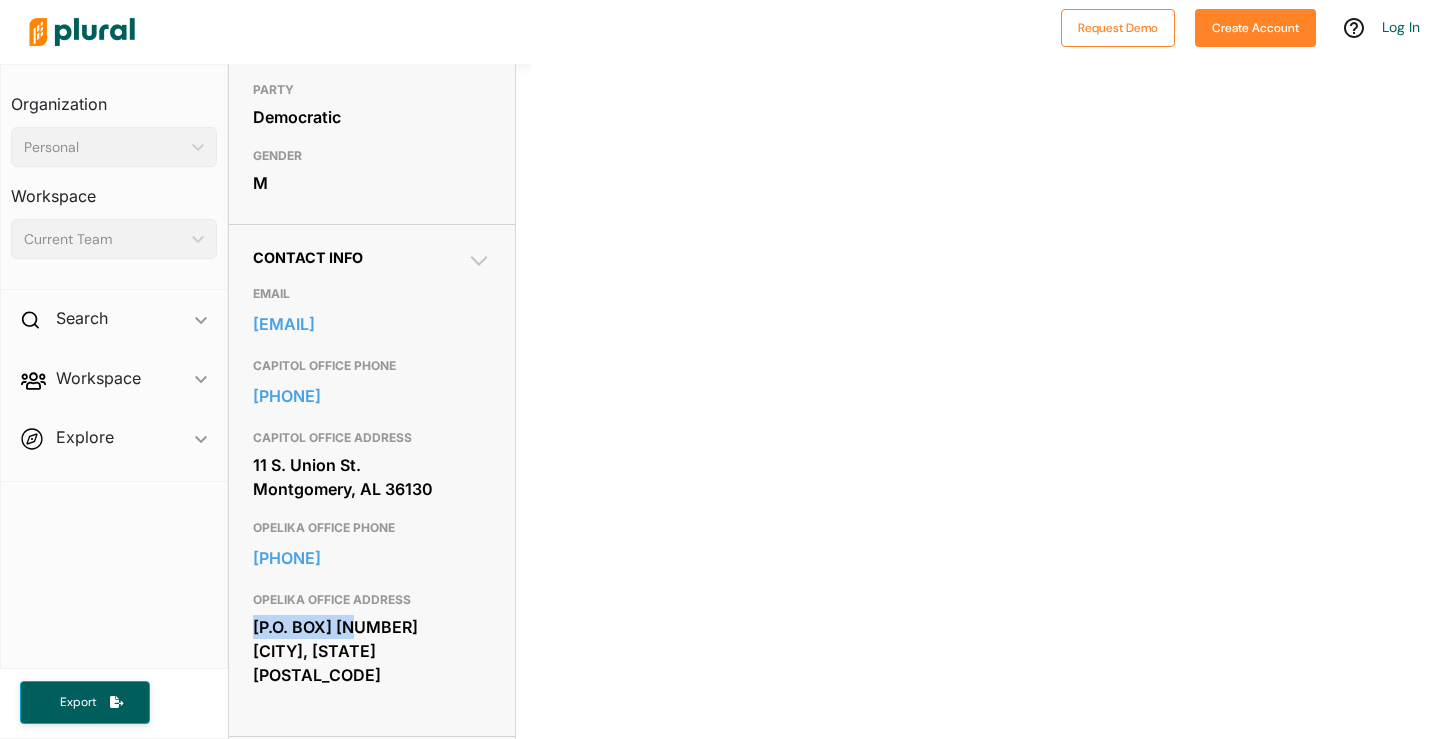 drag, startPoint x: 370, startPoint y: 632, endPoint x: 245, endPoint y: 635, distance: 125.035995 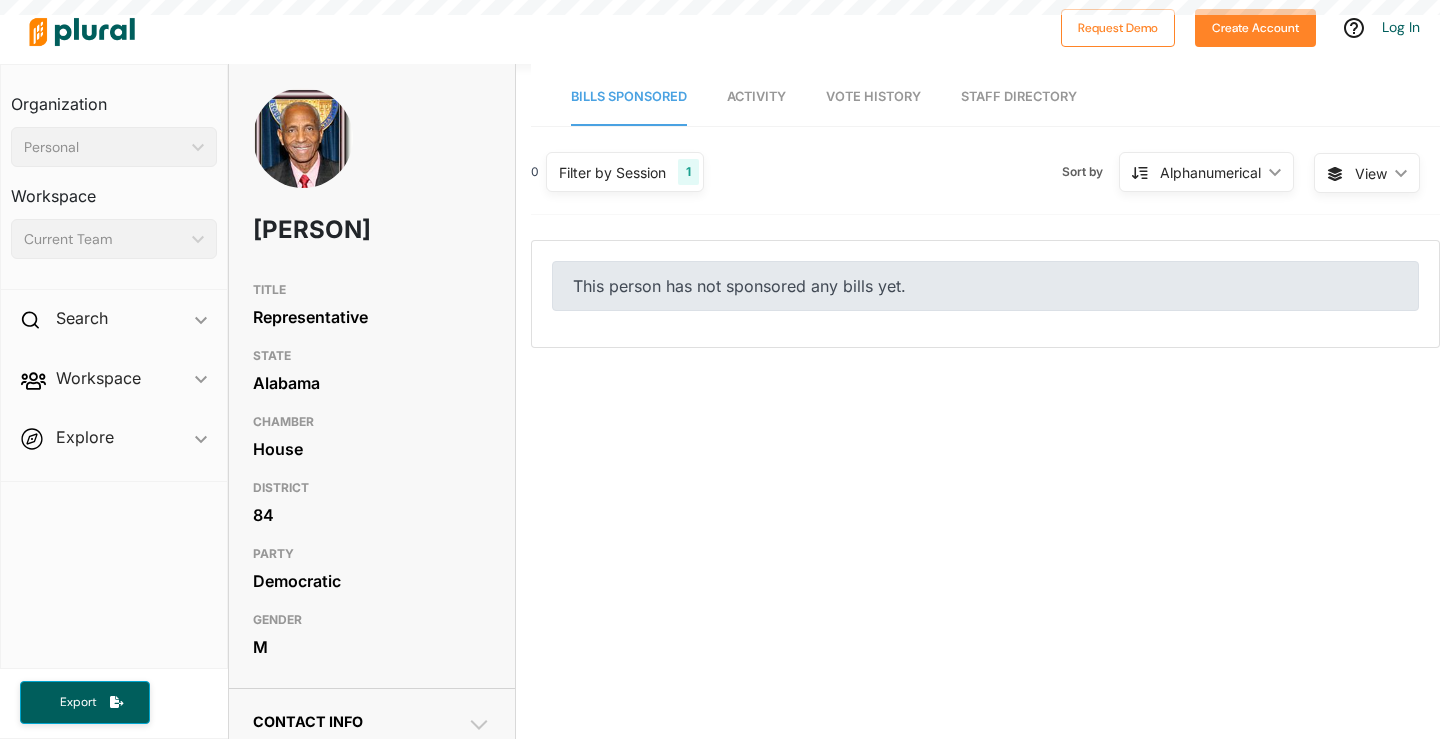 scroll, scrollTop: 0, scrollLeft: 0, axis: both 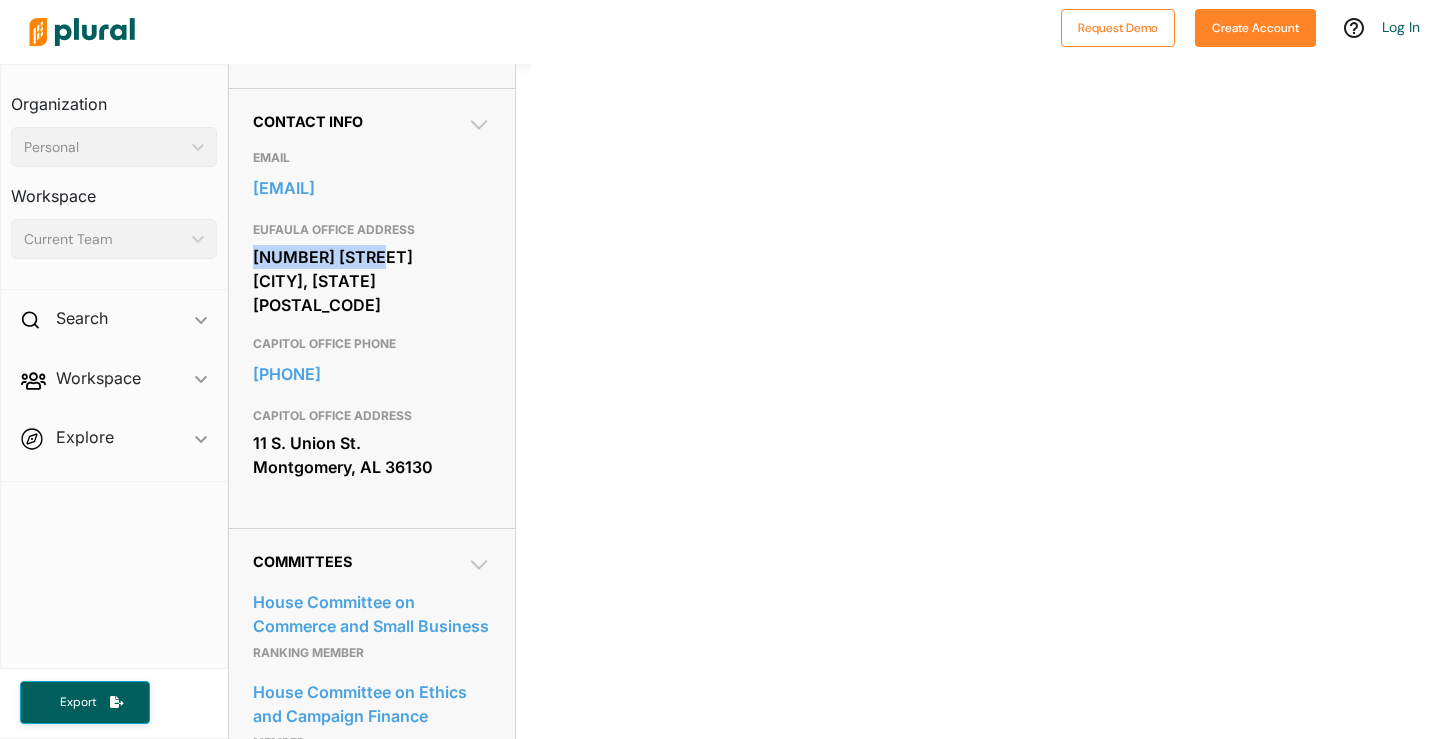 drag, startPoint x: 384, startPoint y: 256, endPoint x: 228, endPoint y: 261, distance: 156.08011 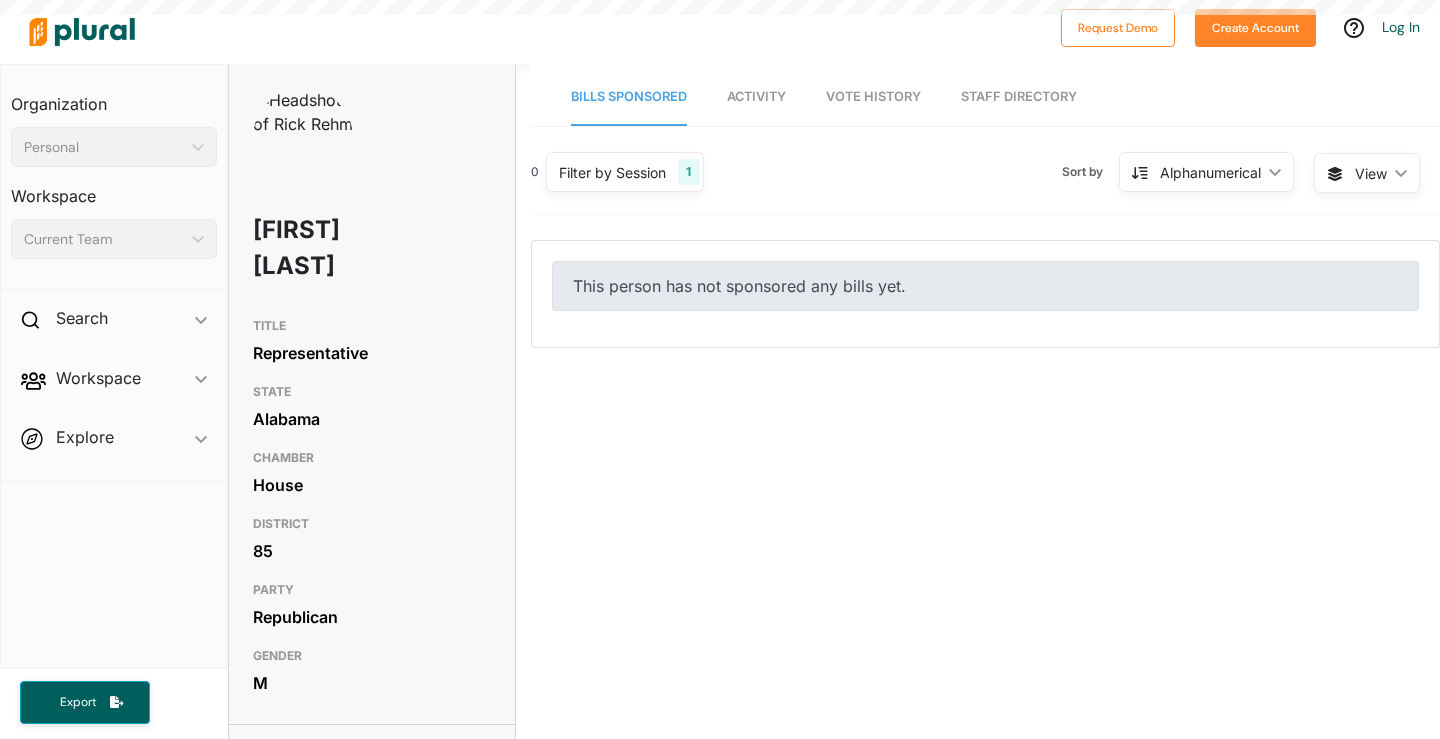 scroll, scrollTop: 0, scrollLeft: 0, axis: both 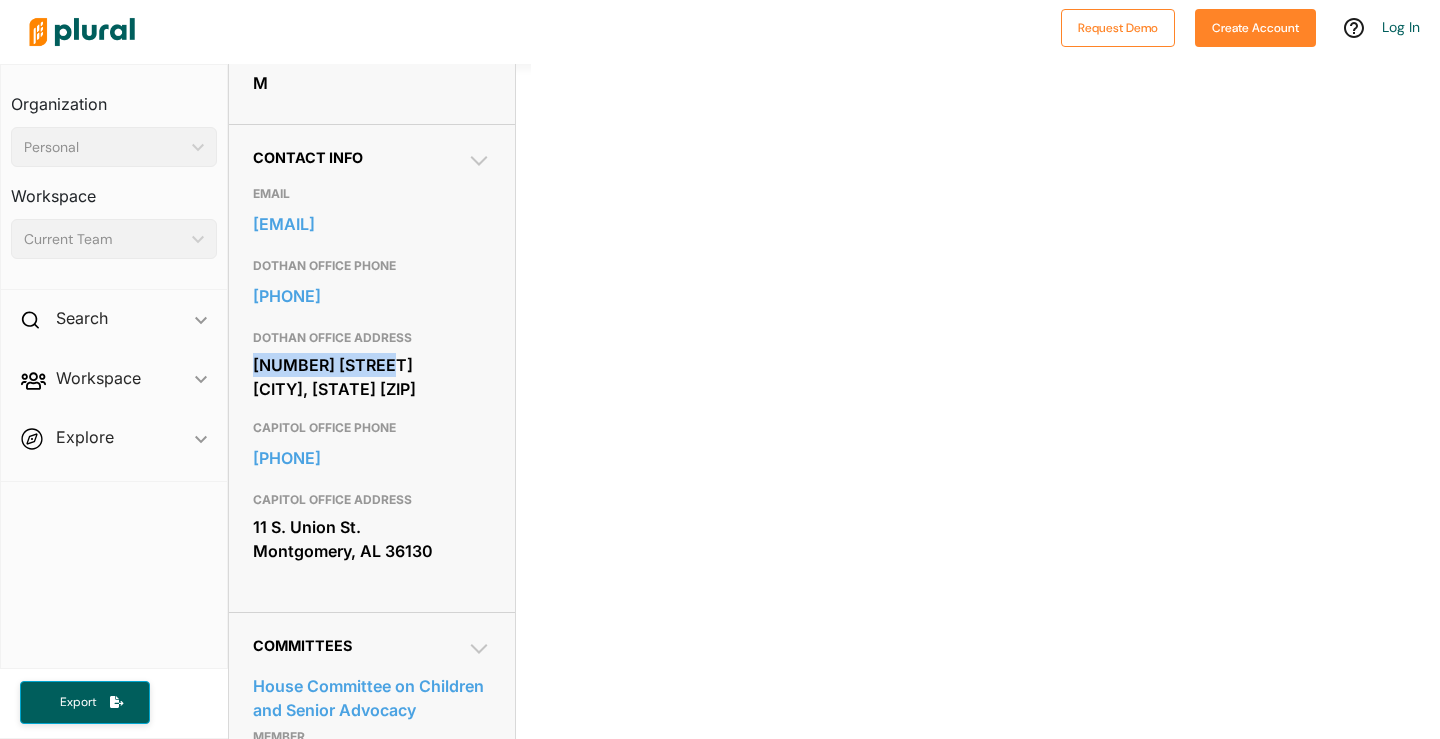 drag, startPoint x: 377, startPoint y: 322, endPoint x: 257, endPoint y: 325, distance: 120.03749 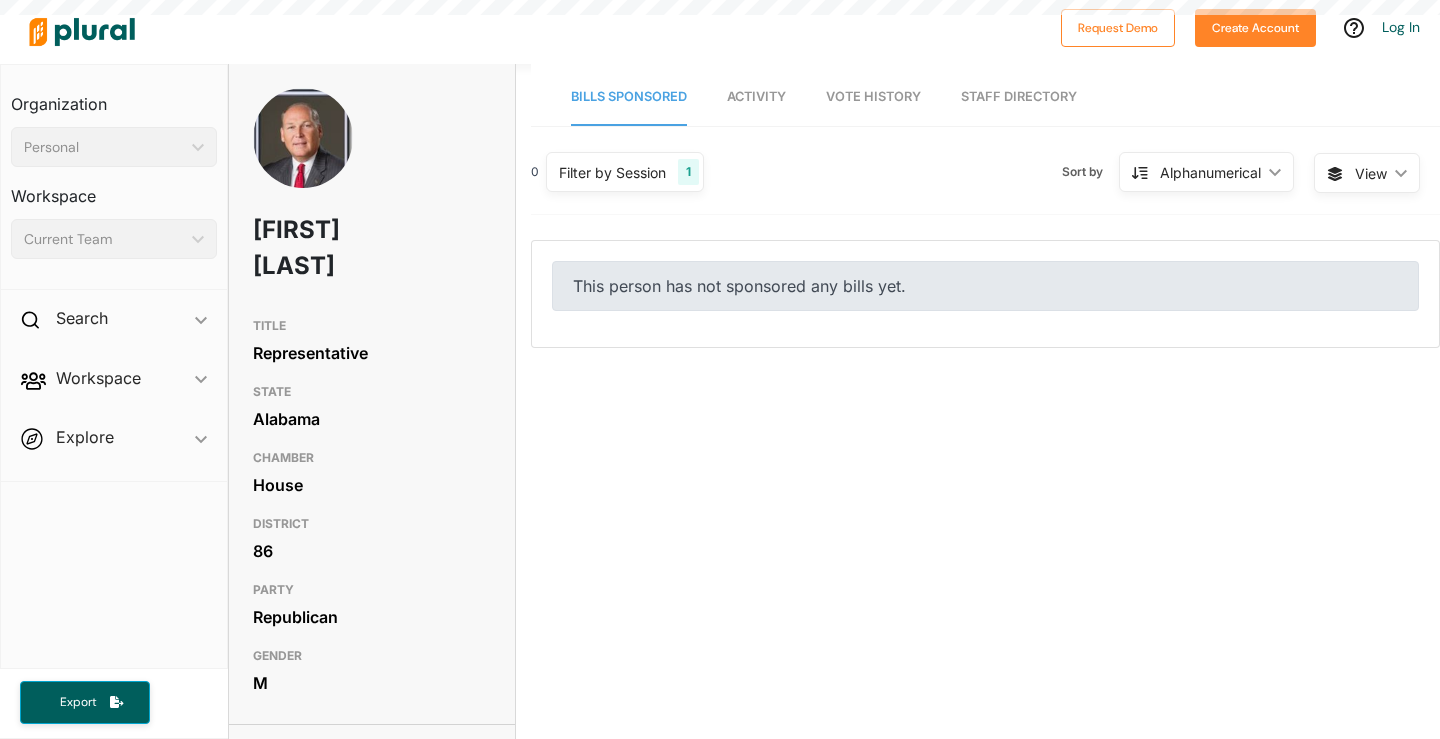 scroll, scrollTop: 0, scrollLeft: 0, axis: both 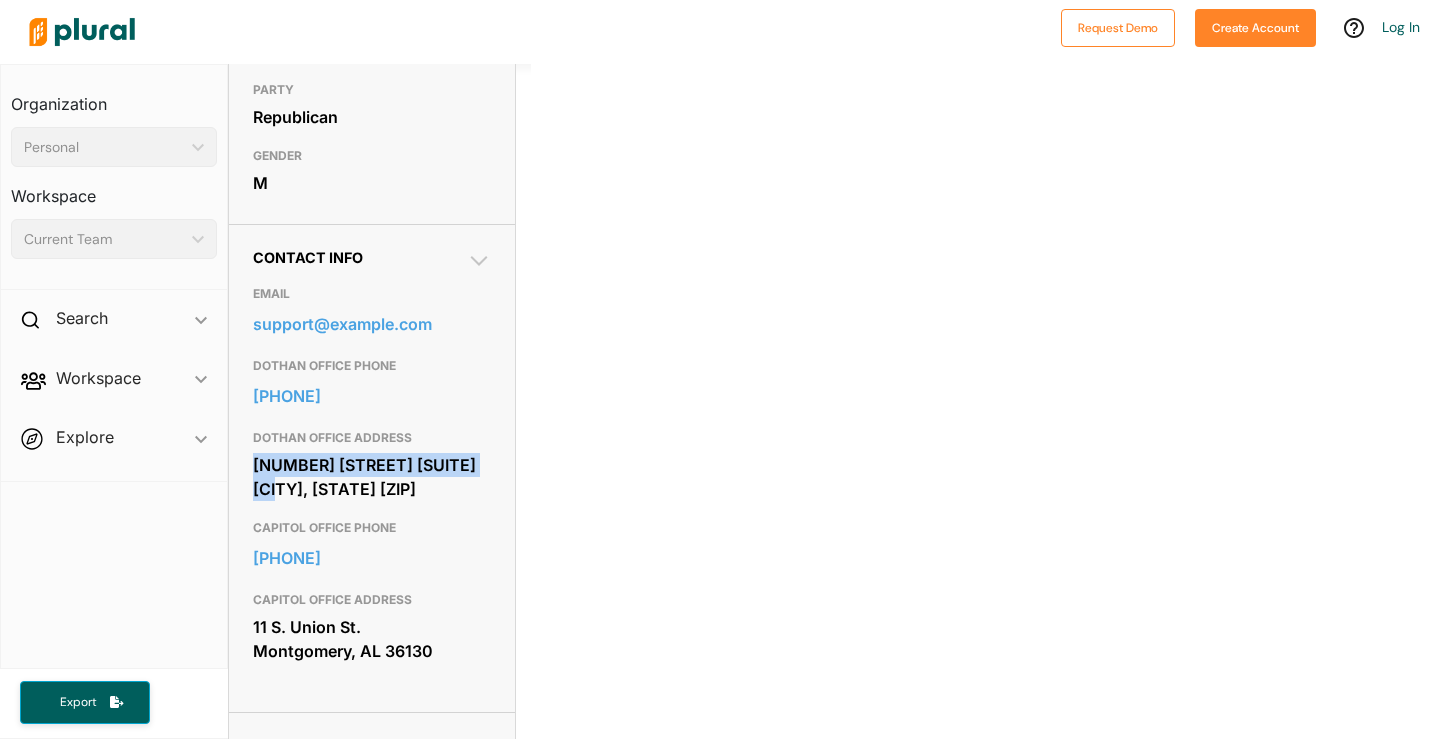 drag, startPoint x: 500, startPoint y: 427, endPoint x: 243, endPoint y: 423, distance: 257.03113 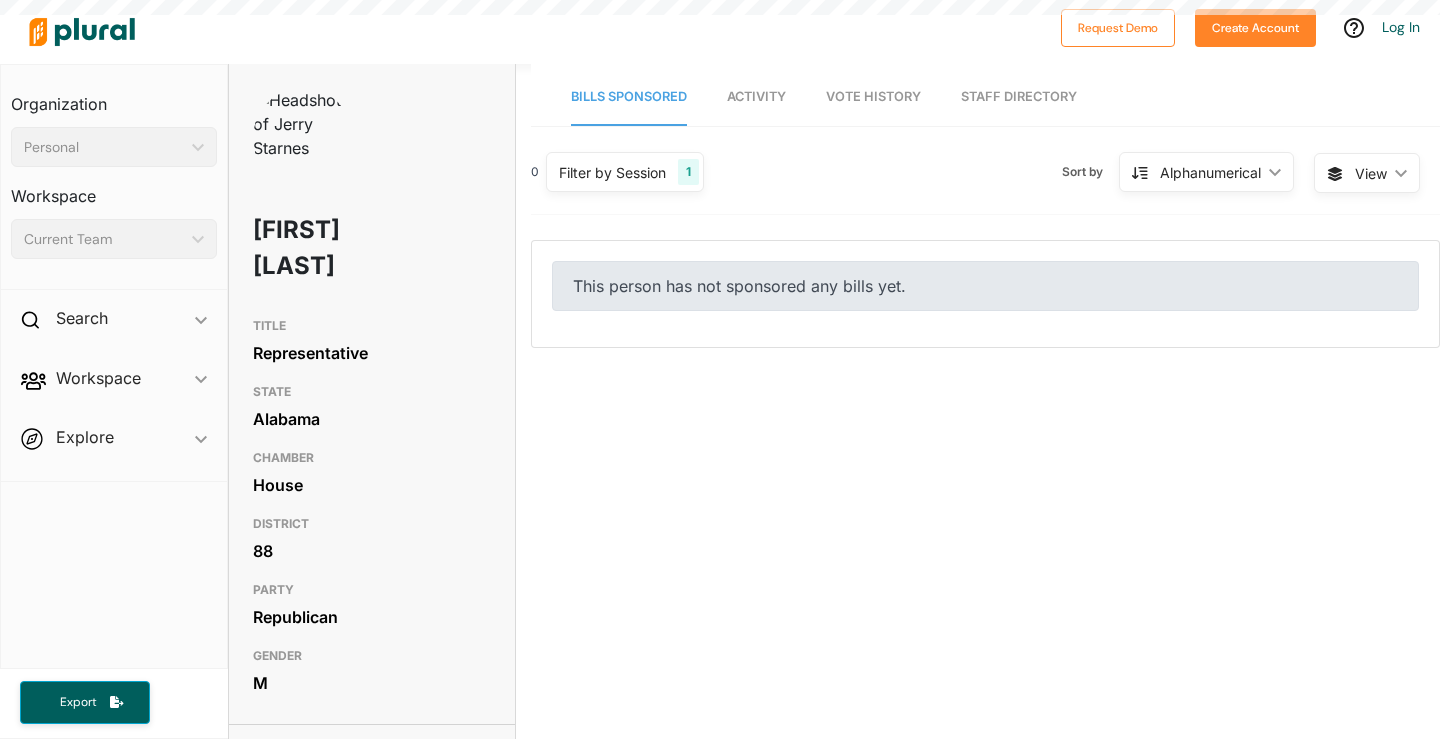scroll, scrollTop: 0, scrollLeft: 0, axis: both 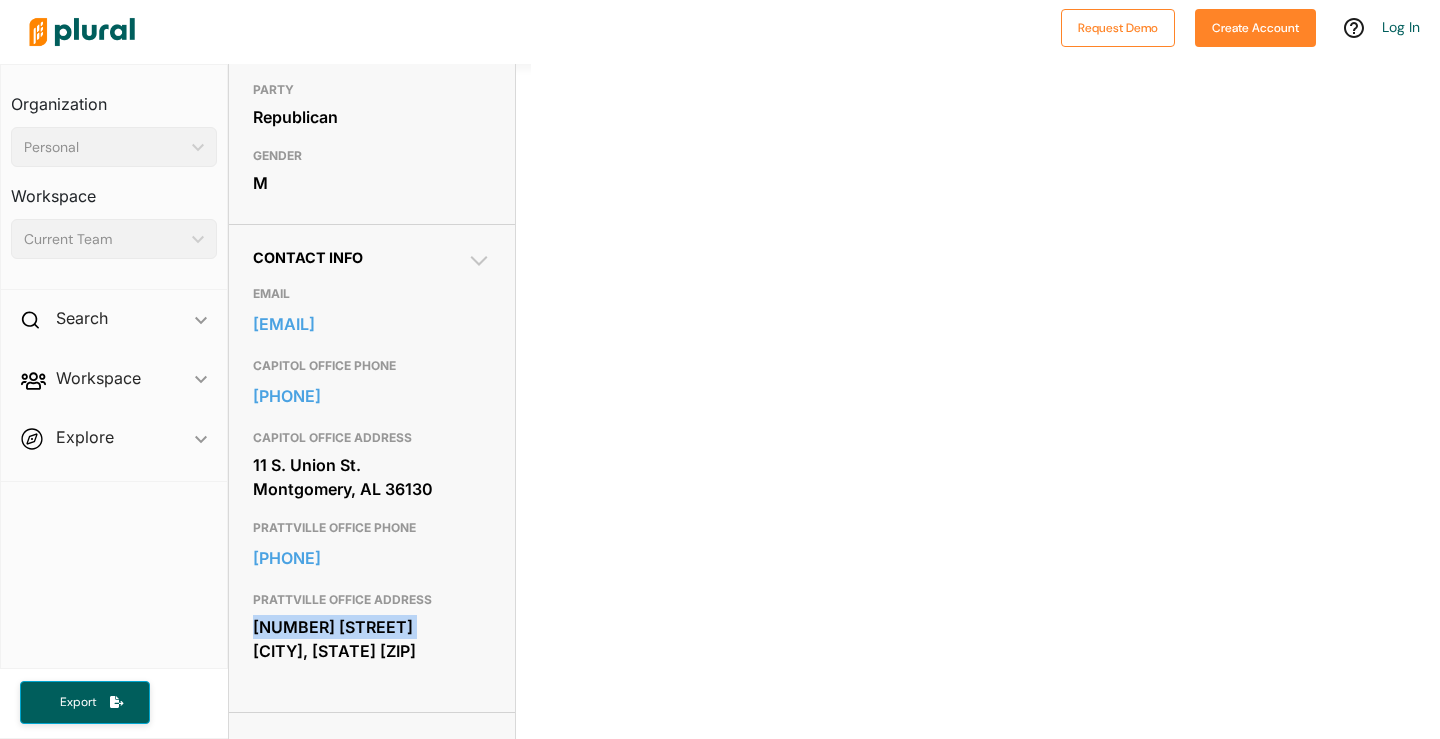 drag, startPoint x: 250, startPoint y: 623, endPoint x: 478, endPoint y: 626, distance: 228.01973 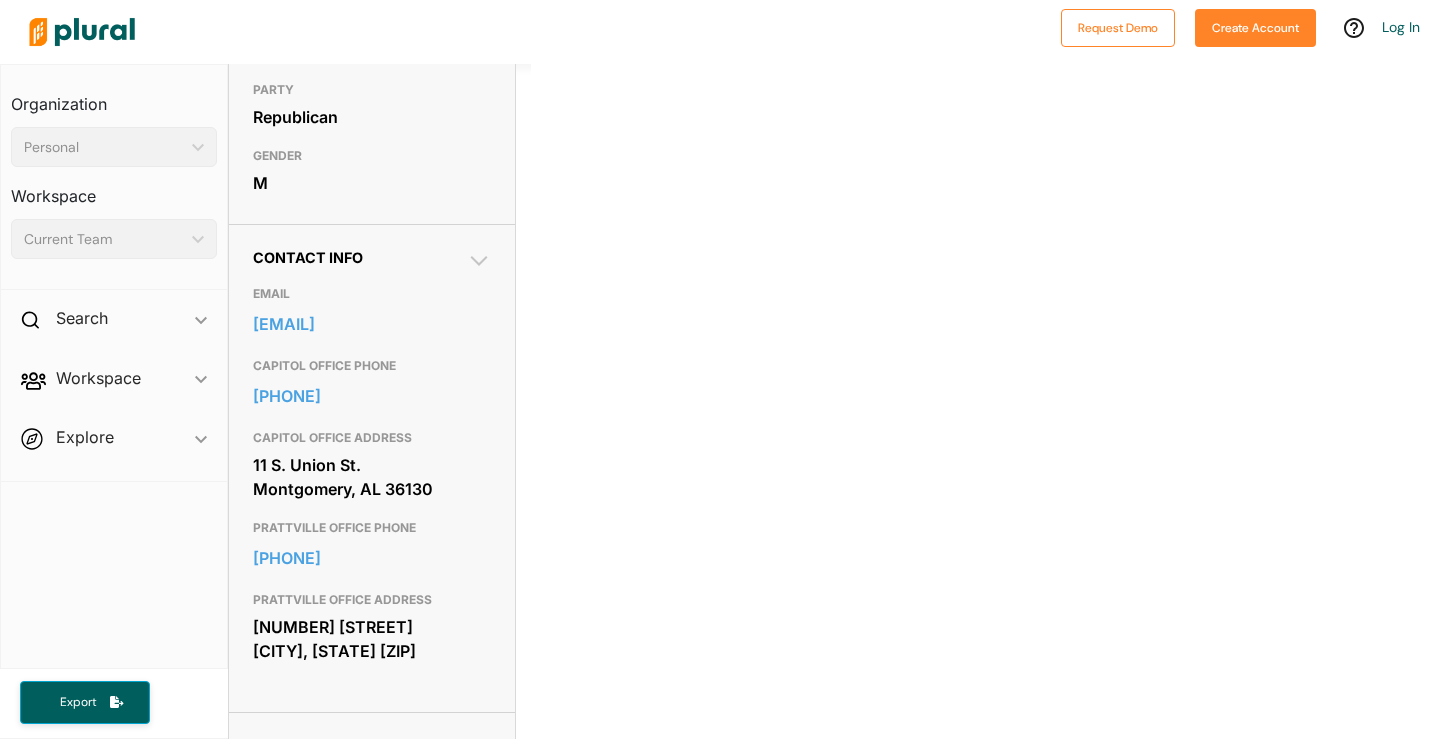 click on "Committees" at bounding box center (372, 745) 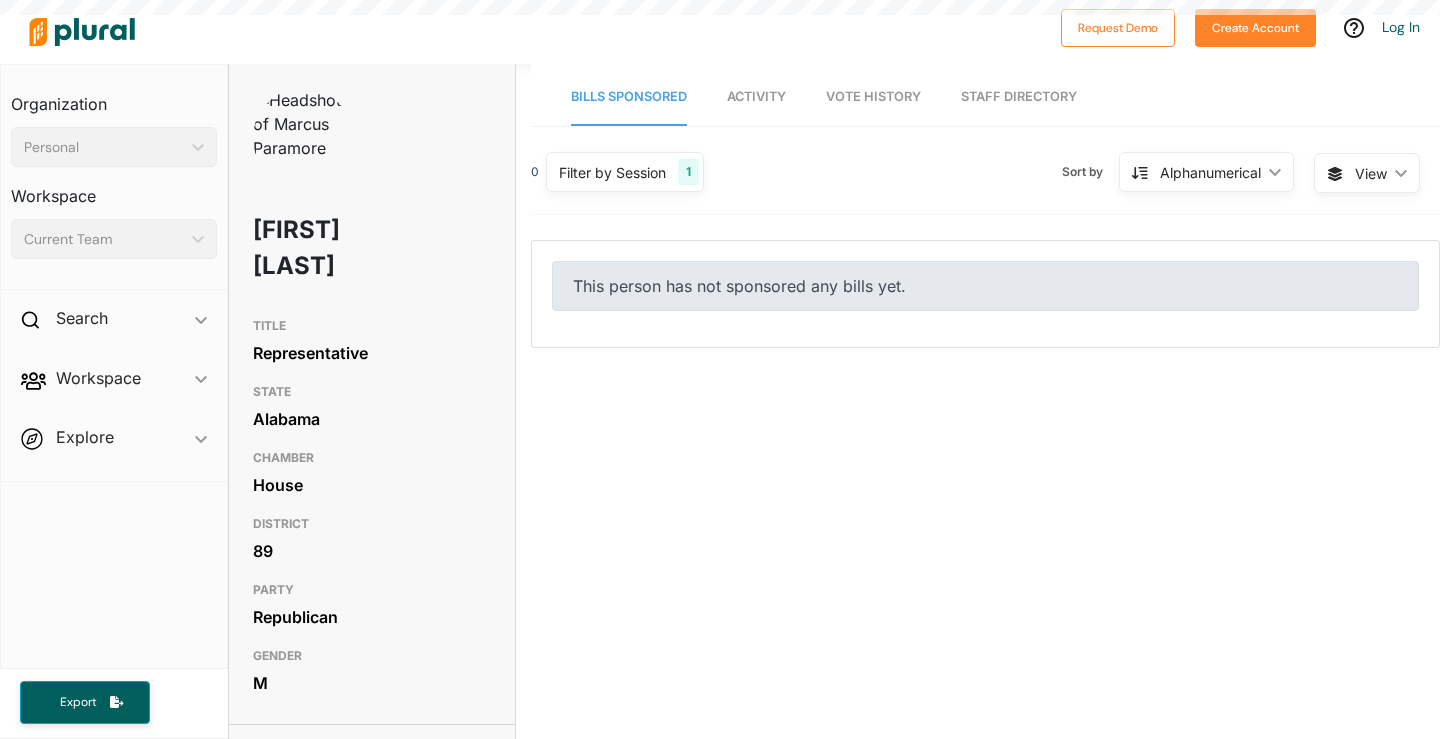 scroll, scrollTop: 0, scrollLeft: 0, axis: both 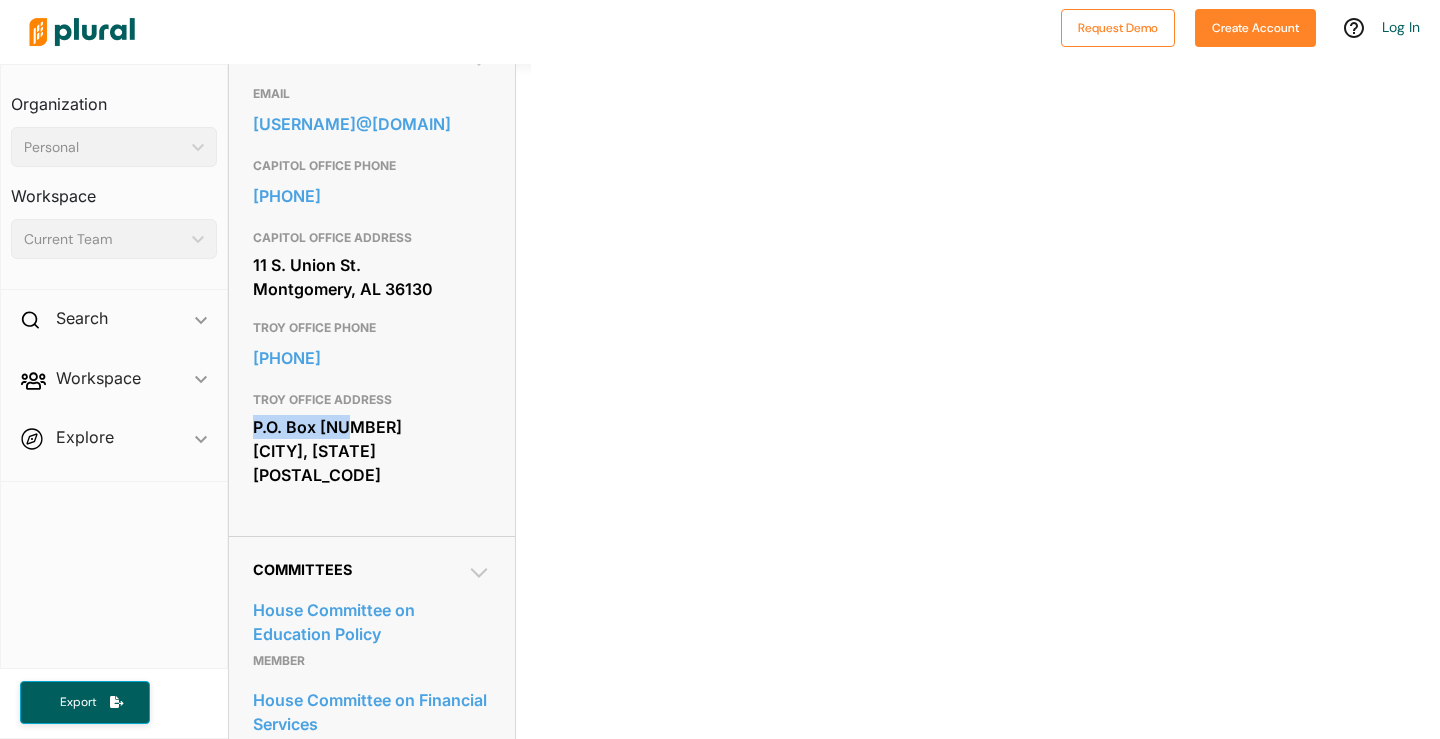 drag, startPoint x: 240, startPoint y: 431, endPoint x: 382, endPoint y: 420, distance: 142.42542 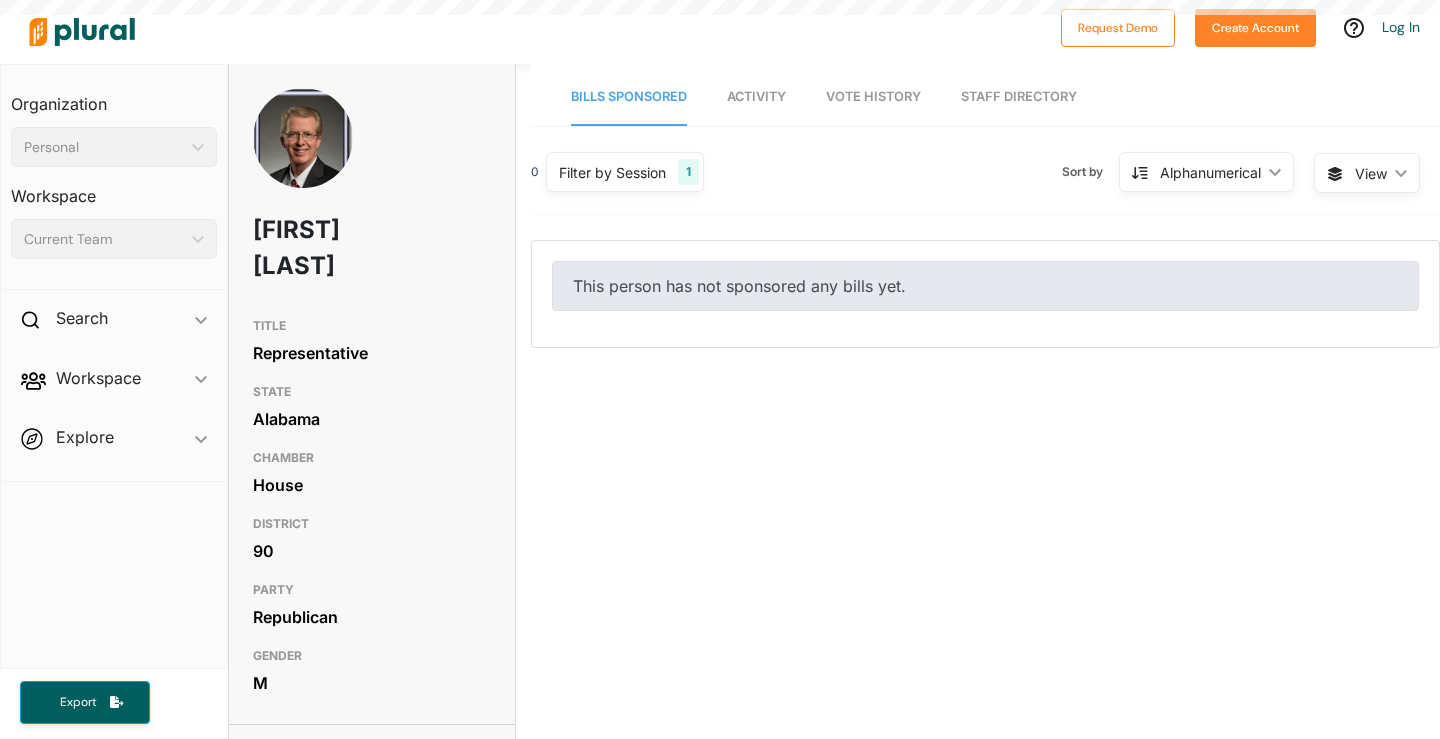 scroll, scrollTop: 0, scrollLeft: 0, axis: both 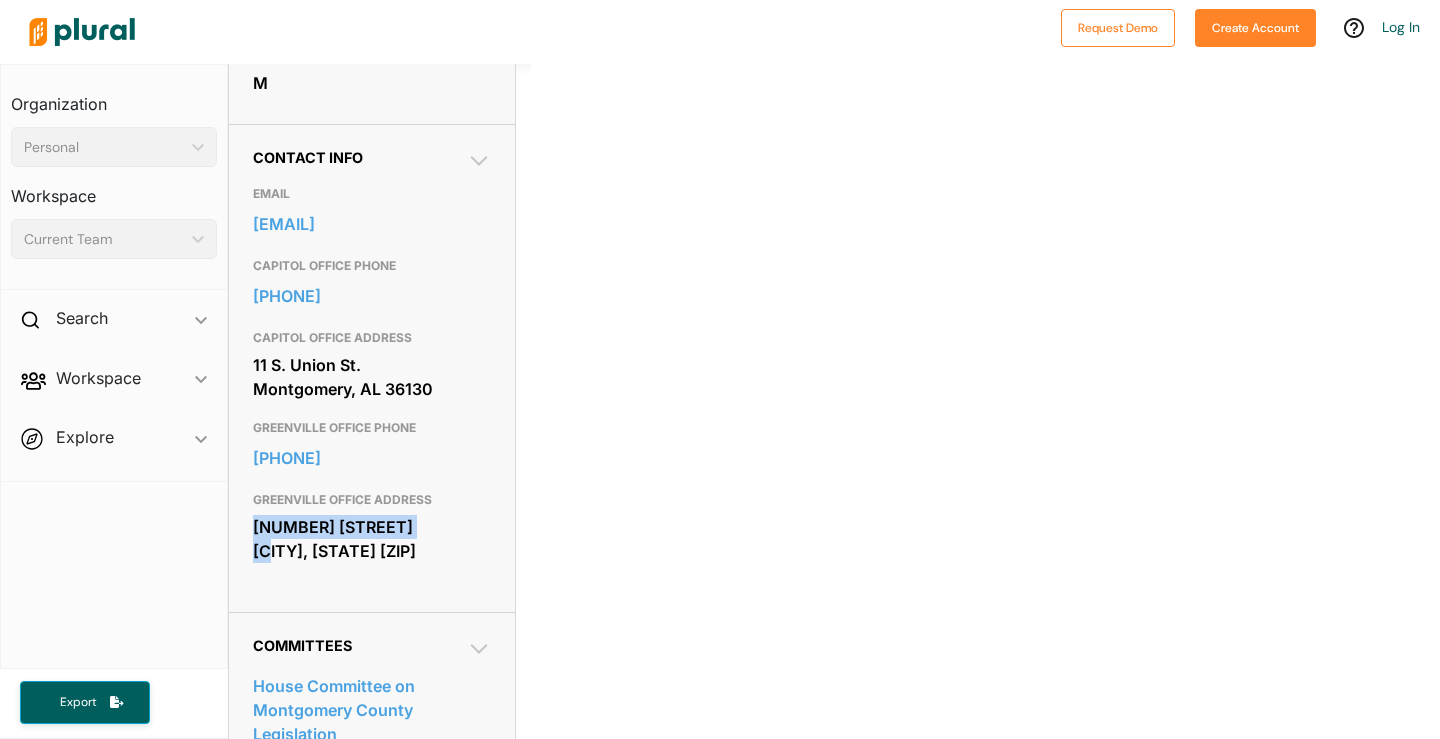 drag, startPoint x: 241, startPoint y: 493, endPoint x: 445, endPoint y: 490, distance: 204.02206 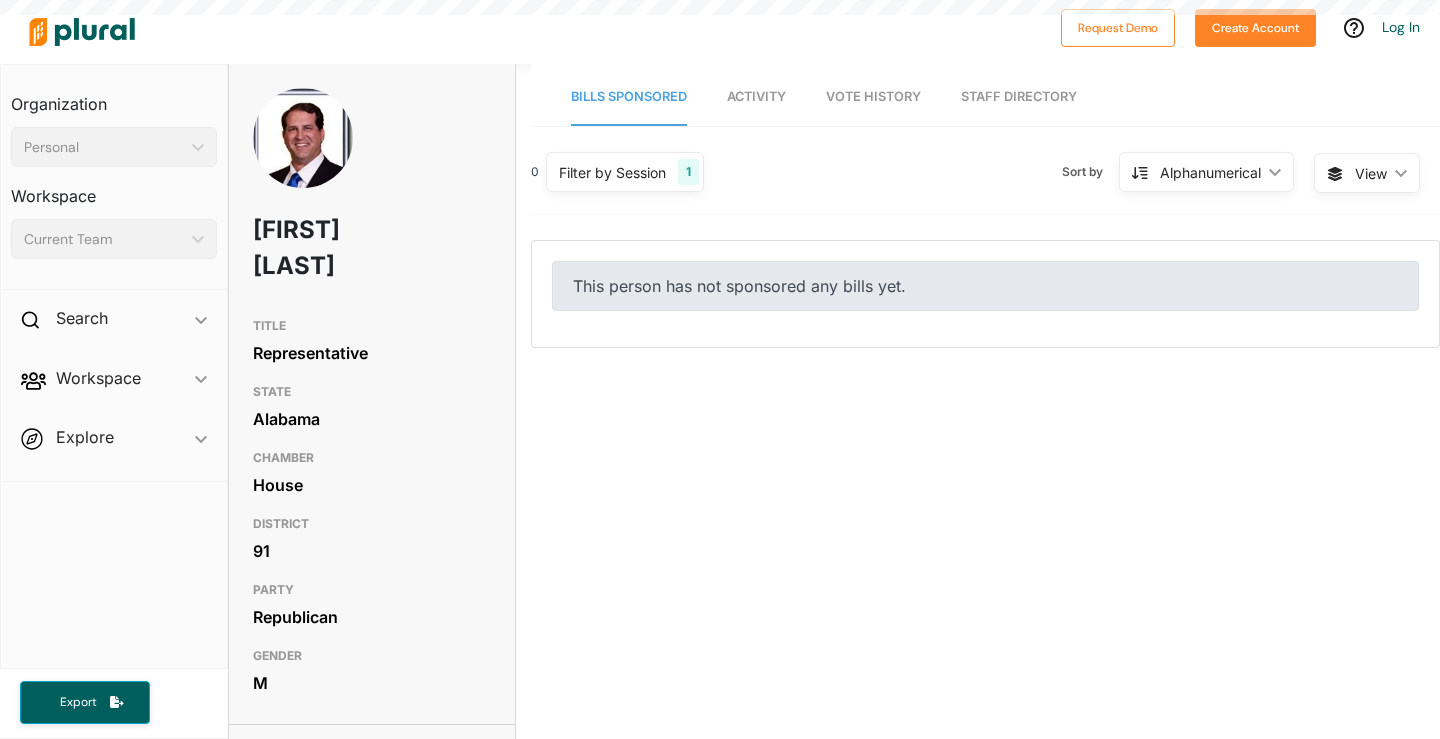scroll, scrollTop: 0, scrollLeft: 0, axis: both 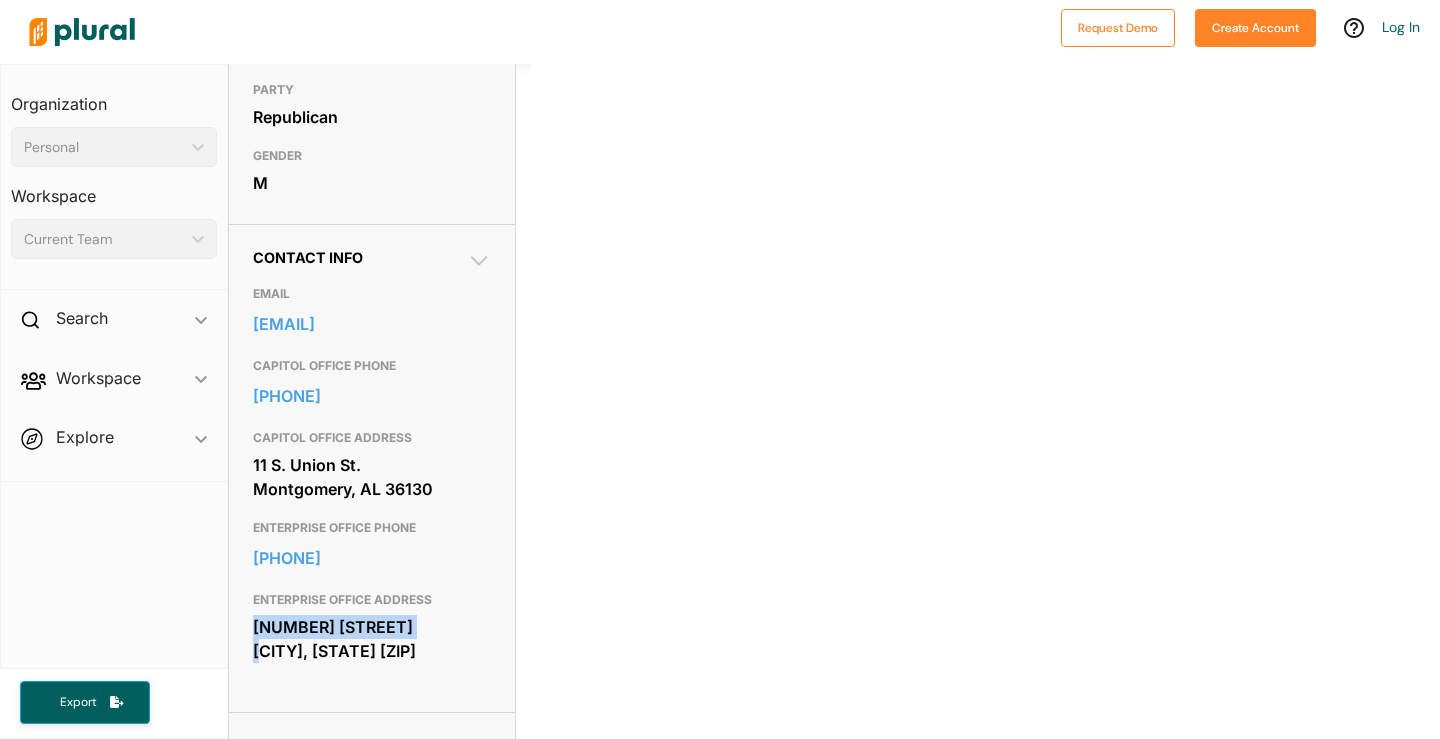 drag, startPoint x: 427, startPoint y: 632, endPoint x: 234, endPoint y: 632, distance: 193 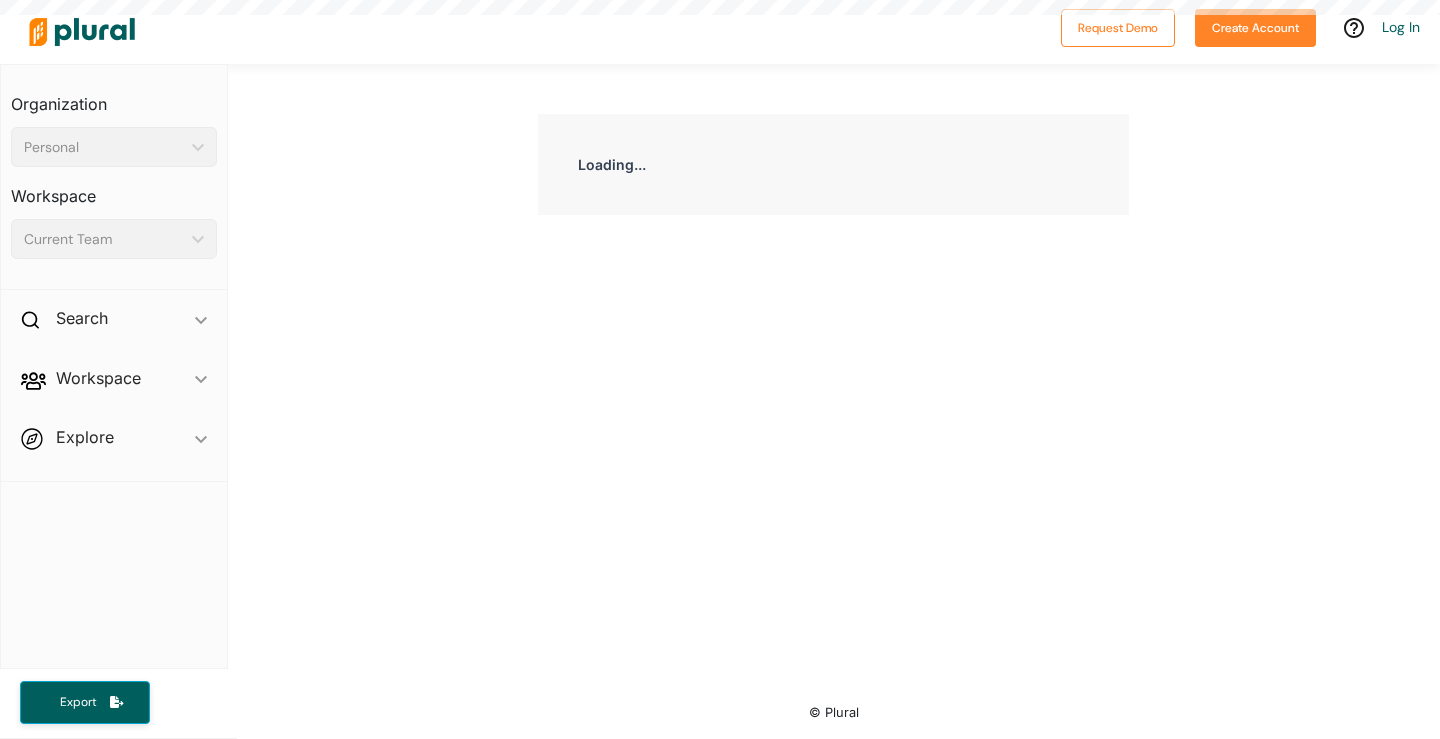 scroll, scrollTop: 0, scrollLeft: 0, axis: both 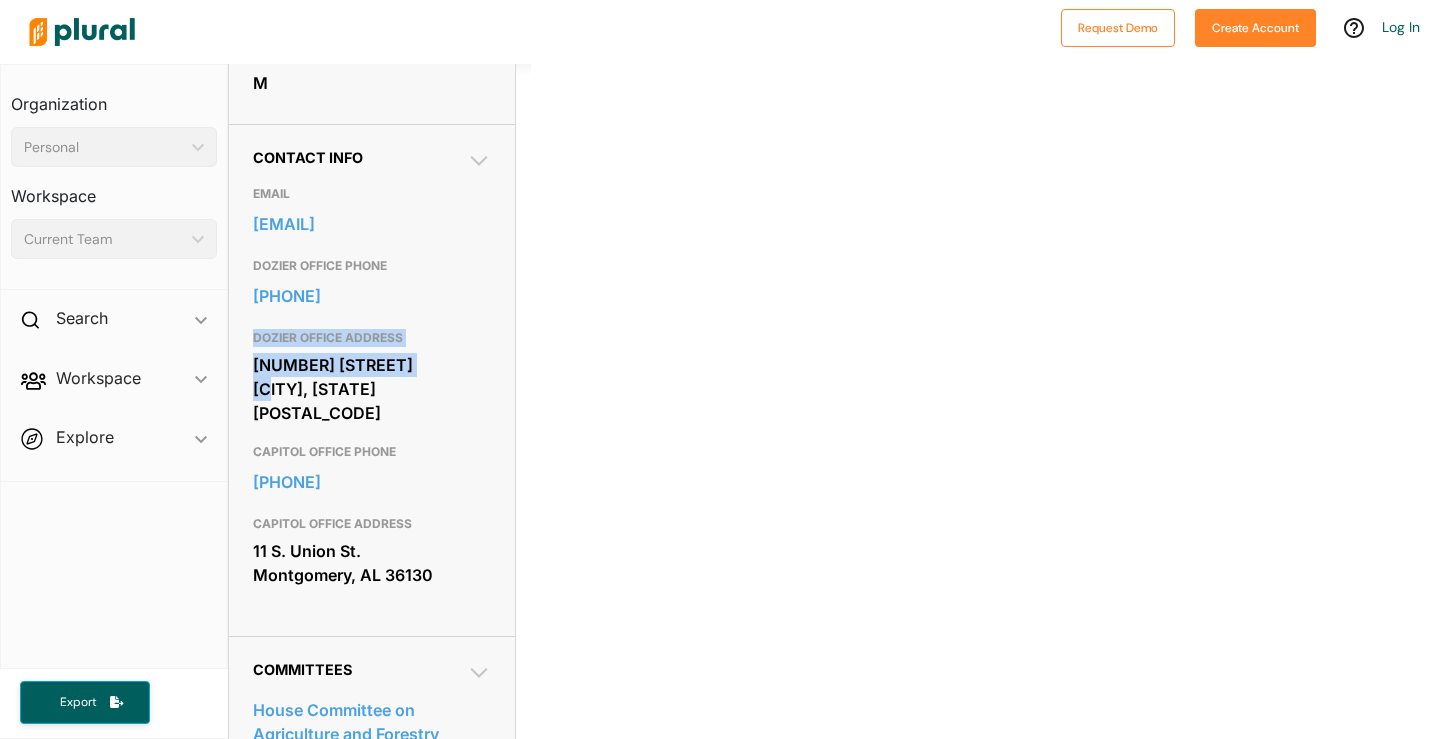 drag, startPoint x: 245, startPoint y: 374, endPoint x: 473, endPoint y: 384, distance: 228.2192 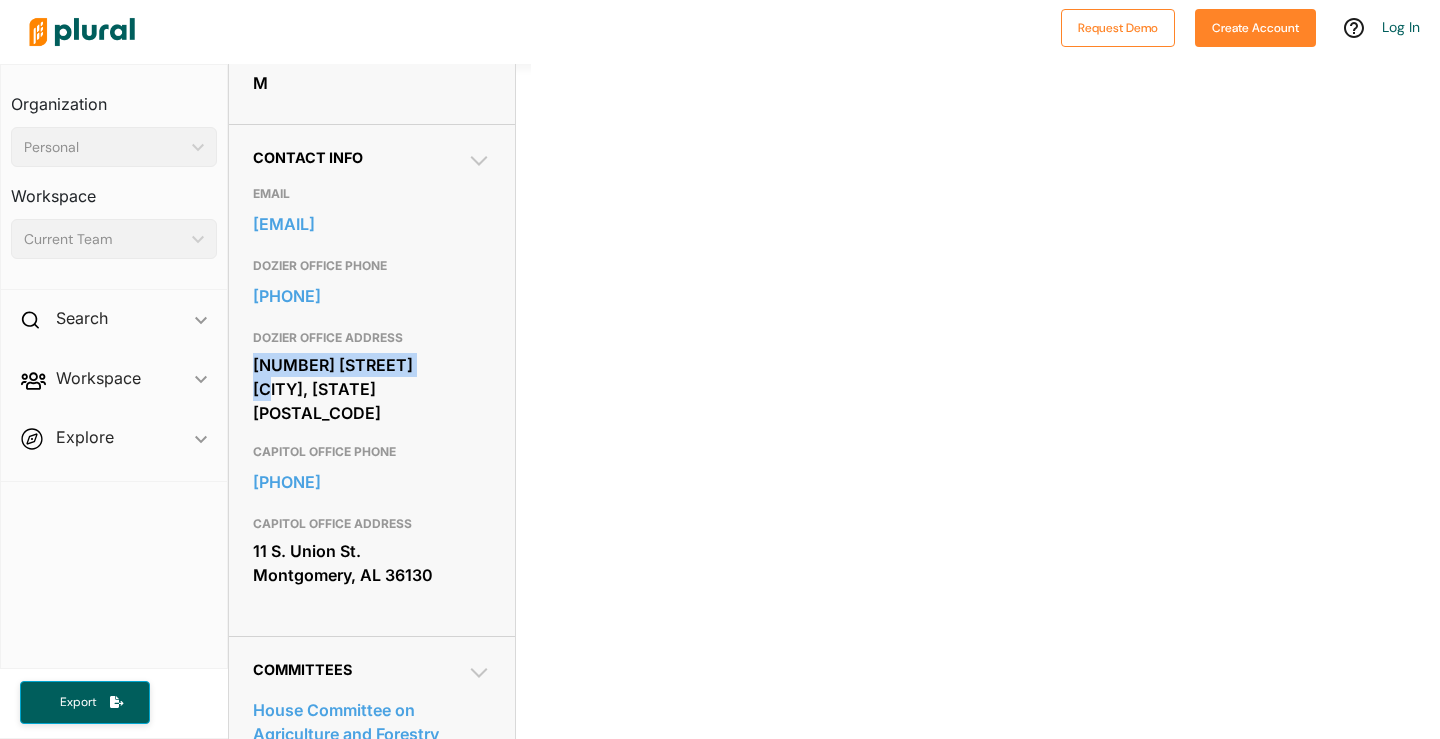 drag, startPoint x: 430, startPoint y: 387, endPoint x: 240, endPoint y: 394, distance: 190.1289 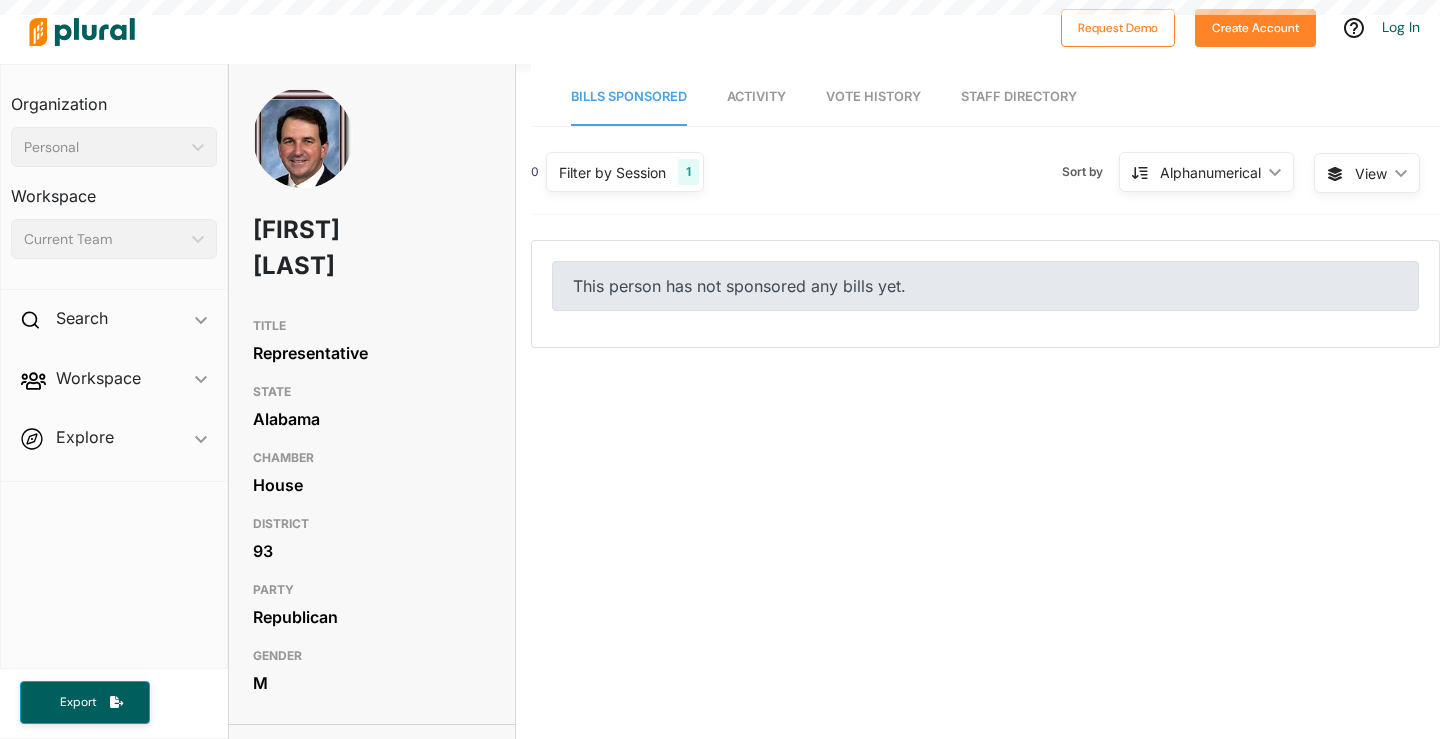 scroll, scrollTop: 0, scrollLeft: 0, axis: both 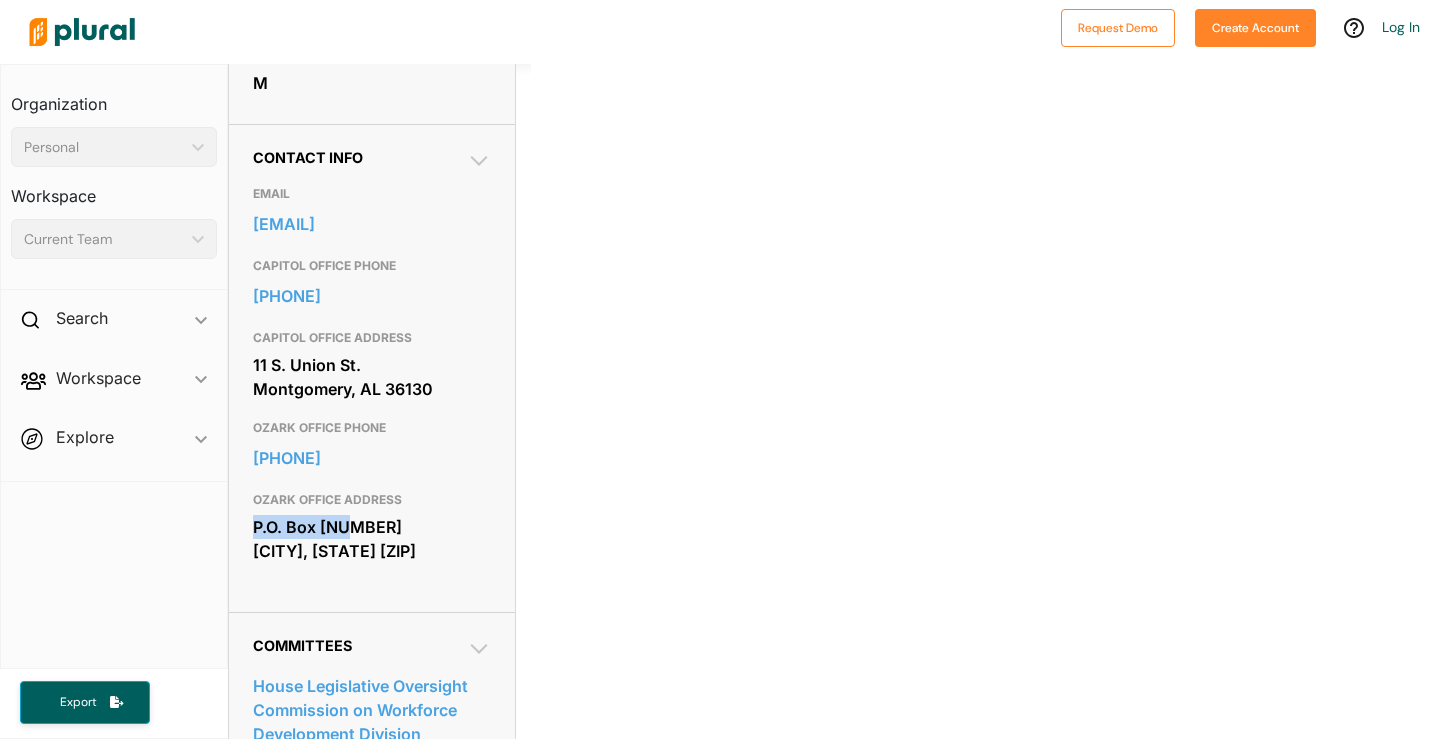 drag, startPoint x: 384, startPoint y: 525, endPoint x: 255, endPoint y: 516, distance: 129.31357 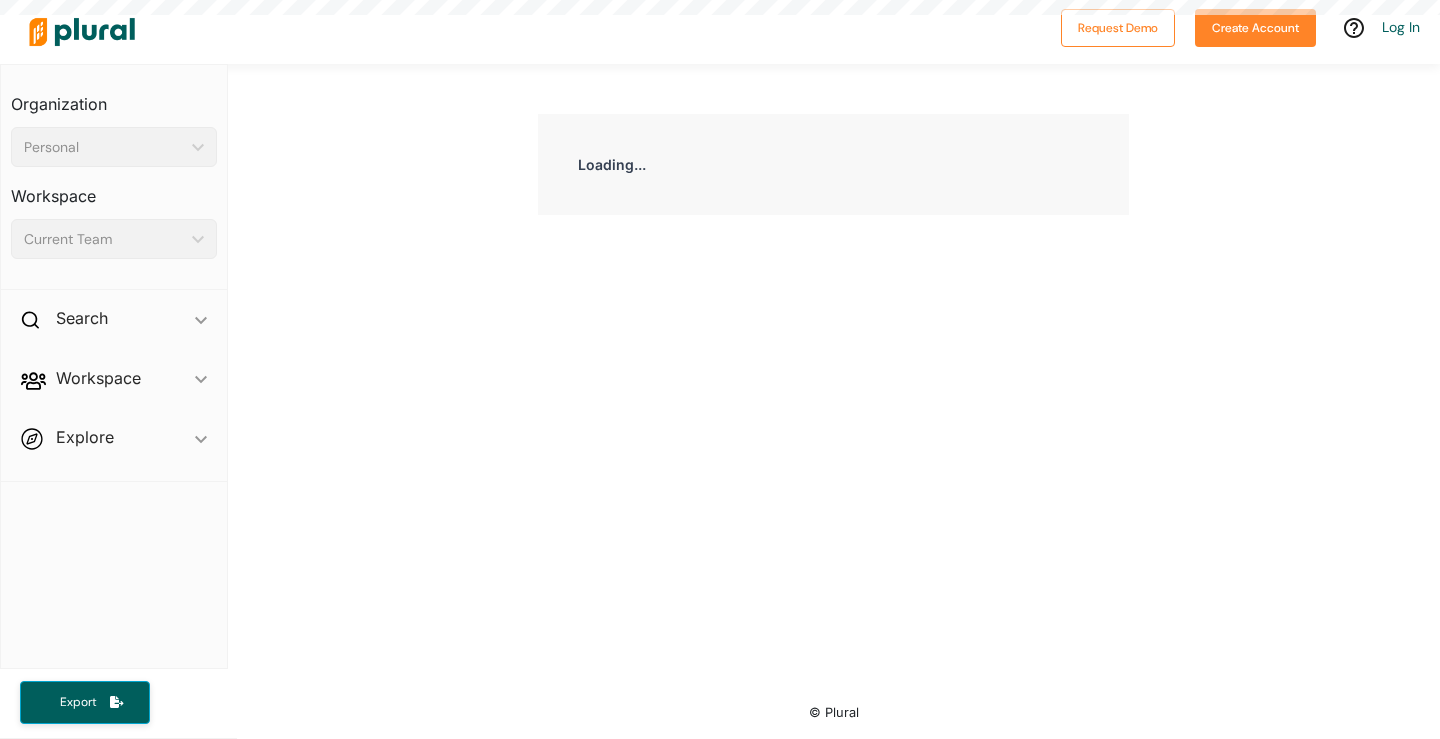 scroll, scrollTop: 0, scrollLeft: 0, axis: both 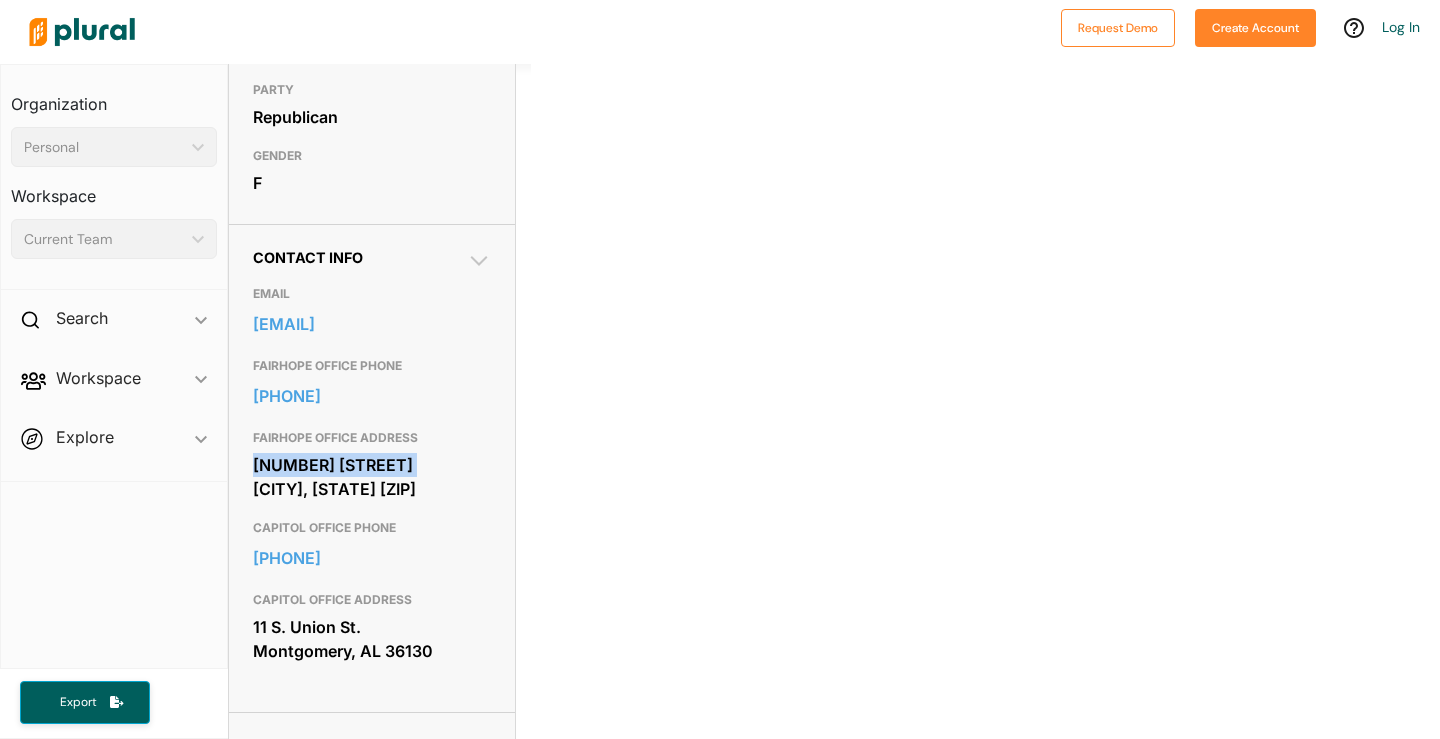 drag, startPoint x: 432, startPoint y: 466, endPoint x: 237, endPoint y: 462, distance: 195.04102 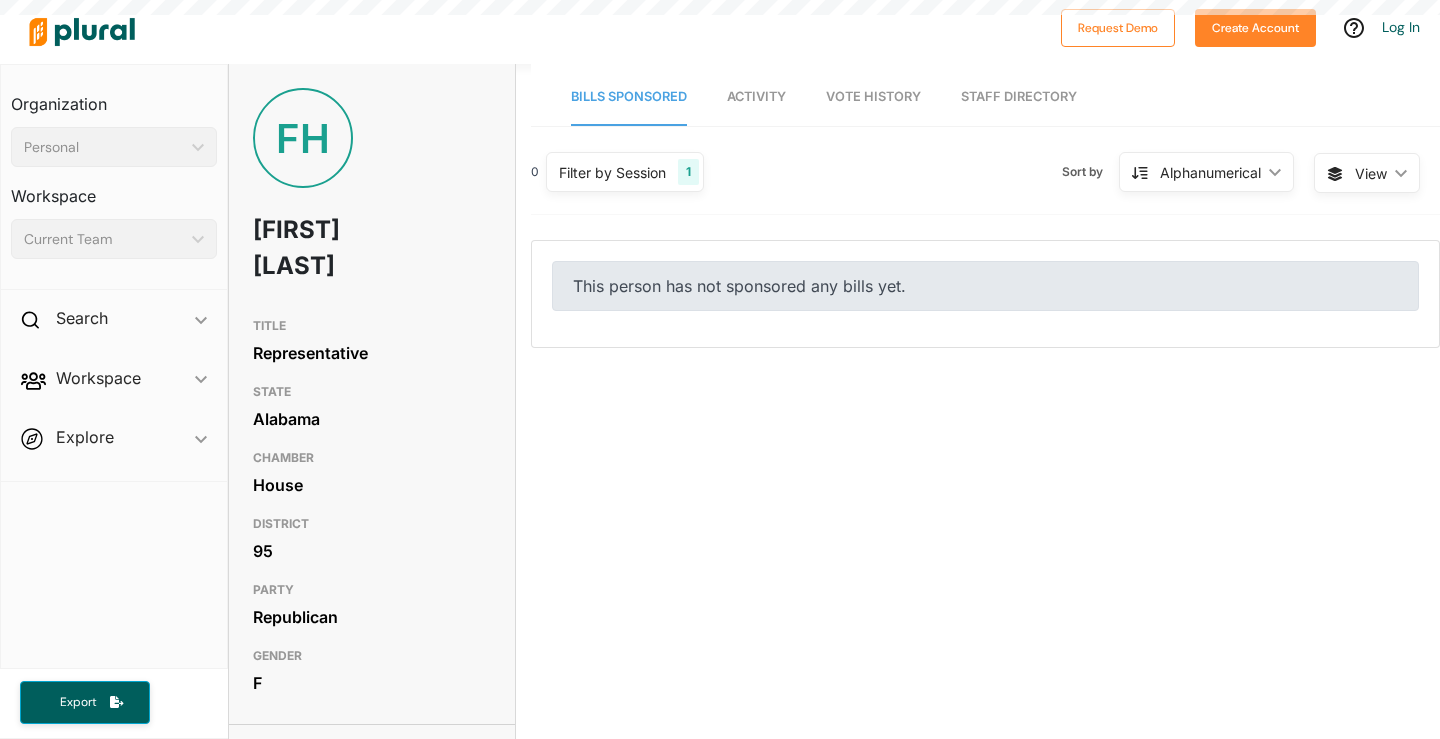 scroll, scrollTop: 0, scrollLeft: 0, axis: both 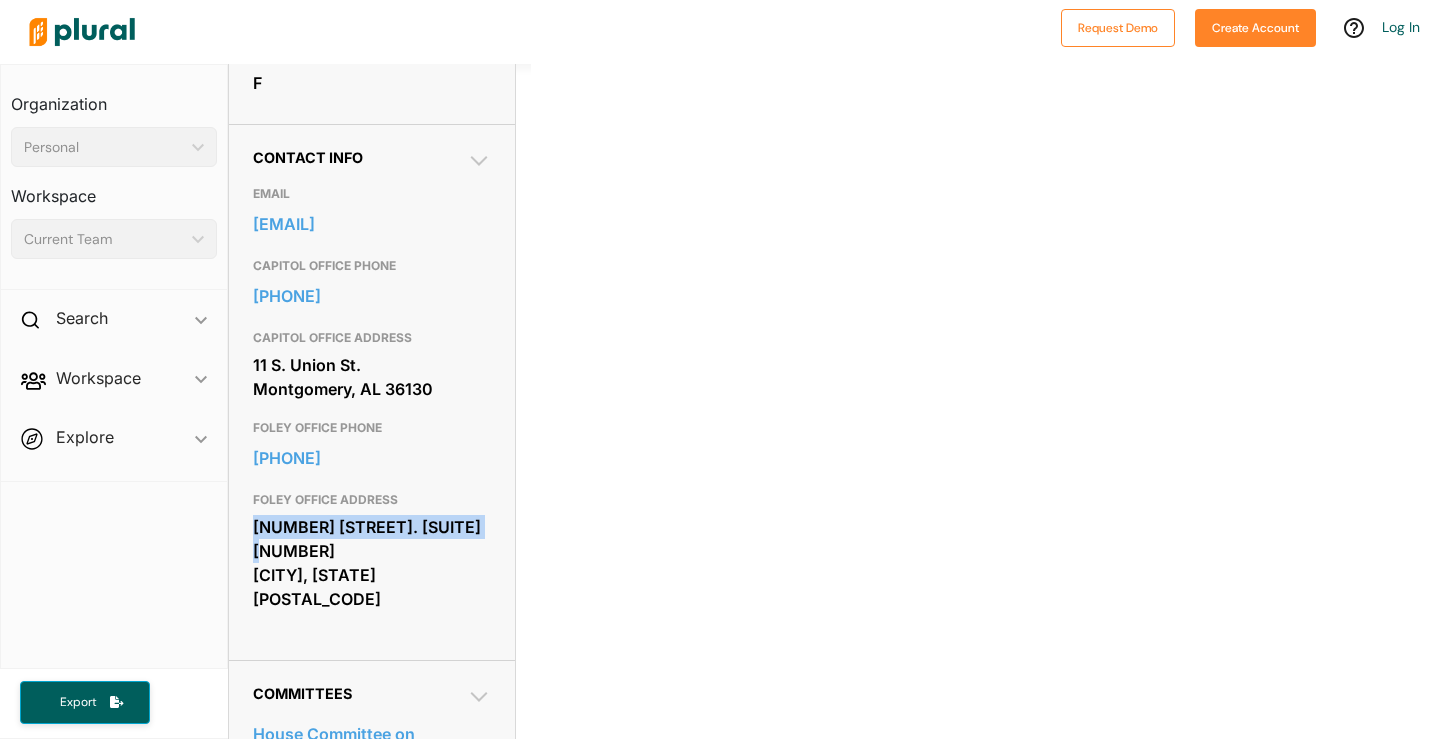 drag, startPoint x: 477, startPoint y: 543, endPoint x: 245, endPoint y: 538, distance: 232.05388 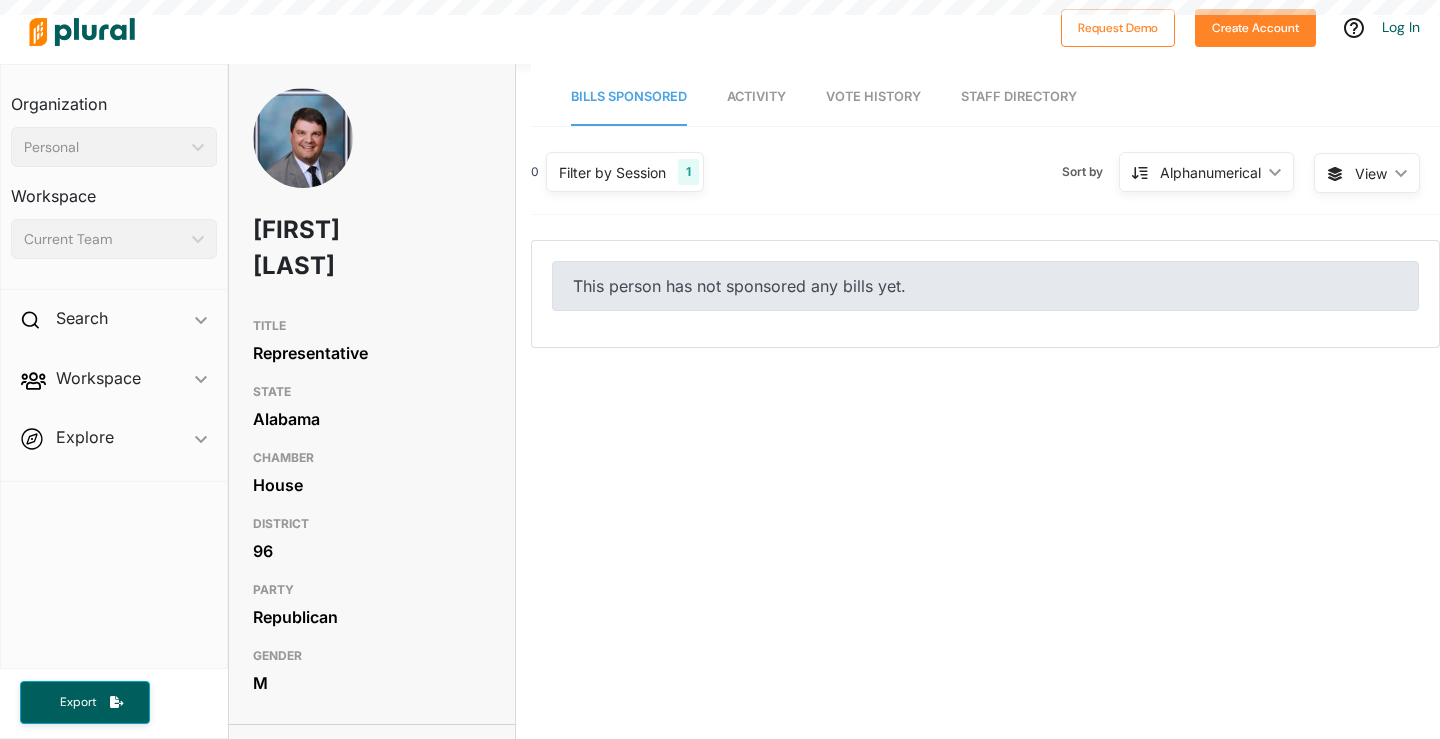 scroll, scrollTop: 0, scrollLeft: 0, axis: both 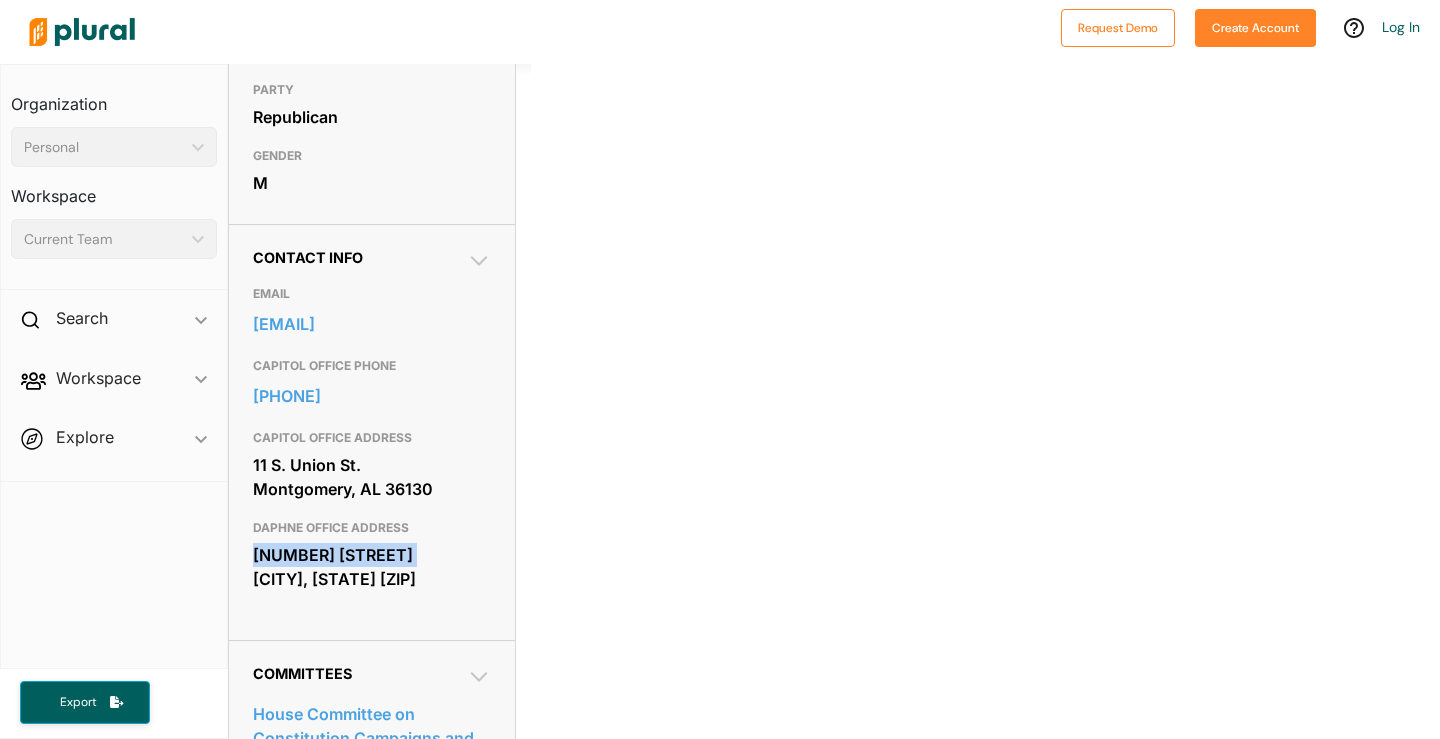 drag, startPoint x: 419, startPoint y: 556, endPoint x: 231, endPoint y: 549, distance: 188.13028 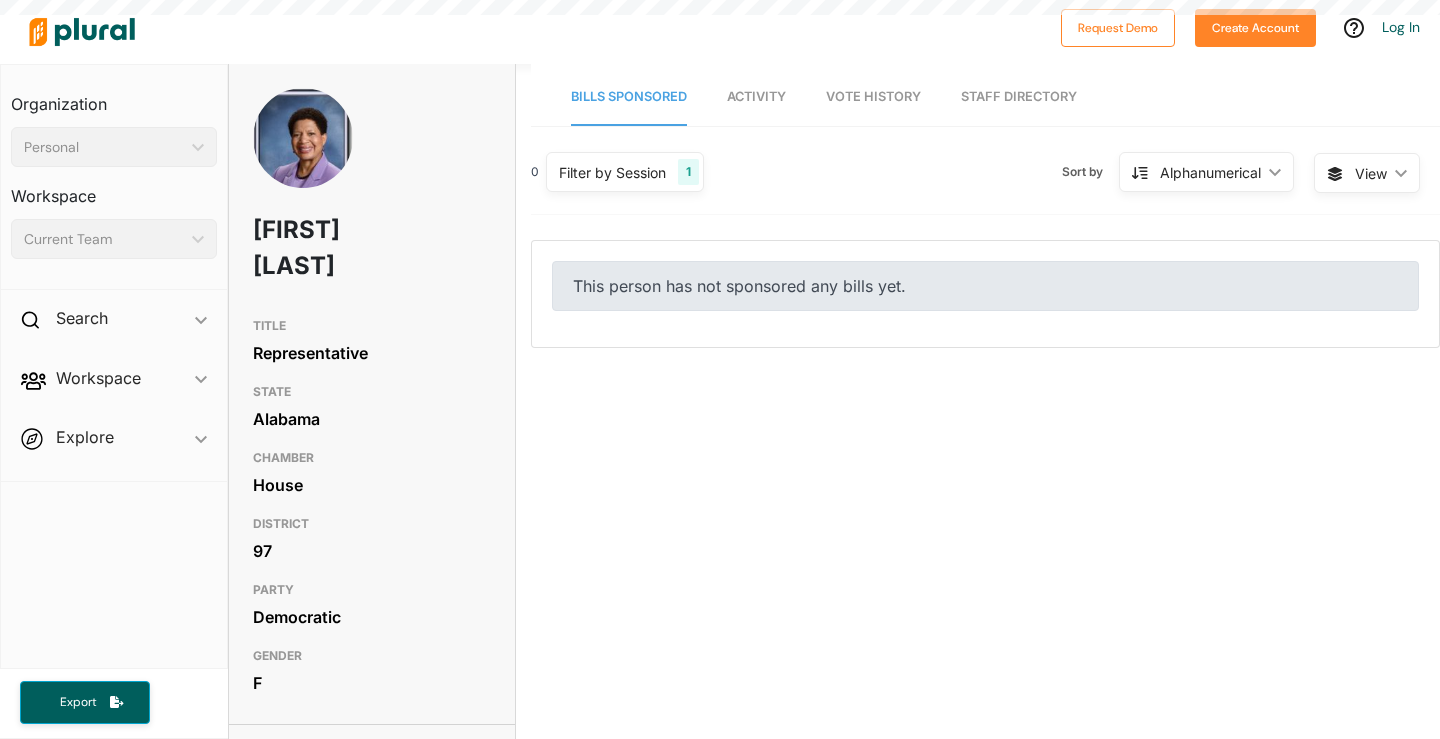 scroll, scrollTop: 0, scrollLeft: 0, axis: both 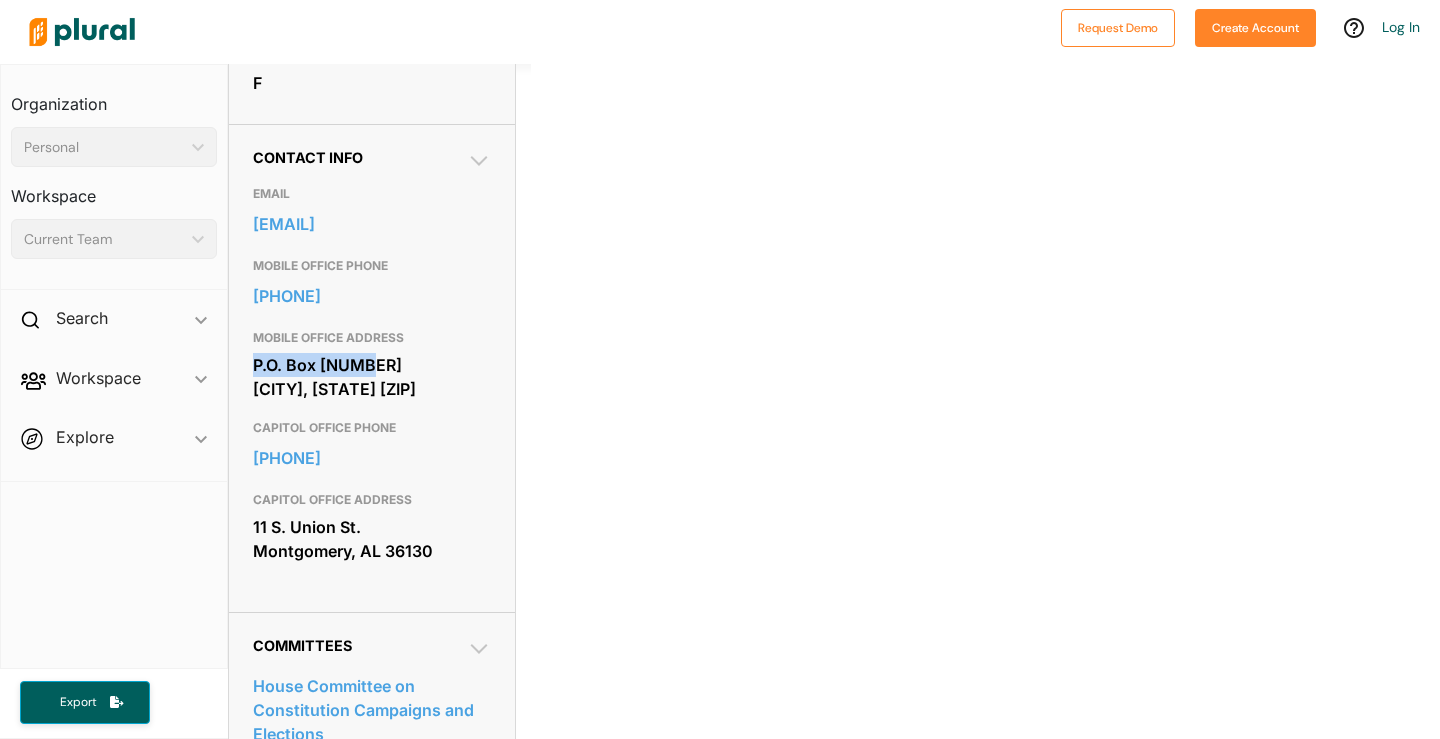 drag, startPoint x: 388, startPoint y: 366, endPoint x: 250, endPoint y: 370, distance: 138.05795 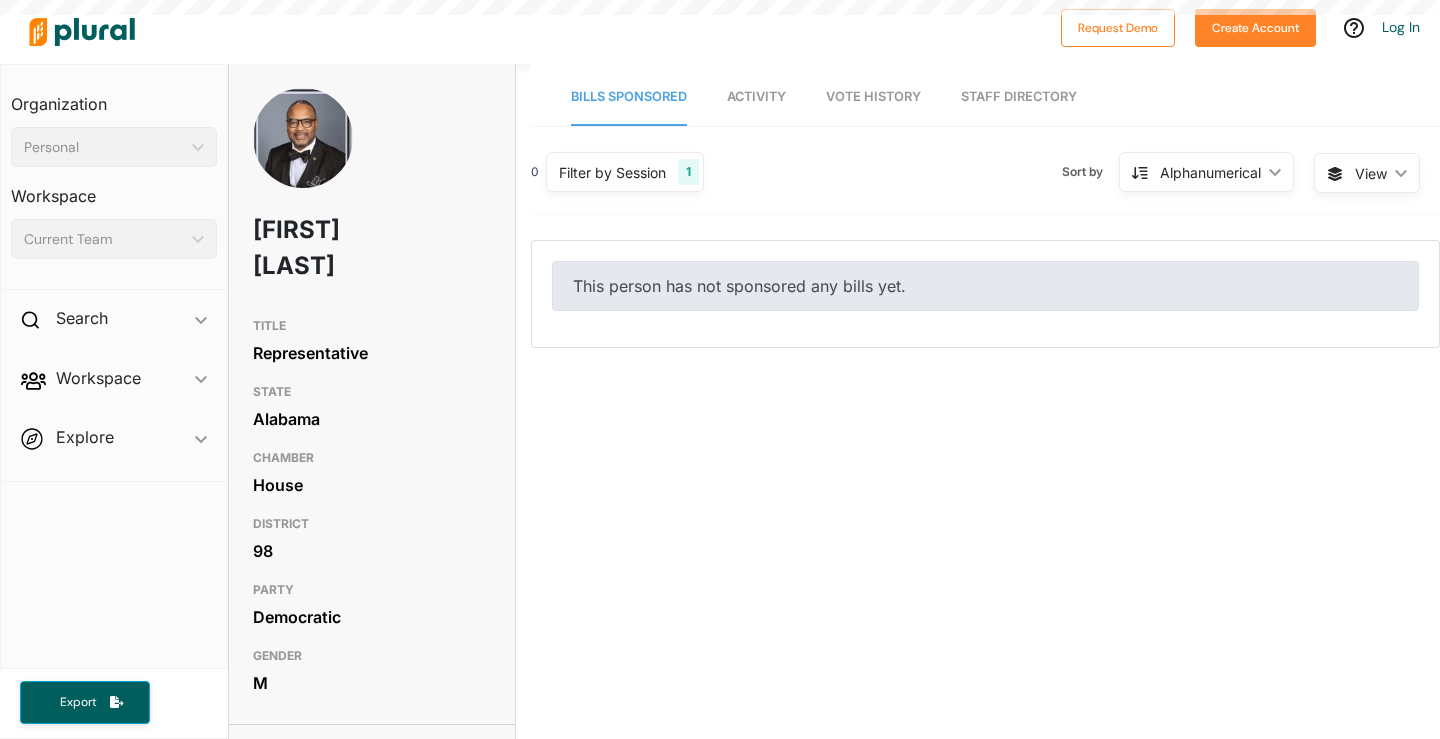 scroll, scrollTop: 0, scrollLeft: 0, axis: both 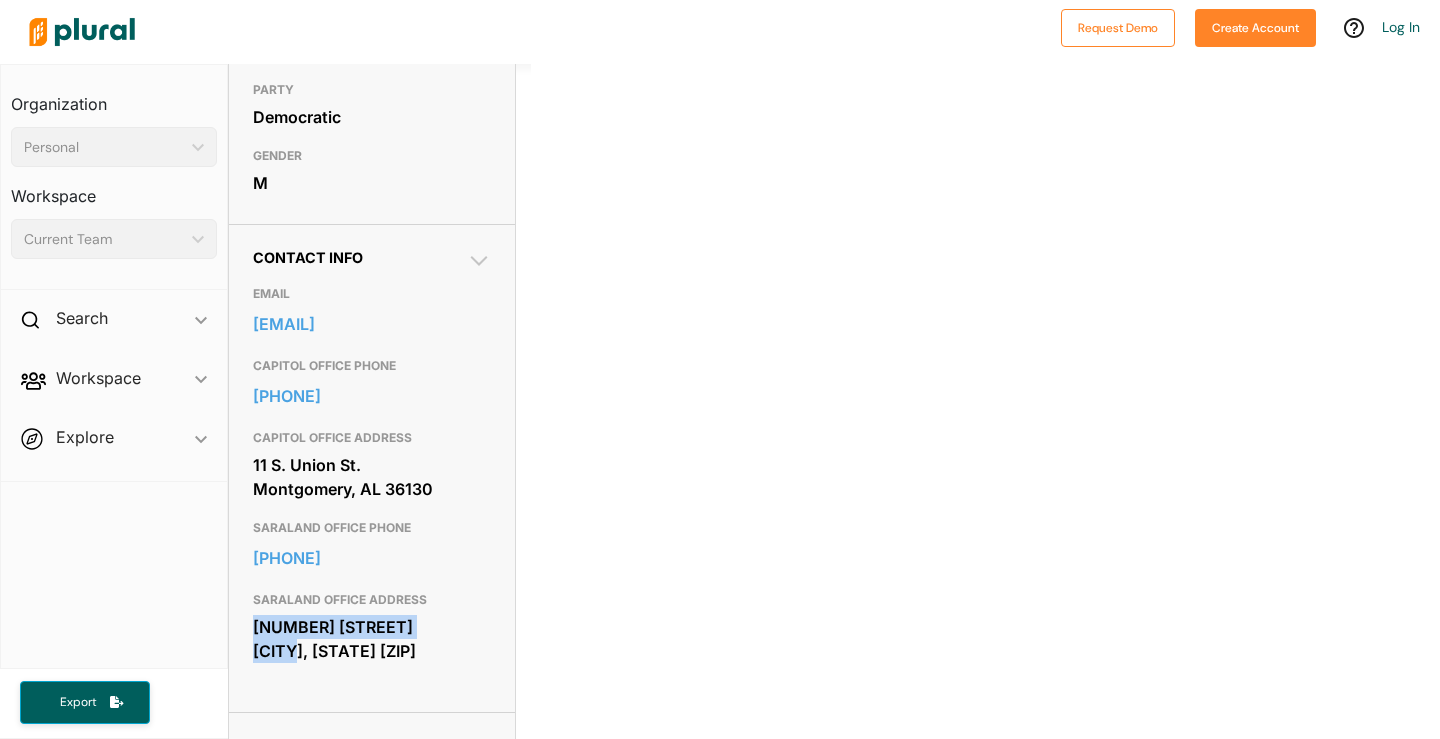 drag, startPoint x: 244, startPoint y: 628, endPoint x: 476, endPoint y: 613, distance: 232.4844 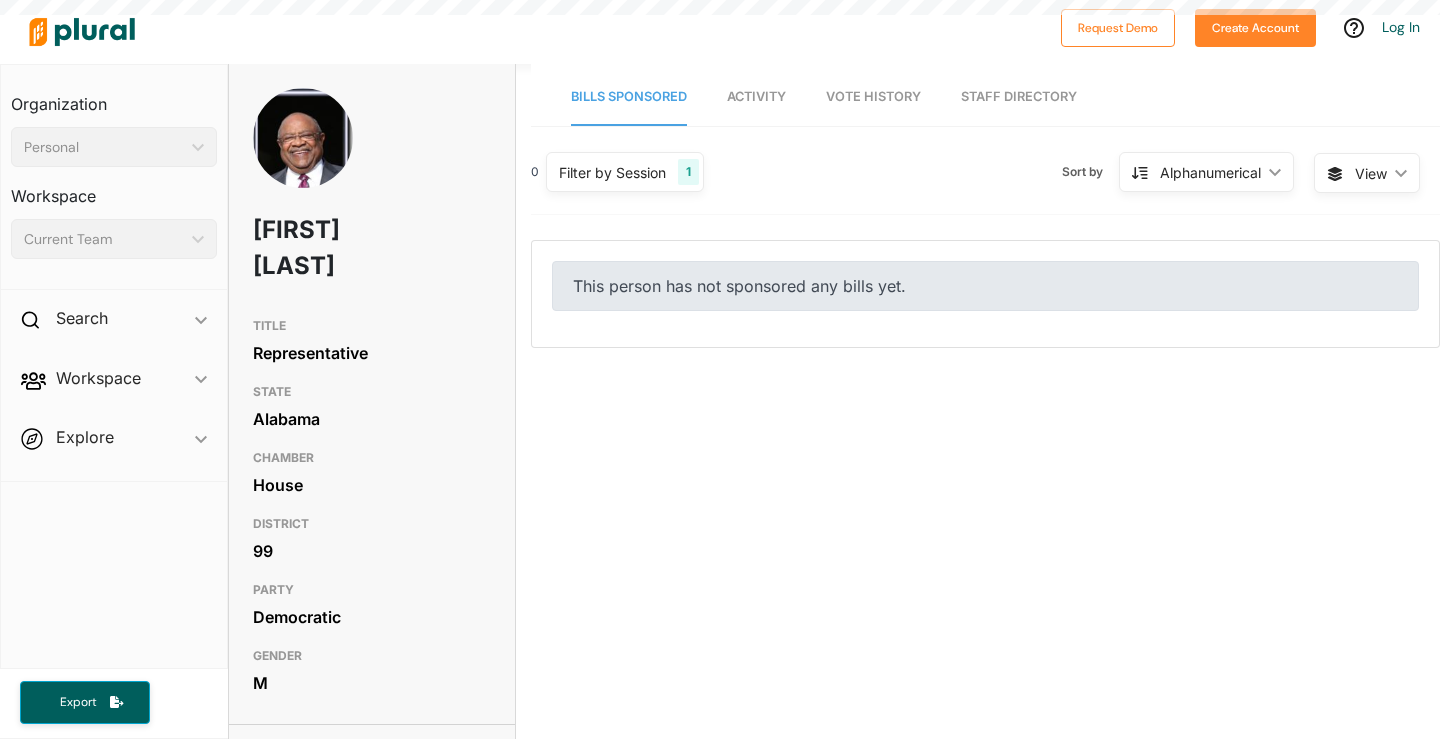 scroll, scrollTop: 0, scrollLeft: 0, axis: both 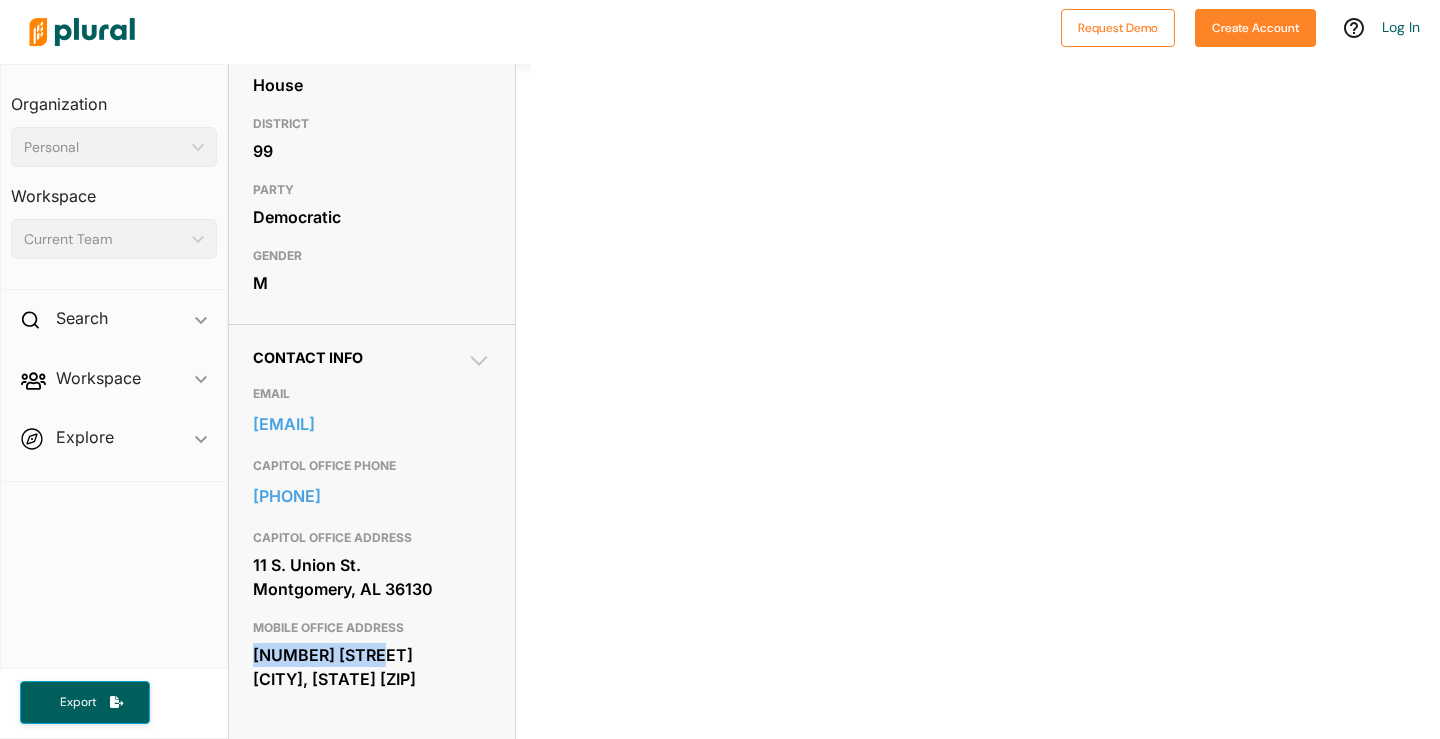 drag, startPoint x: 242, startPoint y: 608, endPoint x: 465, endPoint y: 610, distance: 223.00897 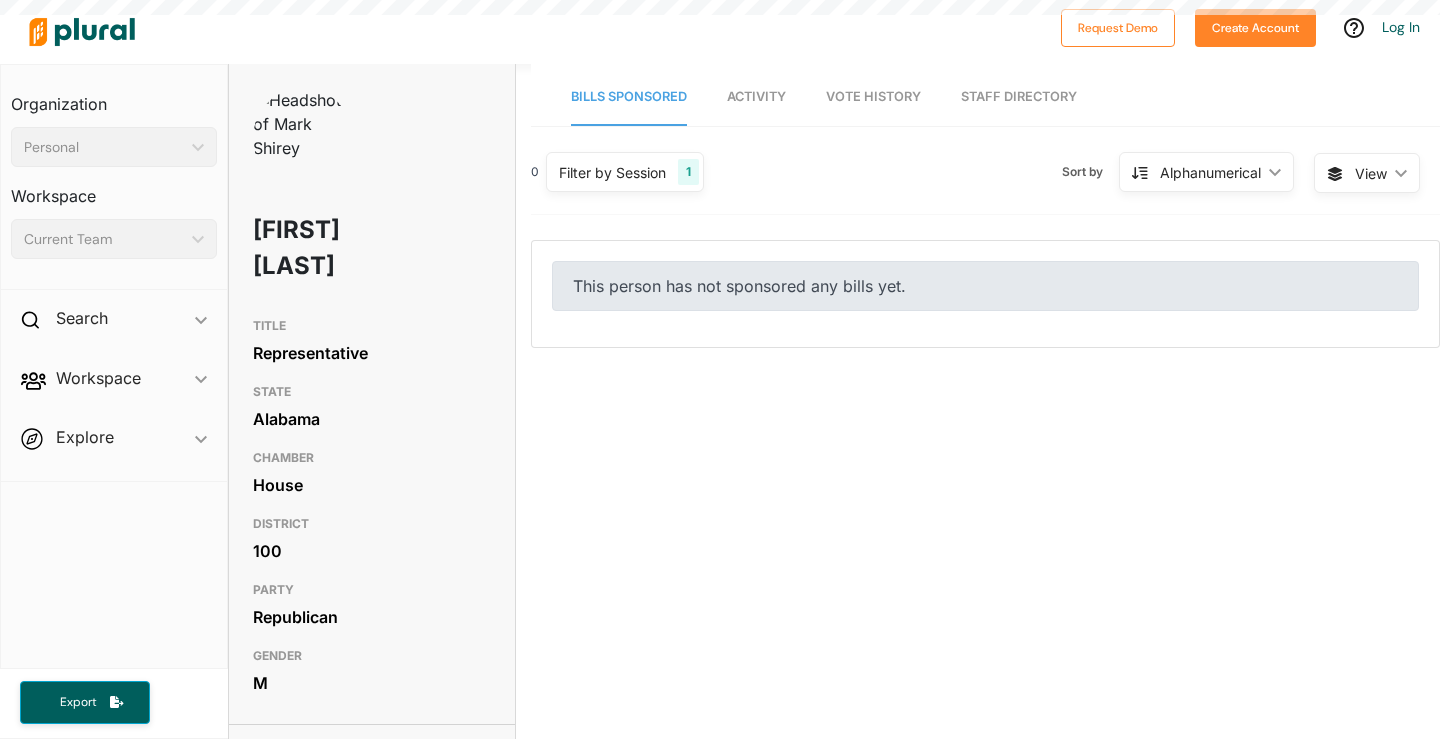 scroll, scrollTop: 0, scrollLeft: 0, axis: both 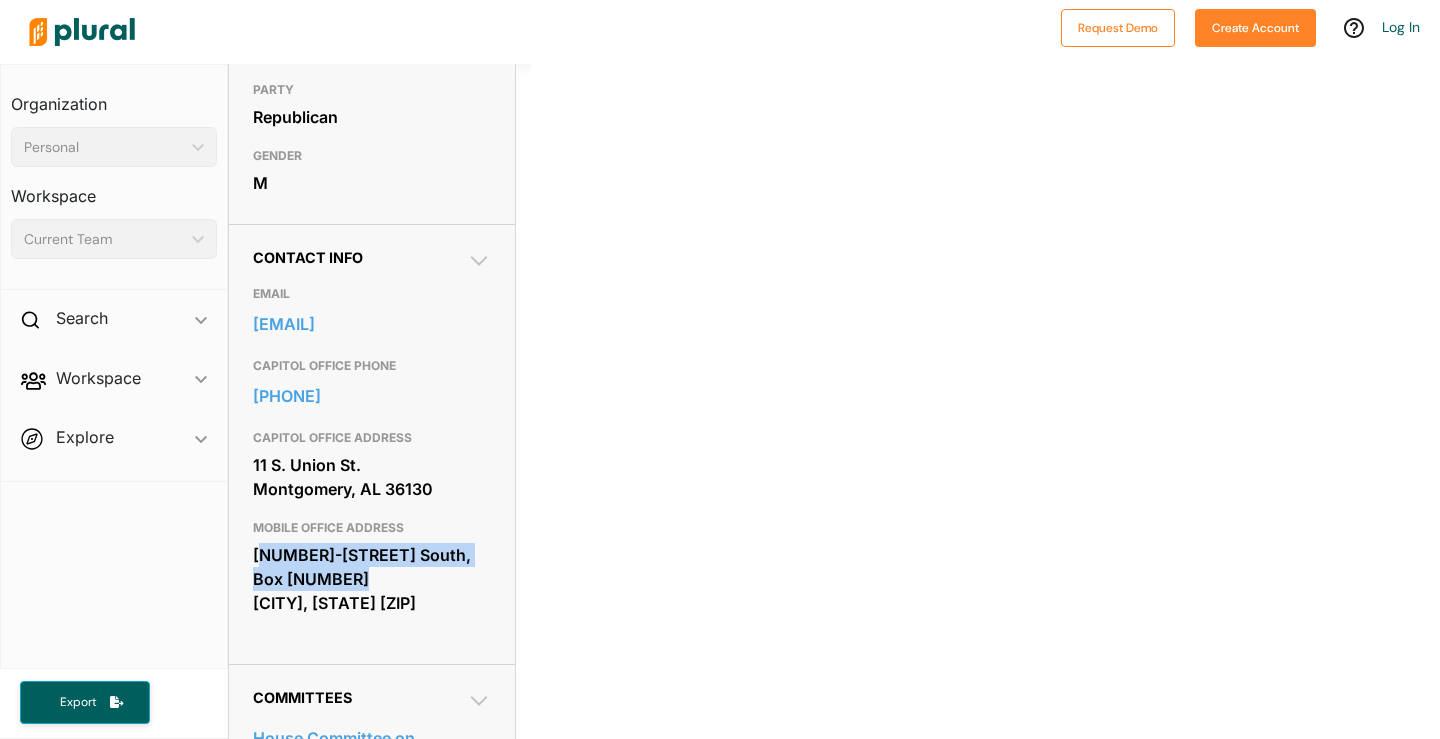 drag, startPoint x: 321, startPoint y: 578, endPoint x: 259, endPoint y: 556, distance: 65.78754 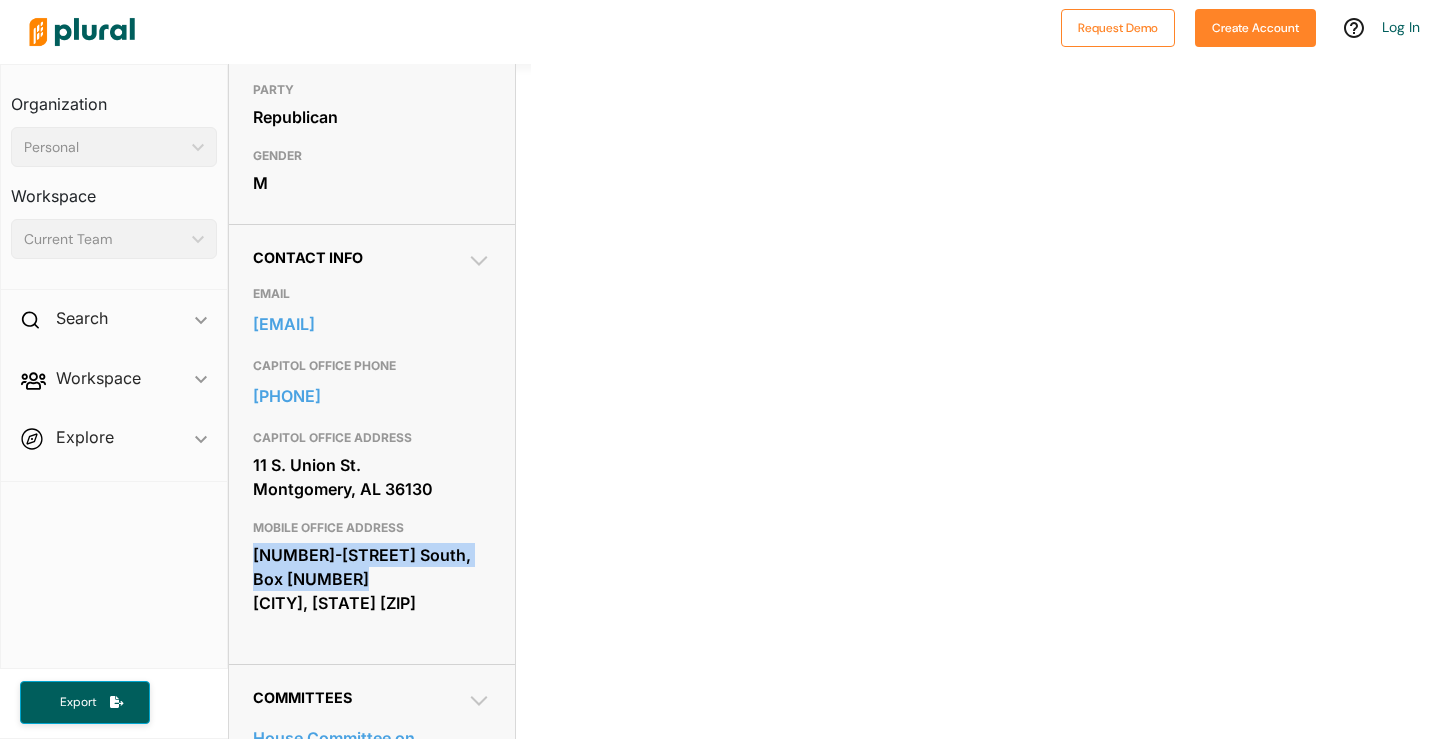 drag, startPoint x: 247, startPoint y: 549, endPoint x: 327, endPoint y: 573, distance: 83.52245 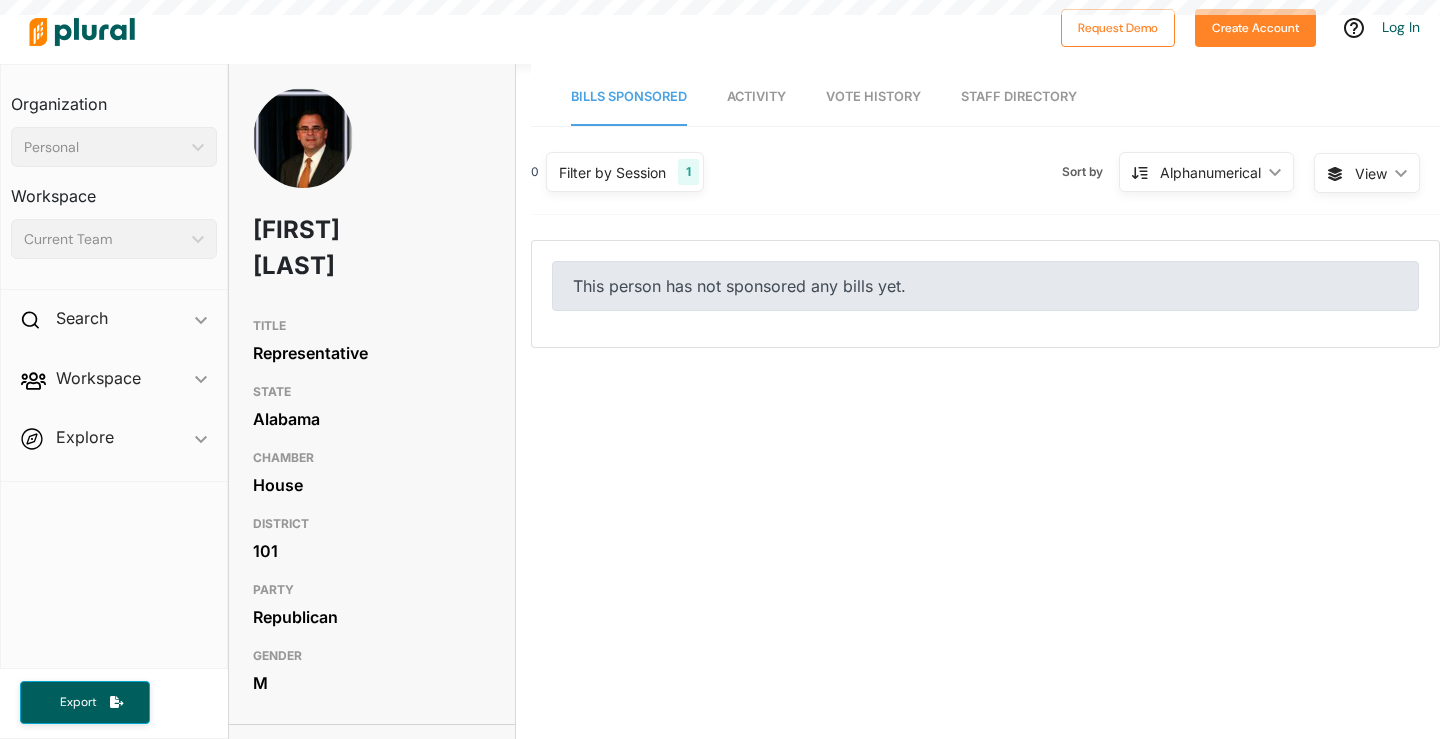 scroll, scrollTop: 0, scrollLeft: 0, axis: both 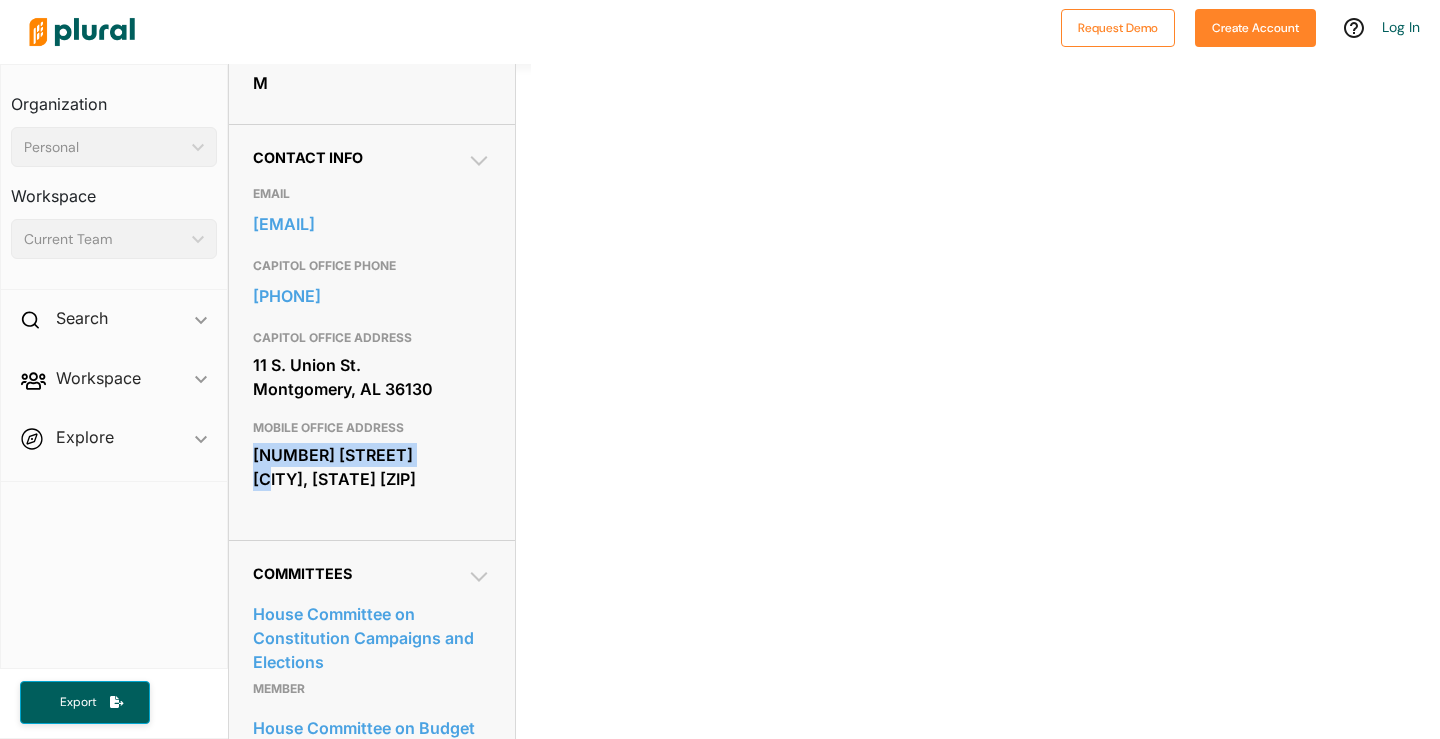 drag, startPoint x: 238, startPoint y: 451, endPoint x: 460, endPoint y: 455, distance: 222.03603 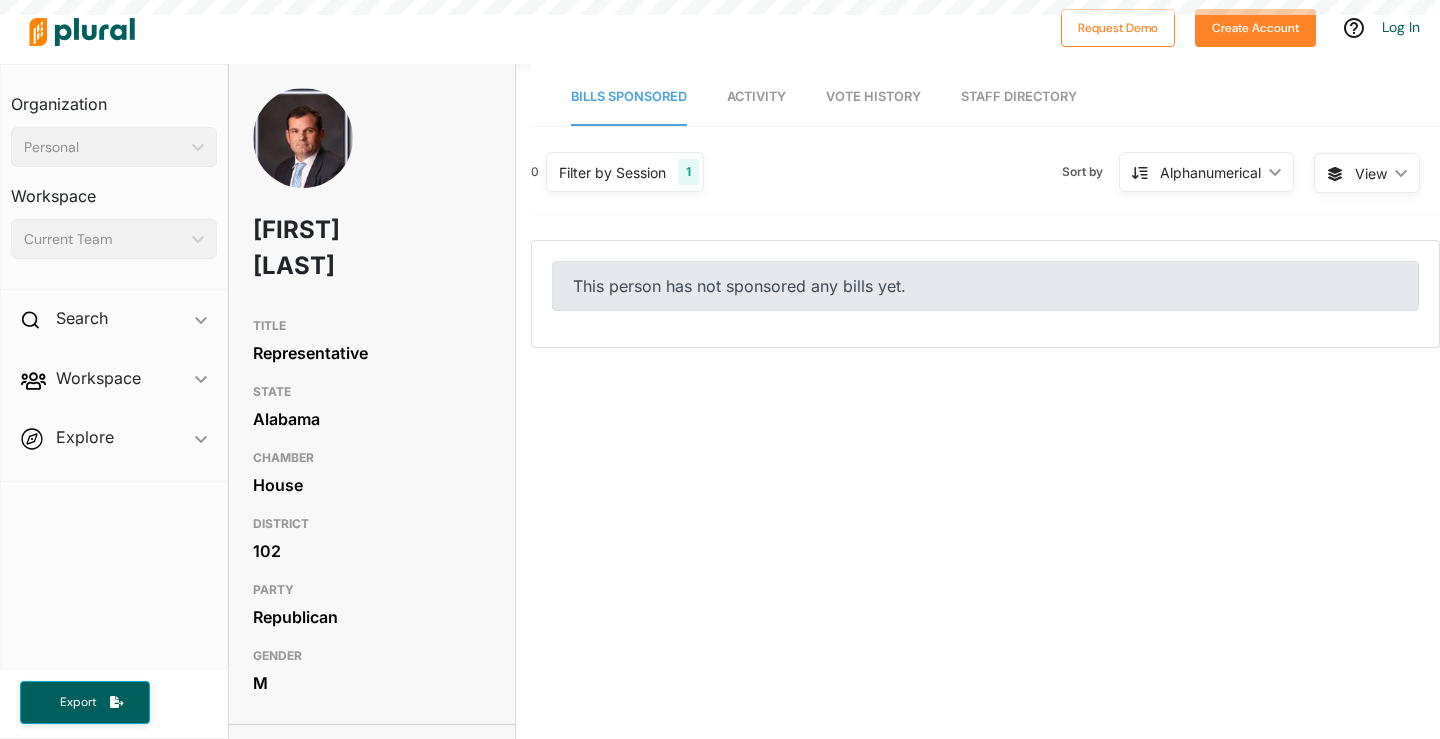 scroll, scrollTop: 0, scrollLeft: 0, axis: both 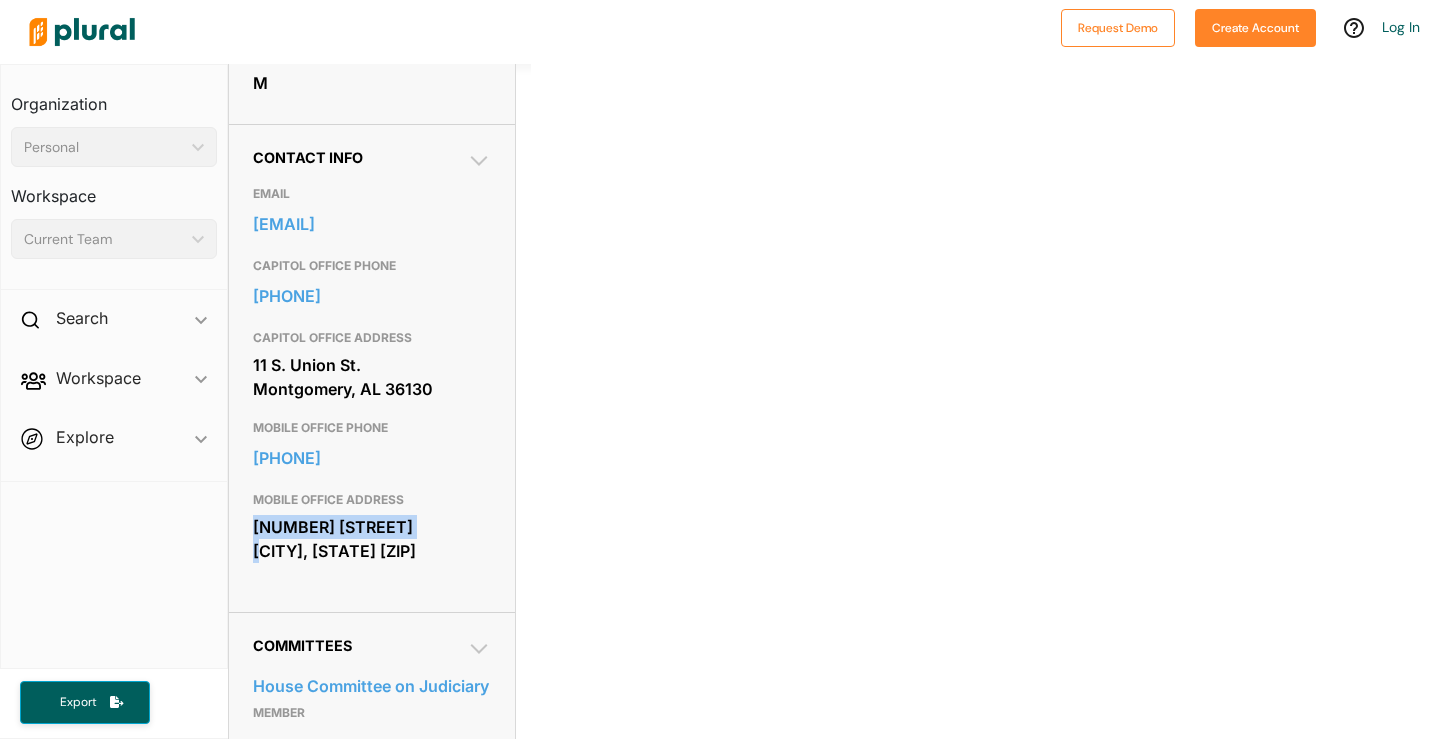drag, startPoint x: 237, startPoint y: 523, endPoint x: 454, endPoint y: 523, distance: 217 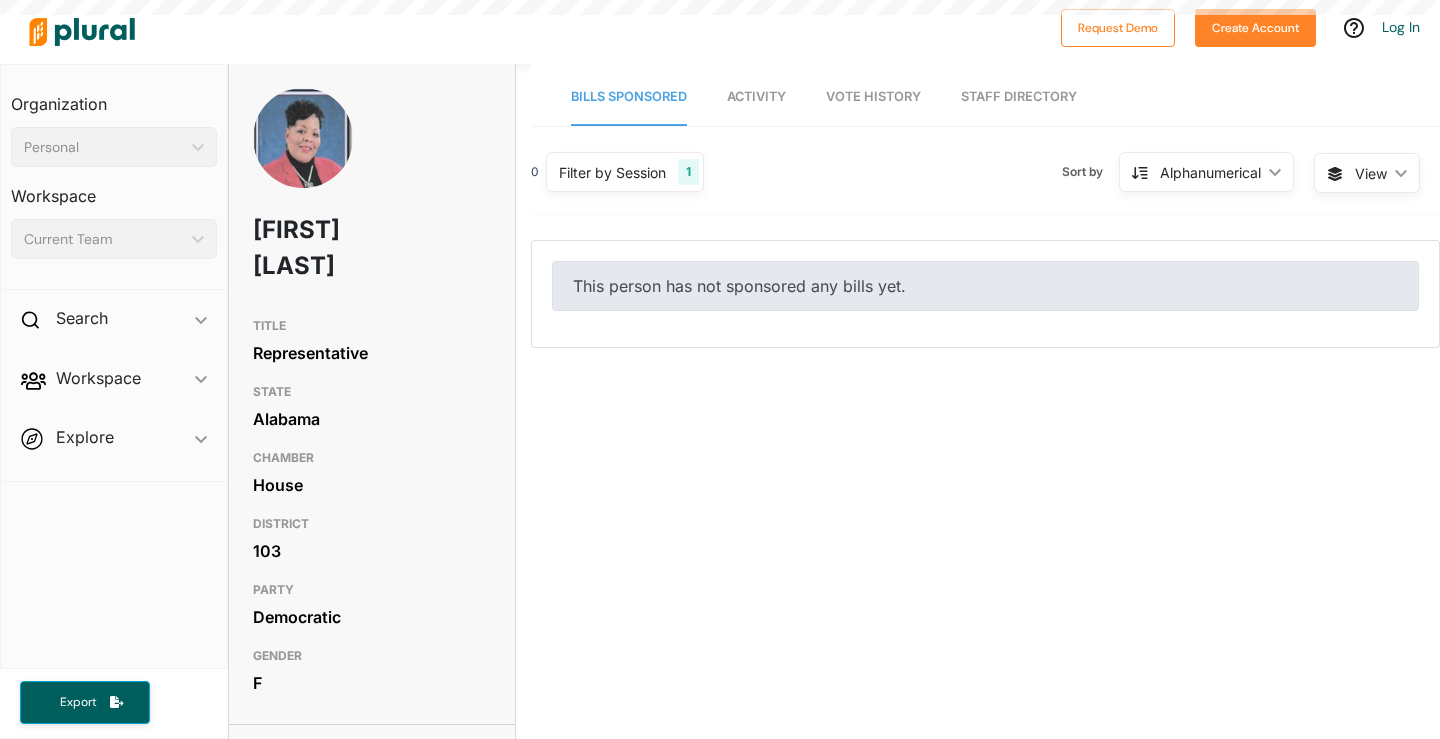 scroll, scrollTop: 0, scrollLeft: 0, axis: both 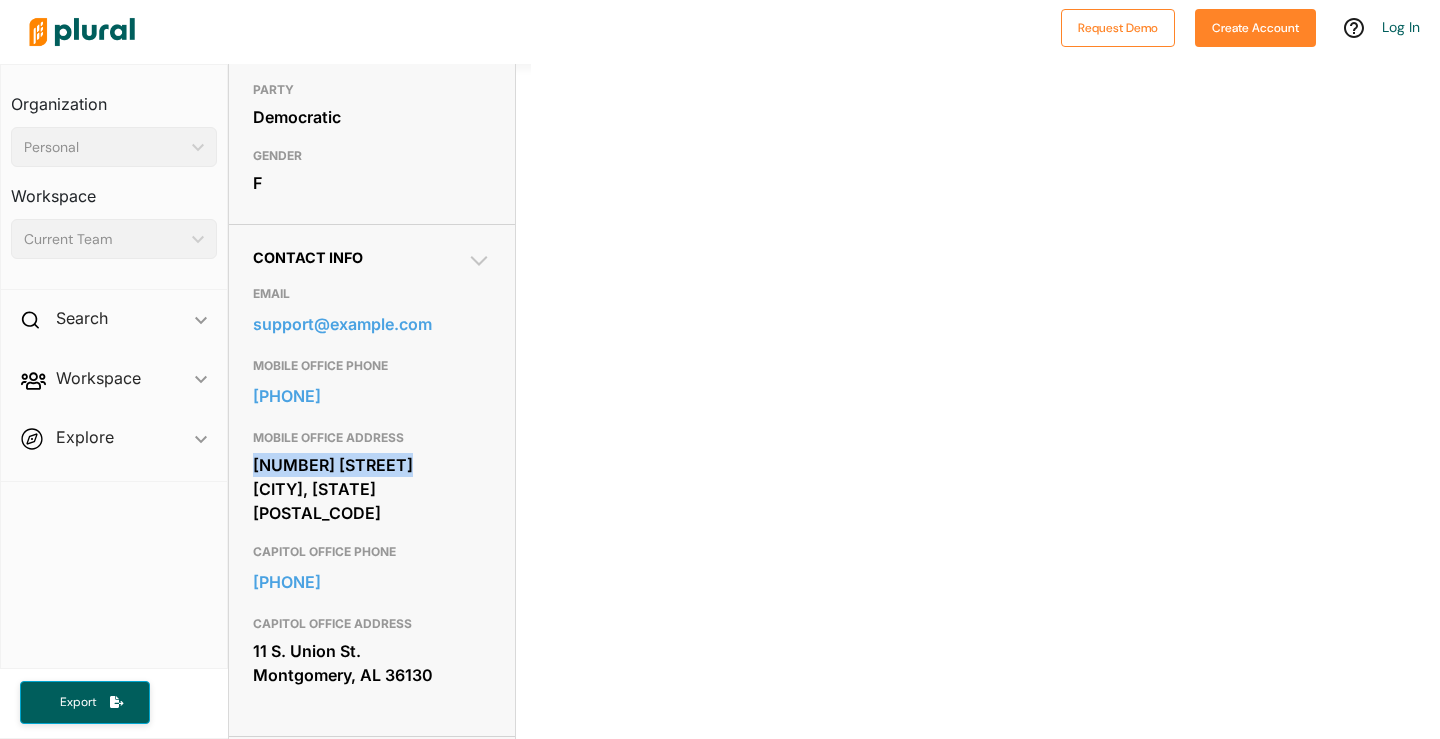 drag, startPoint x: 250, startPoint y: 456, endPoint x: 417, endPoint y: 462, distance: 167.10774 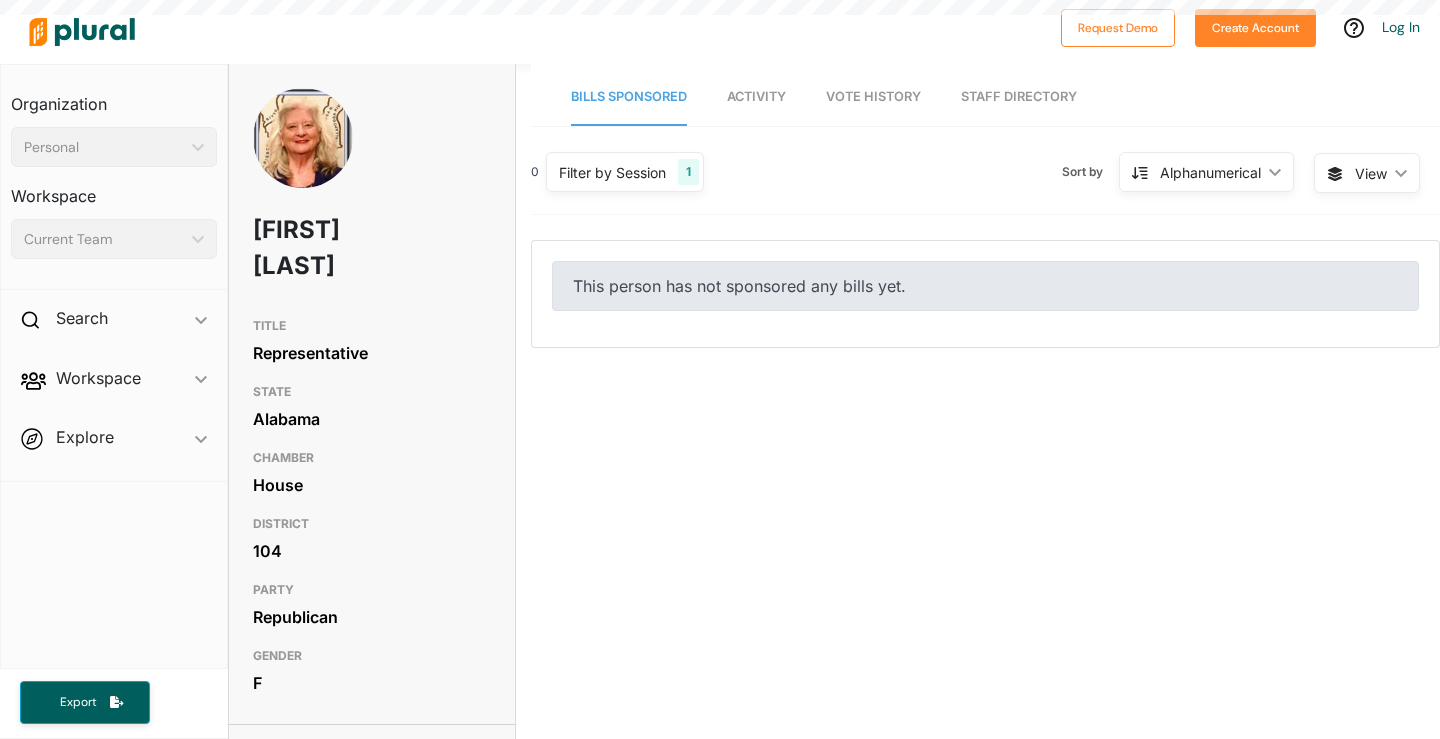 scroll, scrollTop: 0, scrollLeft: 0, axis: both 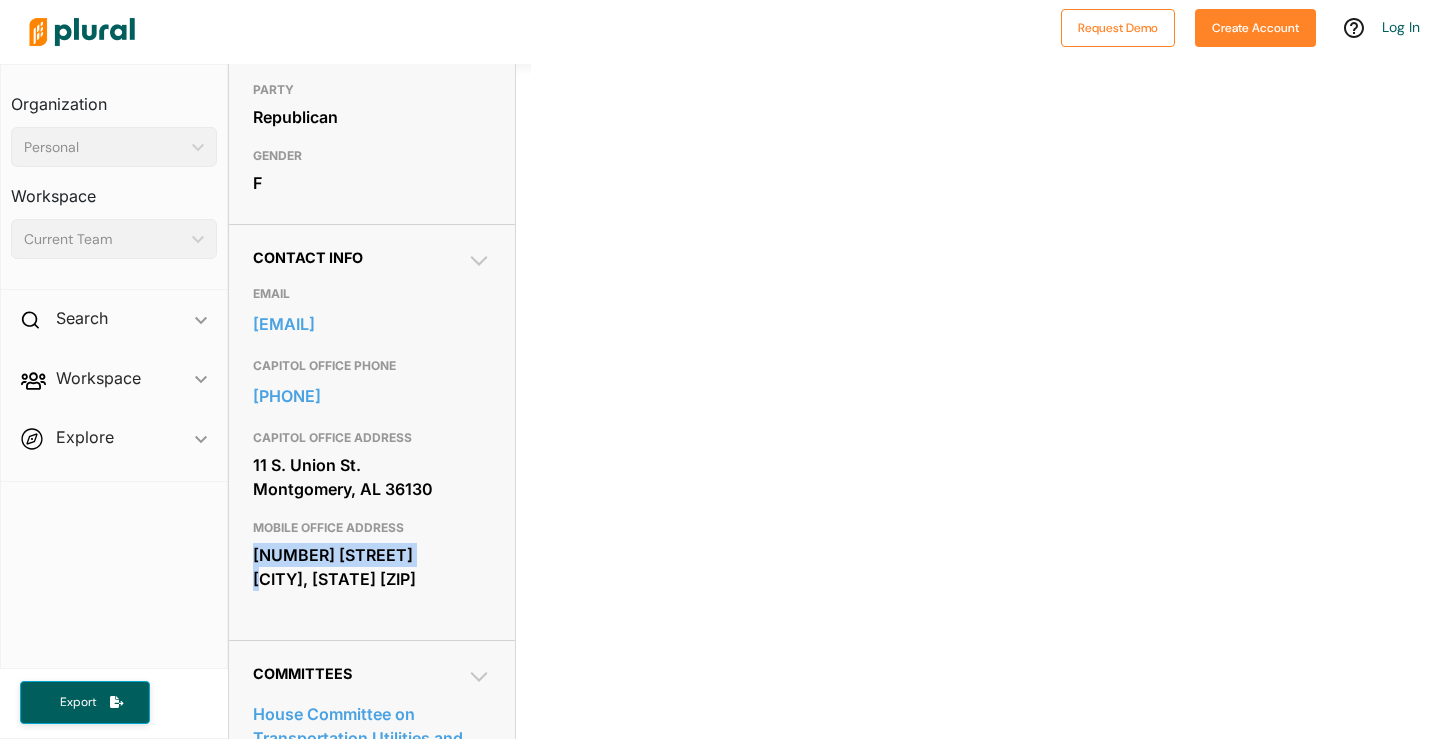 drag, startPoint x: 410, startPoint y: 551, endPoint x: 227, endPoint y: 545, distance: 183.09833 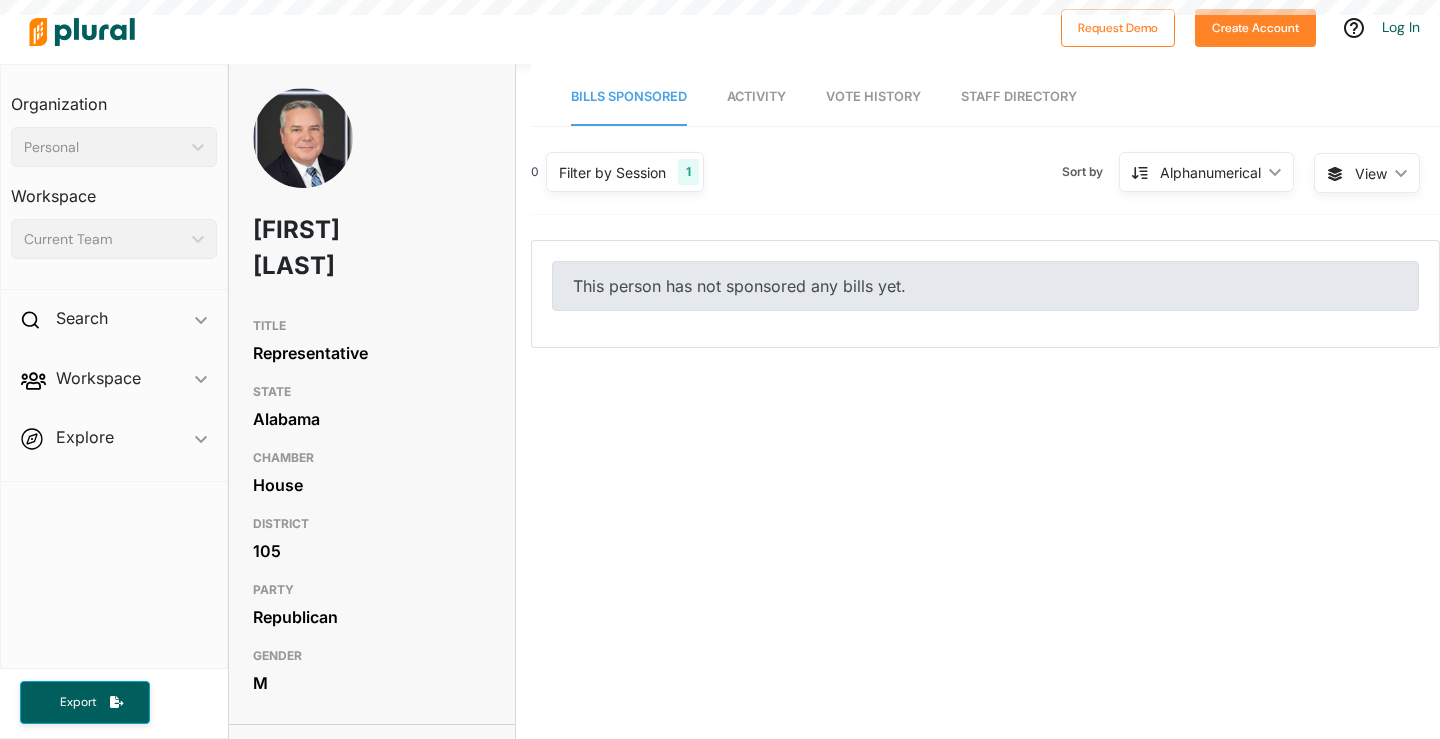 scroll, scrollTop: 0, scrollLeft: 0, axis: both 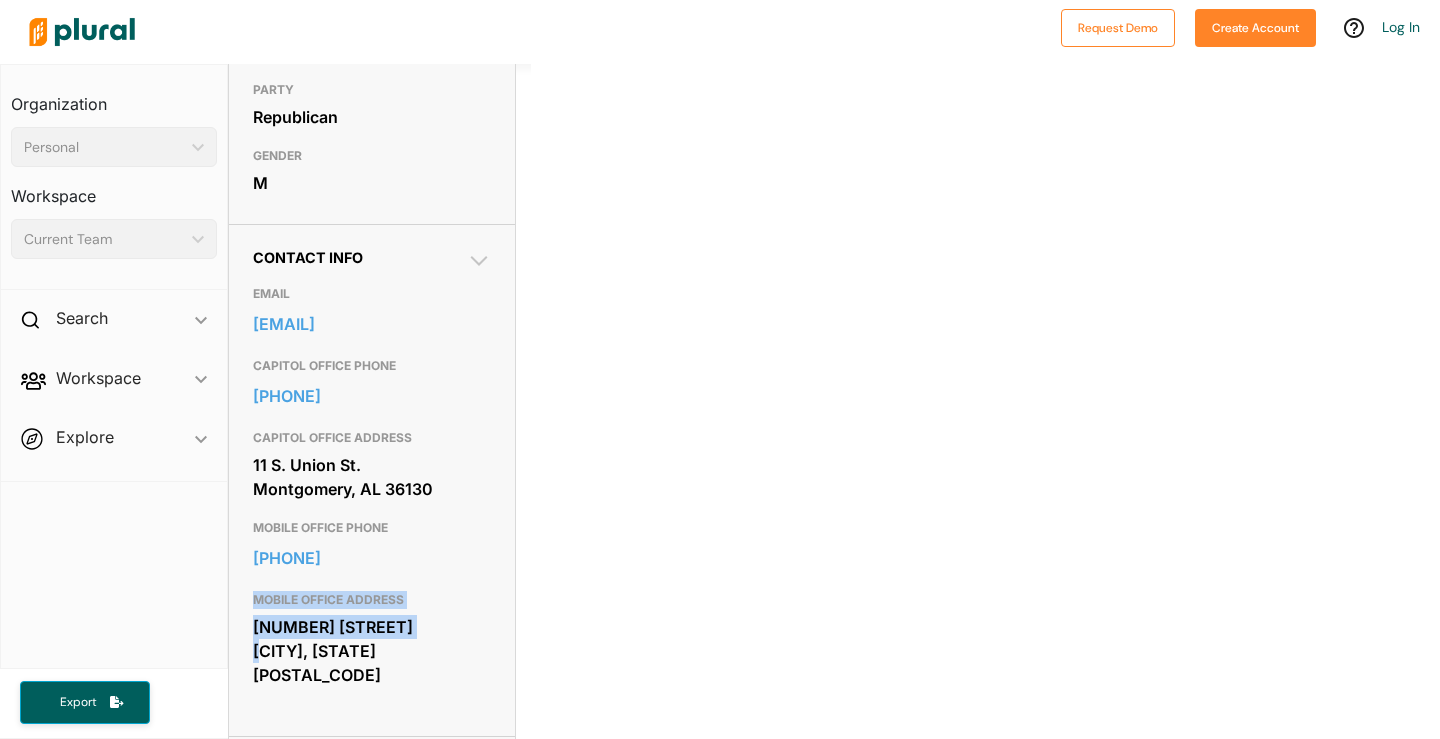 drag, startPoint x: 244, startPoint y: 576, endPoint x: 456, endPoint y: 587, distance: 212.28519 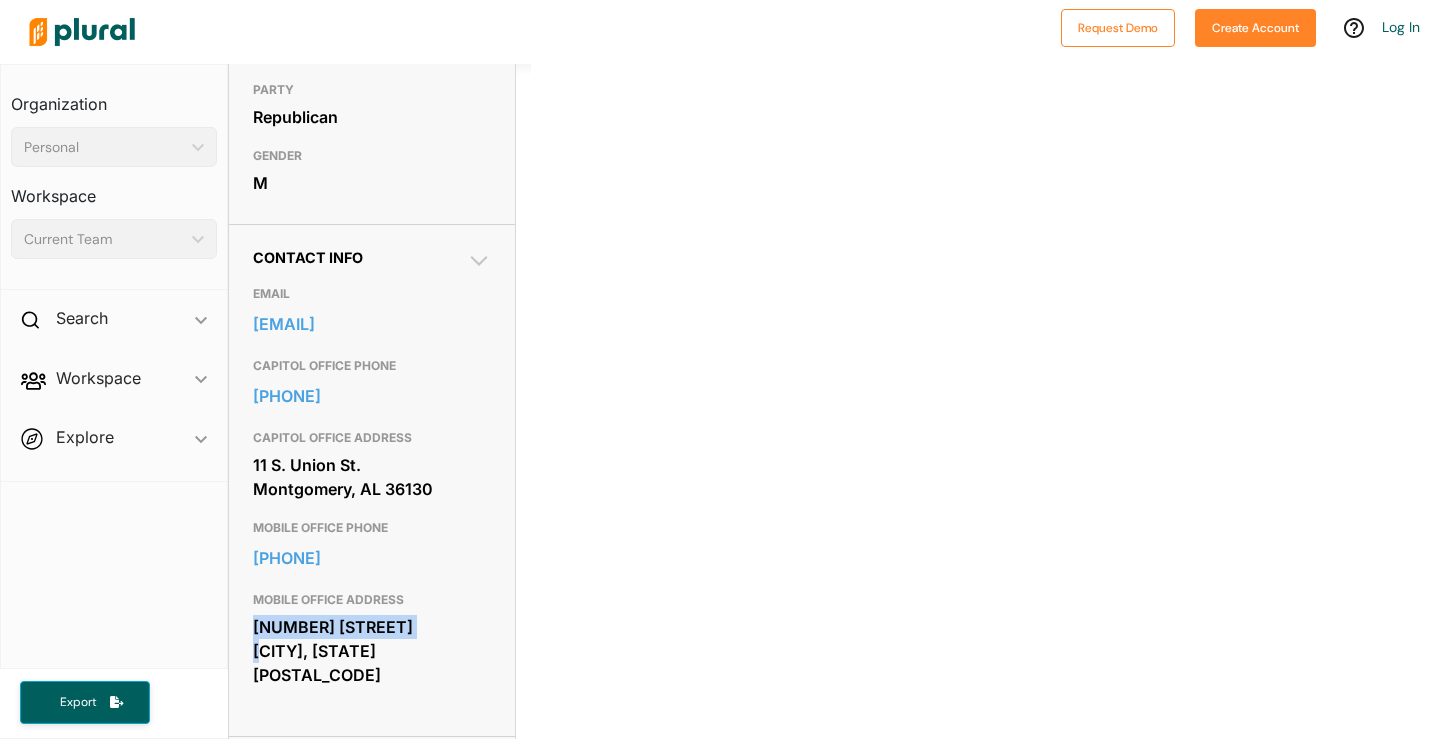 drag, startPoint x: 435, startPoint y: 586, endPoint x: 248, endPoint y: 588, distance: 187.0107 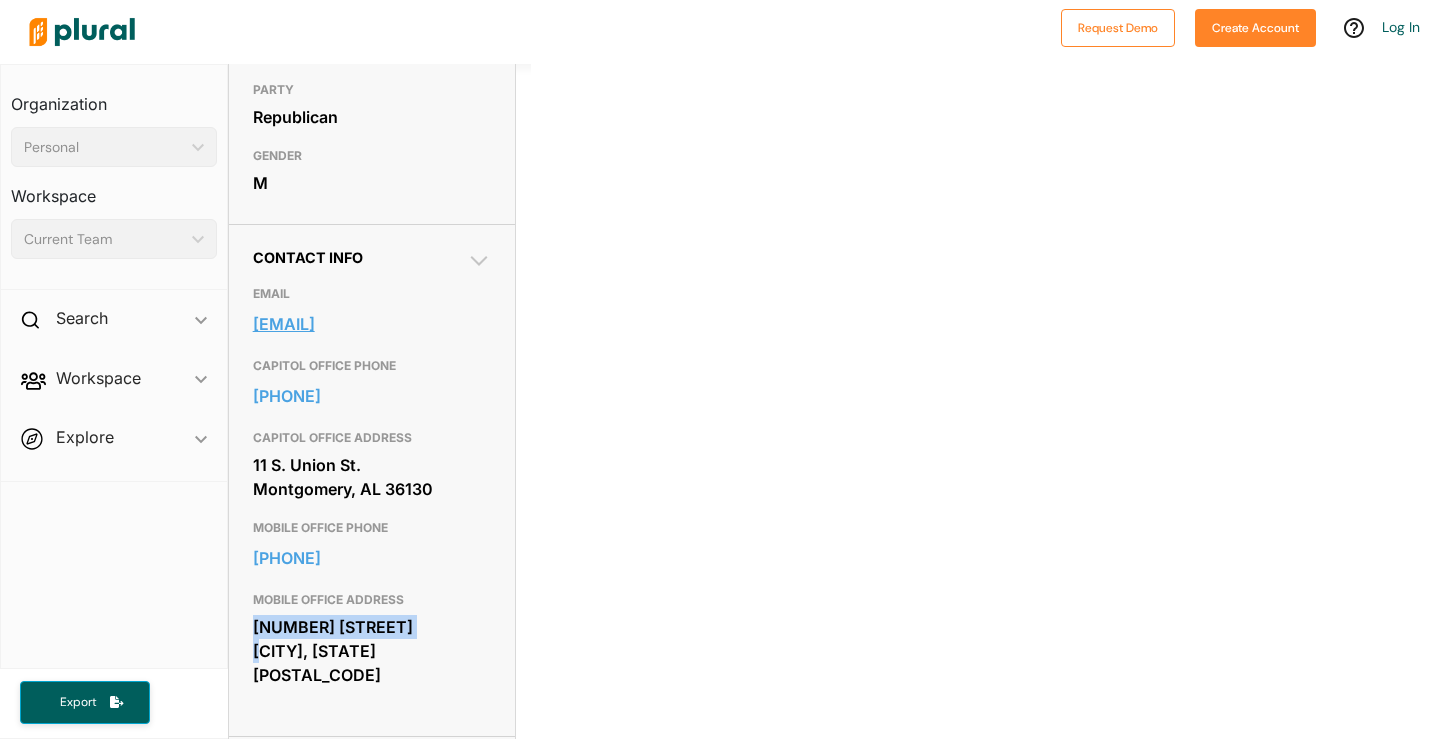 drag, startPoint x: 243, startPoint y: 280, endPoint x: 483, endPoint y: 287, distance: 240.10207 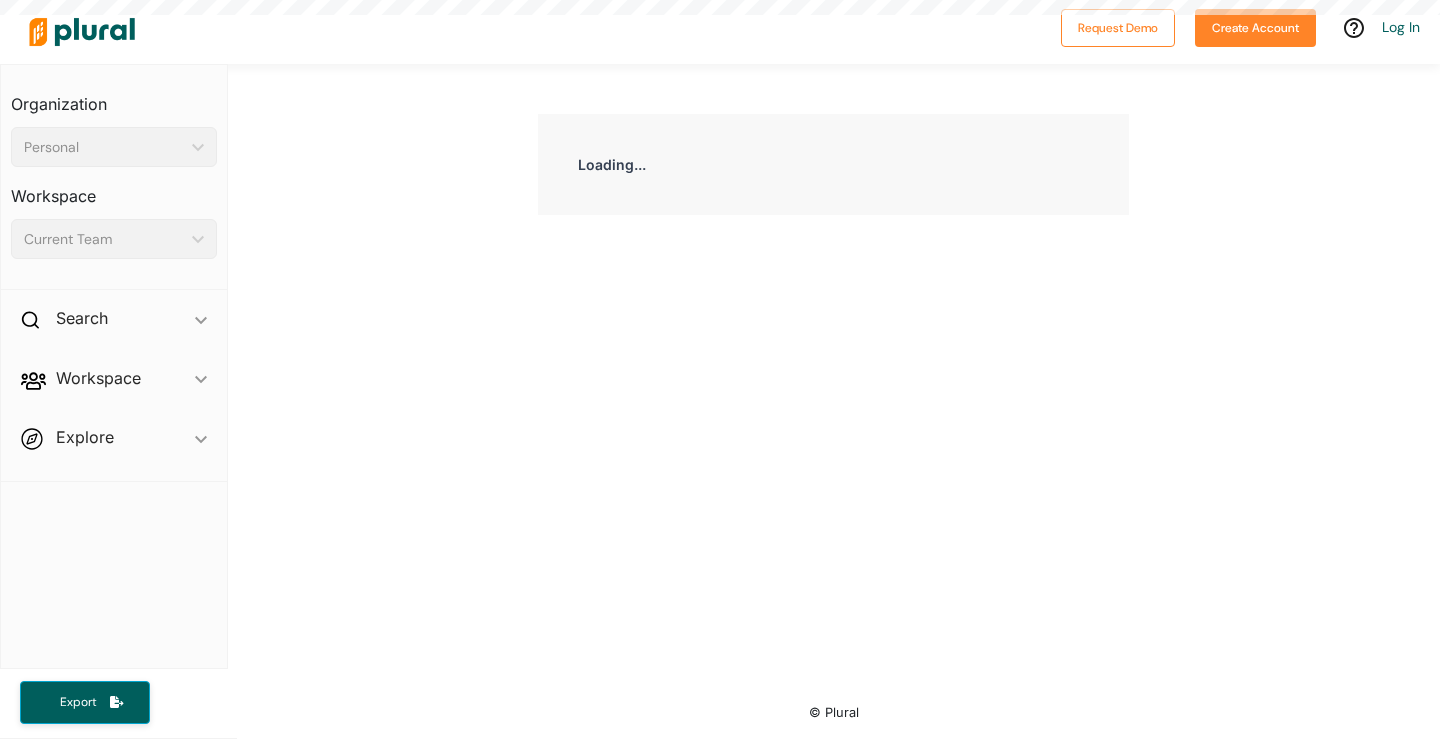 scroll, scrollTop: 0, scrollLeft: 0, axis: both 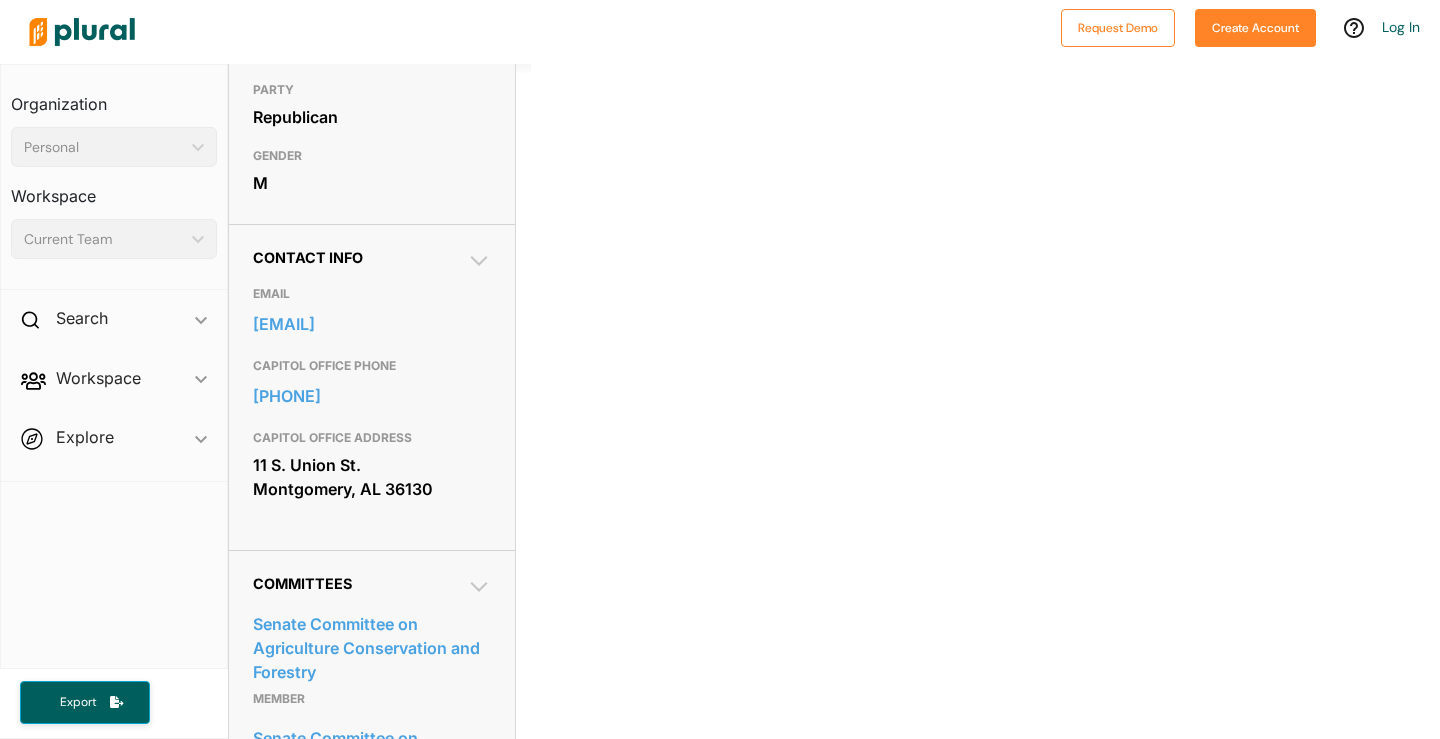 click on "Contact Info EMAIL [EMAIL] CAPITOL OFFICE  PHONE [PHONE] CAPITOL OFFICE  ADDRESS [NUMBER] [STREET]
[CITY], [STATE] [ZIP]" at bounding box center (372, 387) 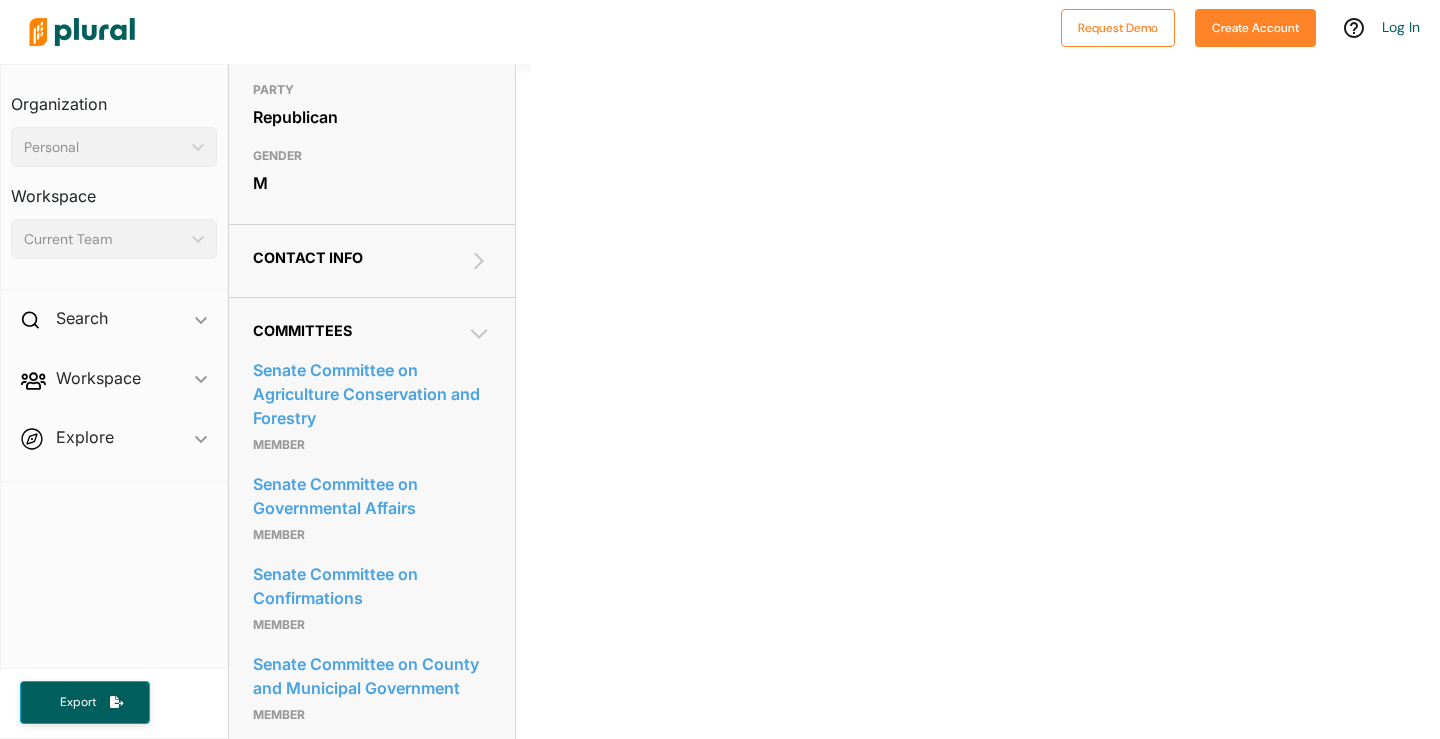 click 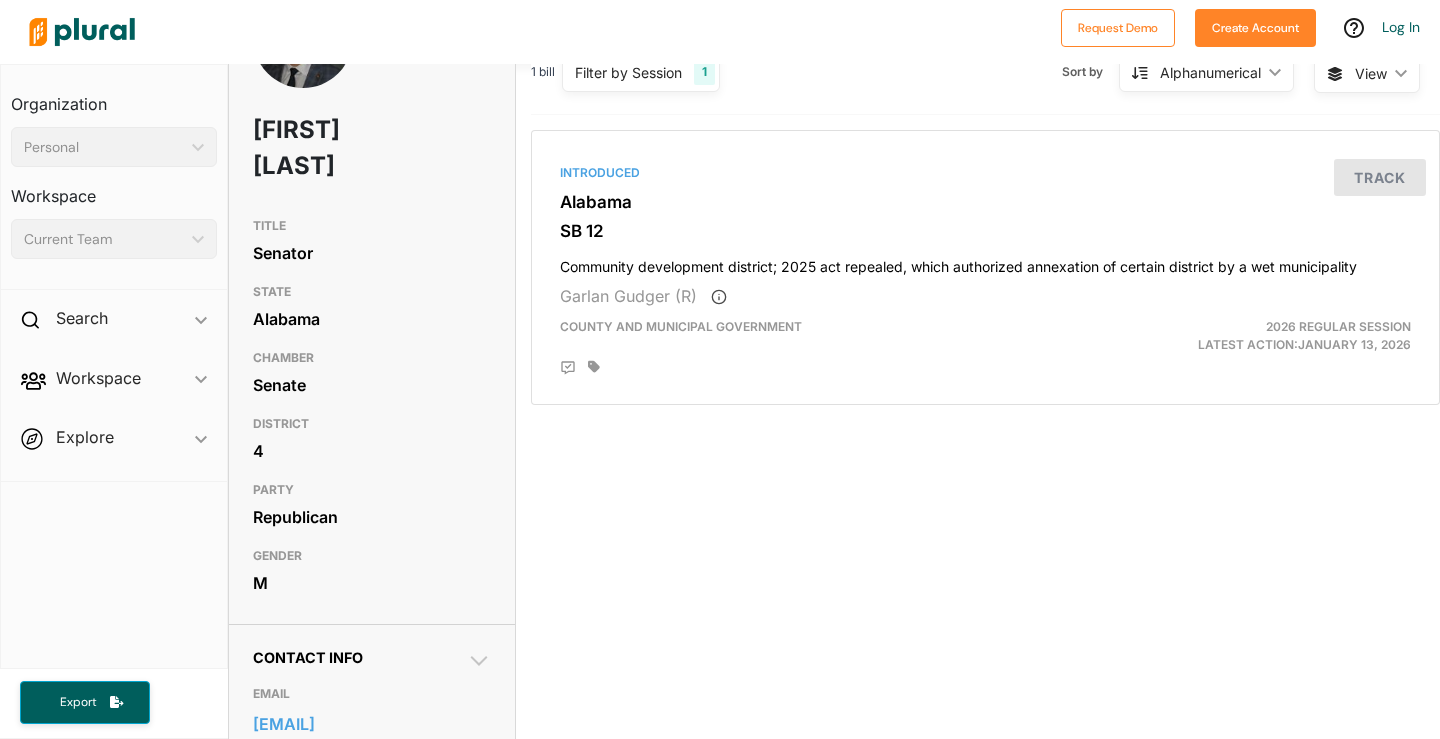 scroll, scrollTop: 0, scrollLeft: 0, axis: both 